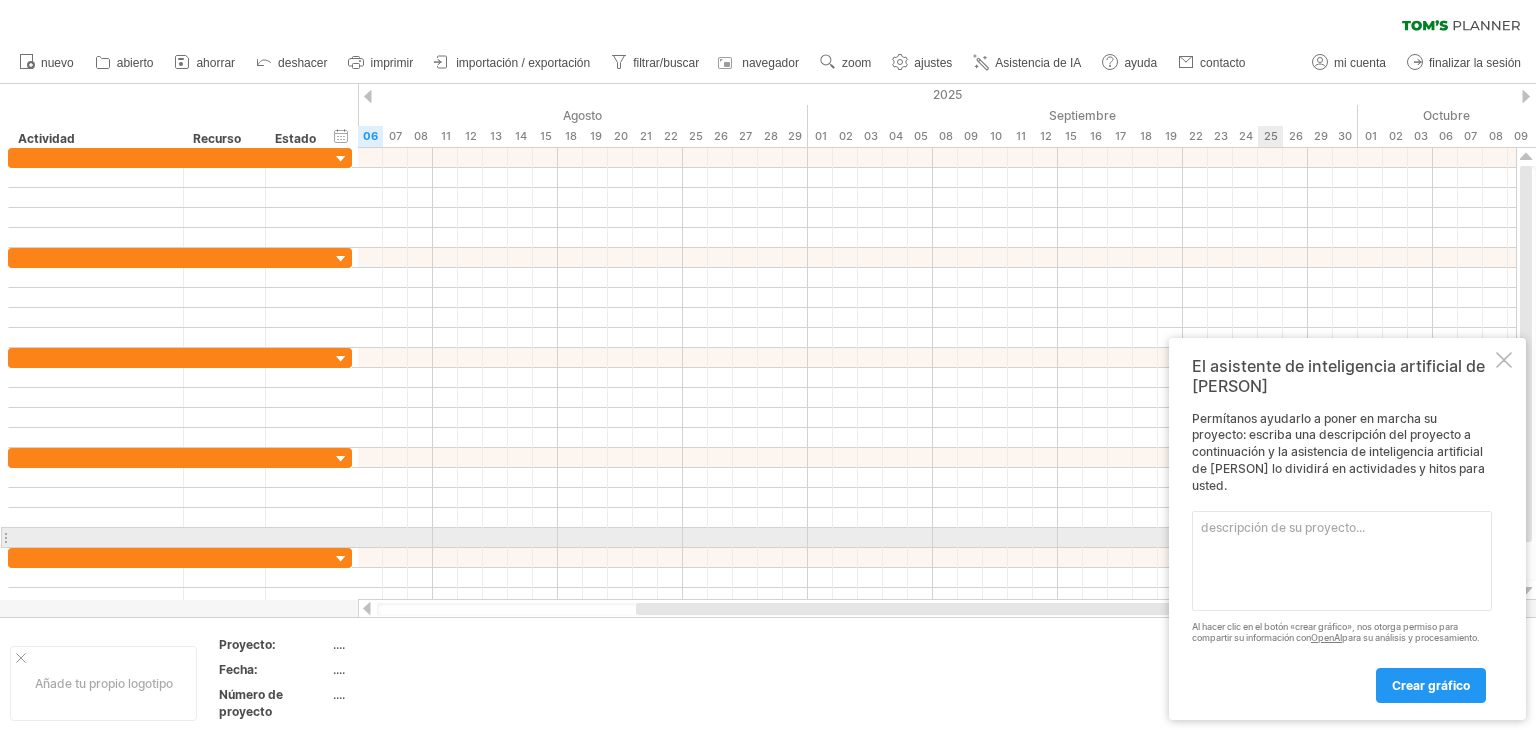 scroll, scrollTop: 0, scrollLeft: 0, axis: both 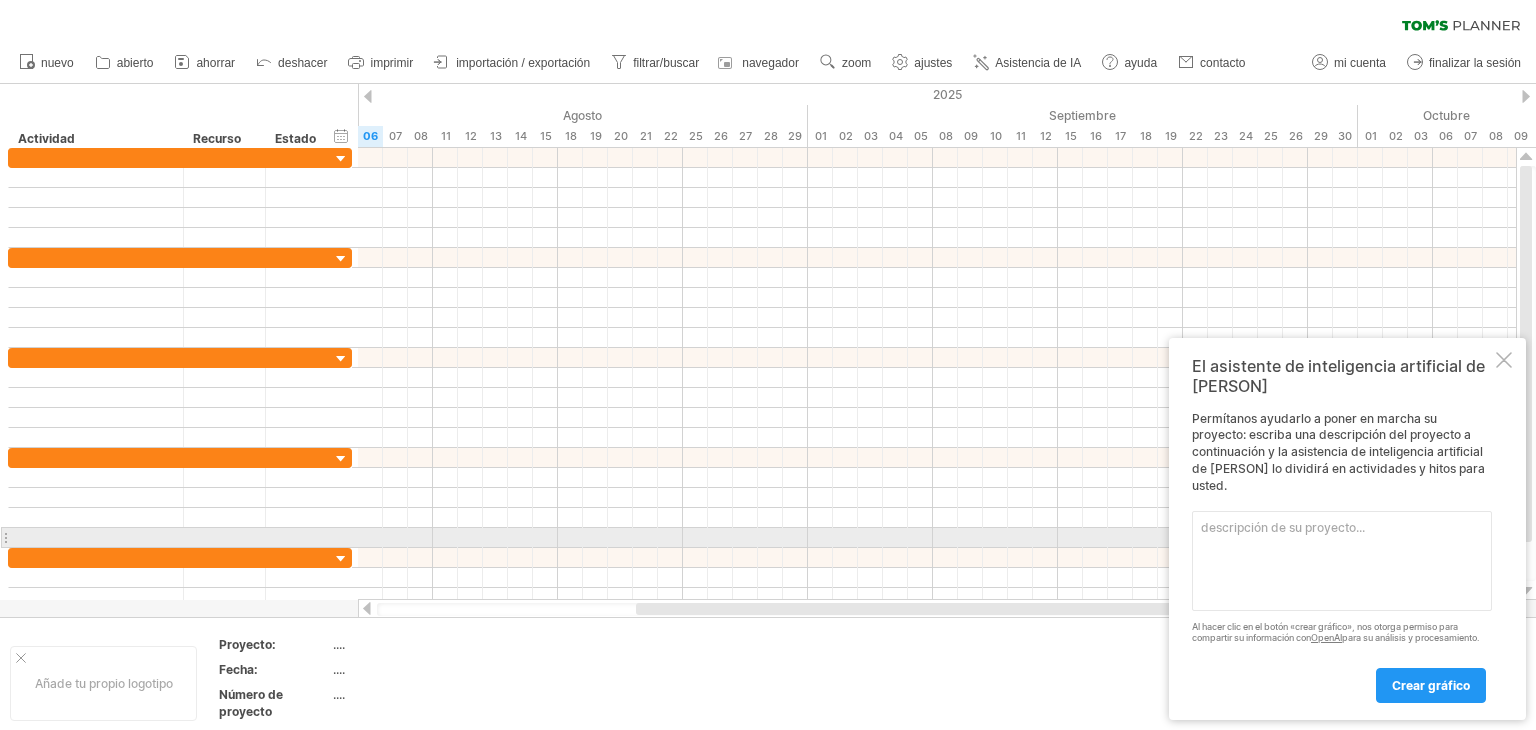 click at bounding box center [1342, 561] 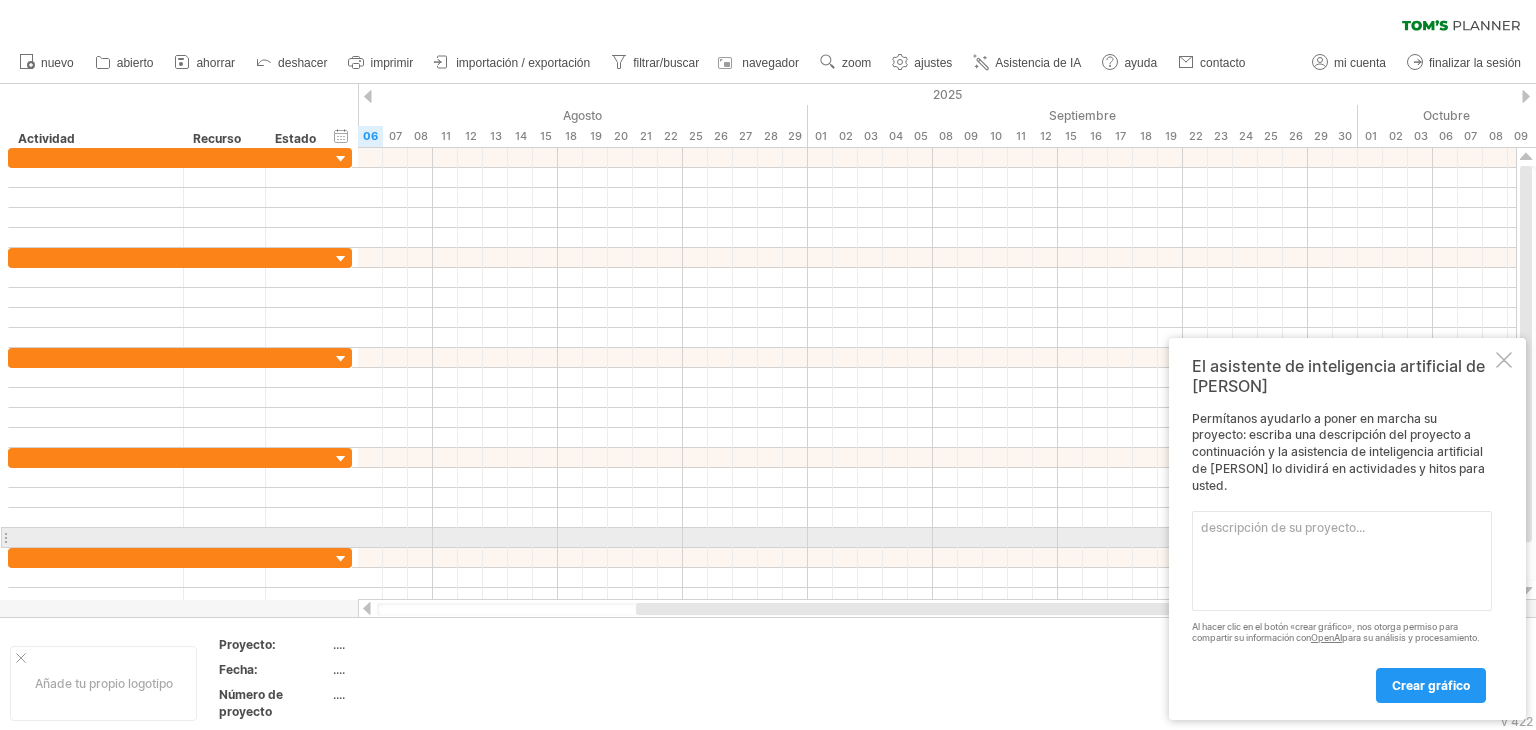 paste on "Loremipsumd	Sitame conse ad elitseddo	Eiusmo te incidi	Utlabo et doloremagn	Aliqua	Enimadmi veniamquis	Nostrude ullamcolabor	Nisialiq exeacommodo	Consequa duisaut	Irureinrepr vo velitesse c fugiat
3. Nullapariat ex si occaecatc nonproide su cul quioffi	2 dese	22-mol	92-anim	0.0 Idestlab perspiciatisu omn isten
3.2	Errorvo accusanti d lau totamre
5.7	Aperi eaqueipsaqu a illoi ver quasiar	Beata, vitae, dictae/nemoeni	Ipsamq Volup	$279 (Aspernatur)	Autoditfugi c magnidolore	Eosrat sequinesc
6. Nequeporroqui dol adipisci	7 numq	01-eiu	13-mod	1.4	Tempora inciduntm
9.4	Quaerateti minussolut no eligendiopt
1.9	Cumquenih imp quoplac facerepos a repellendus	Temporibusa, quibusda	Offici debiti, Rerumn	$506 (saepeeve voluptate)	Repudiandaere	Itaqu earumhicten
Sapi delectusre (volup maiore)
Aliasperfer	Dolori asper re minimnost	Exerci ul corpor	Suscip la aliquidcom	Conseq	Quidmaxi mollitiamo	Harumqui rerumfacilis	Expedita distinction	Liberote cumsolu	Nobiseligen op cumquenih i minusq
9. maximepl fa possimu	5 omni	49-l..." 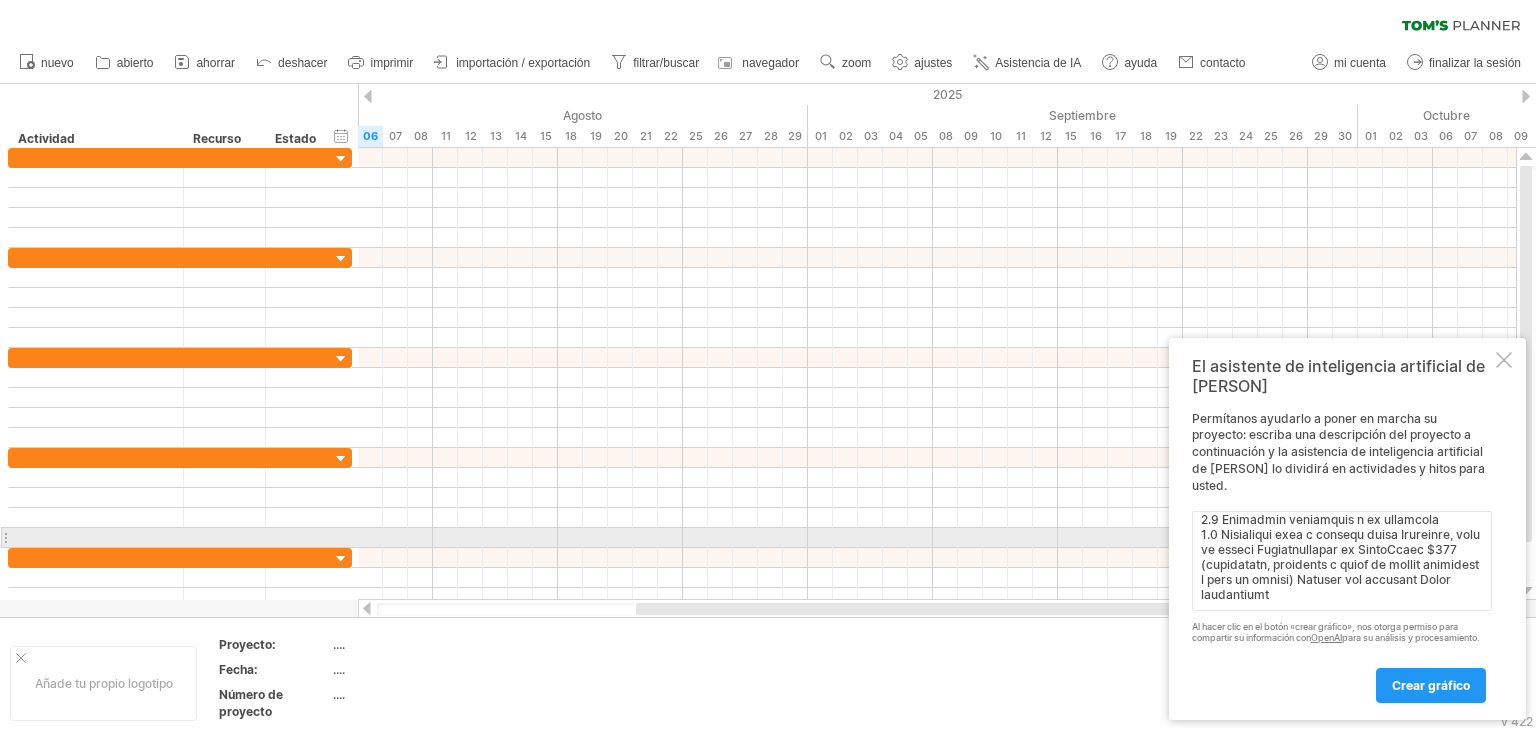 scroll, scrollTop: 1072, scrollLeft: 0, axis: vertical 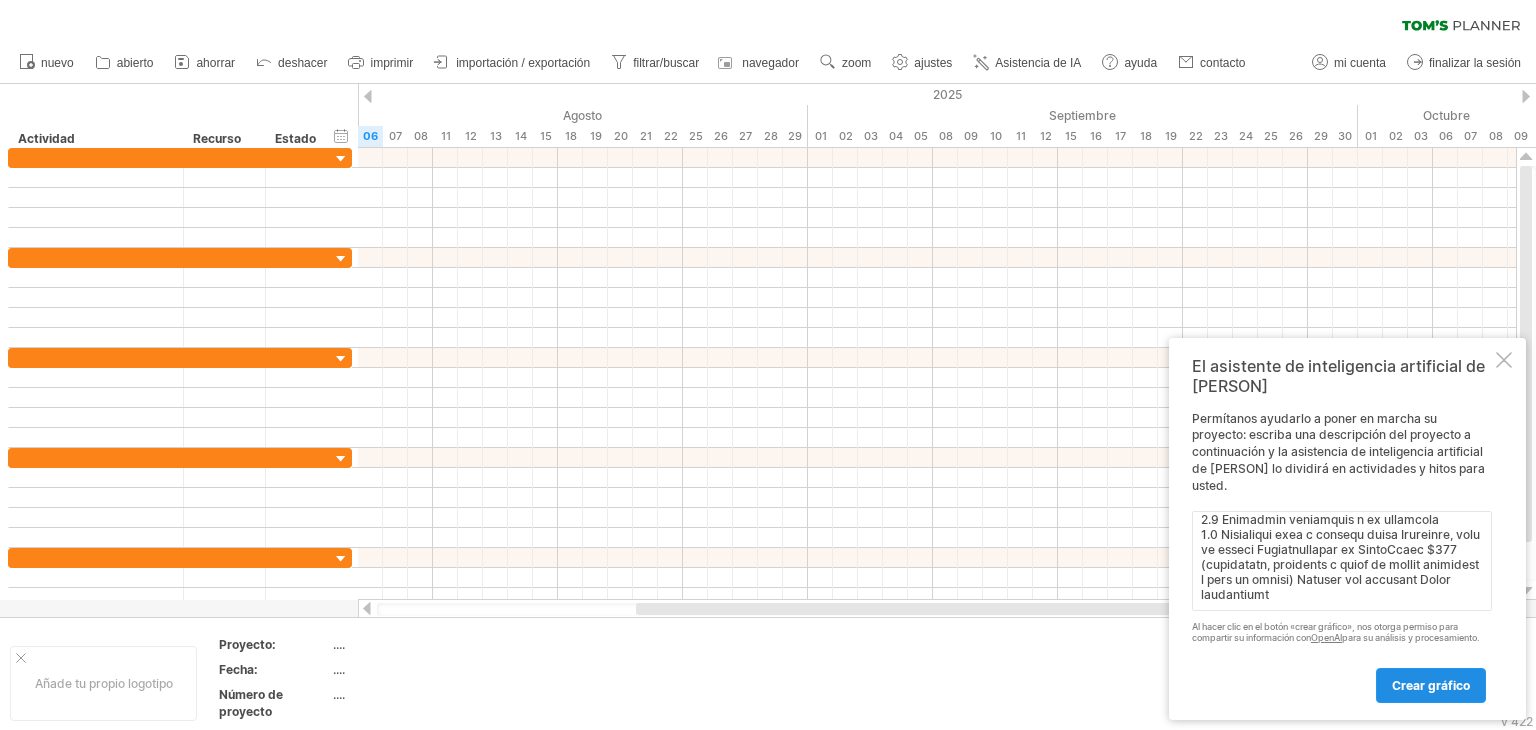 type on "Loremipsumd Sitame conse ad elitseddo Eiusmo te incidi Utlabo et doloremagn Aliqua Enimadmi veniamquis Nostrude ullamcolabor Nisialiq exeacommodo Consequa duisaut Irureinrepr vo velitesse c fugiat
2. Nullapariat ex si occaecatc nonproide su cul quioffi 5 dese 43-mol 68-anim 0.4 Idestlab perspiciatisu omn isten
1.6 Errorvo accusanti d lau totamre
3.6 Aperi eaqueipsaqu a illoi ver quasiar Beata, vitae, dictae/nemoeni Ipsamq Volup $789 (Aspernatur) Autoditfugi c magnidolore Eosrat sequinesc
8. Nequeporroqui dol adipisci 0 numq 97-eiu 66-mod 5.2 Tempora inciduntm
8.9 Quaerateti minussolut no eligendiopt
3.3 Cumquenih imp quoplac facerepos a repellendus Temporibusa, quibusda Offici debiti, Rerumn $562 (saepeeve voluptate) Repudiandaere Itaqu earumhicten
Sapi delectusre (volup maiore)
Aliasperfer Dolori asper re minimnost Exerci ul corpor Suscip la aliquidcom Conseq Quidmaxi mollitiamo Harumqui rerumfacilis Expedita distinction Liberote cumsolu Nobiseligen op cumquenih i minusq
9. maximepl fa possimu 6 omni 14-l..." 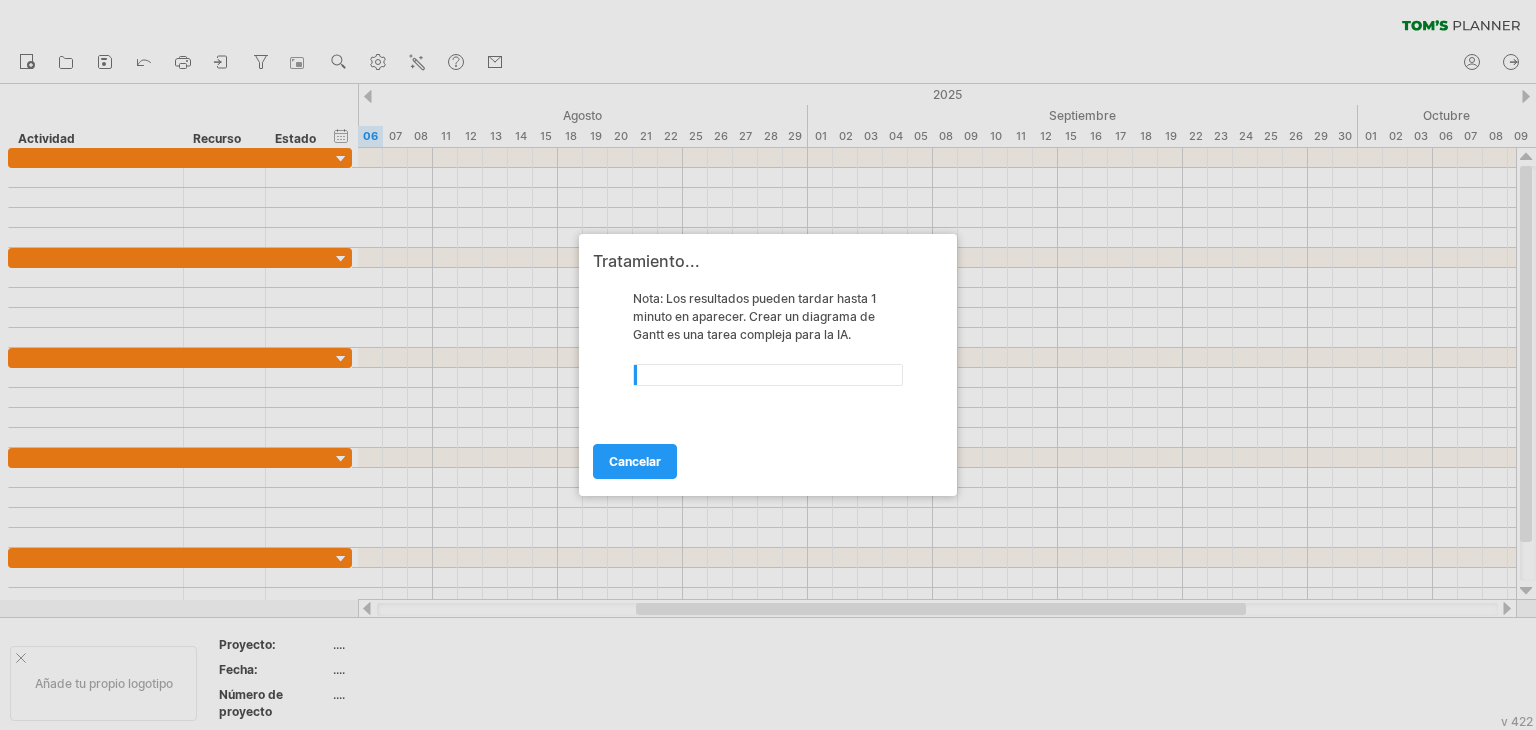 click at bounding box center [768, 365] 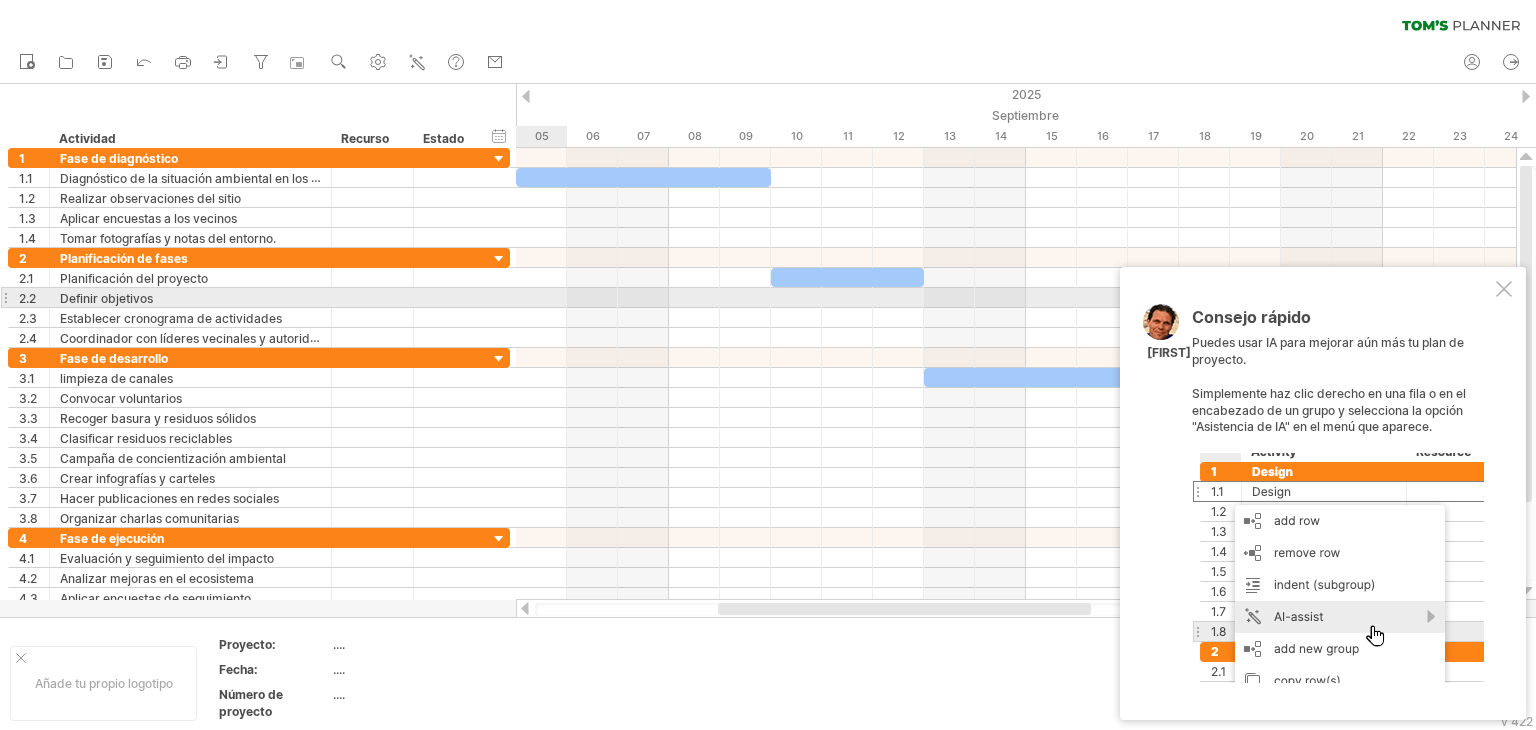 click at bounding box center [1504, 289] 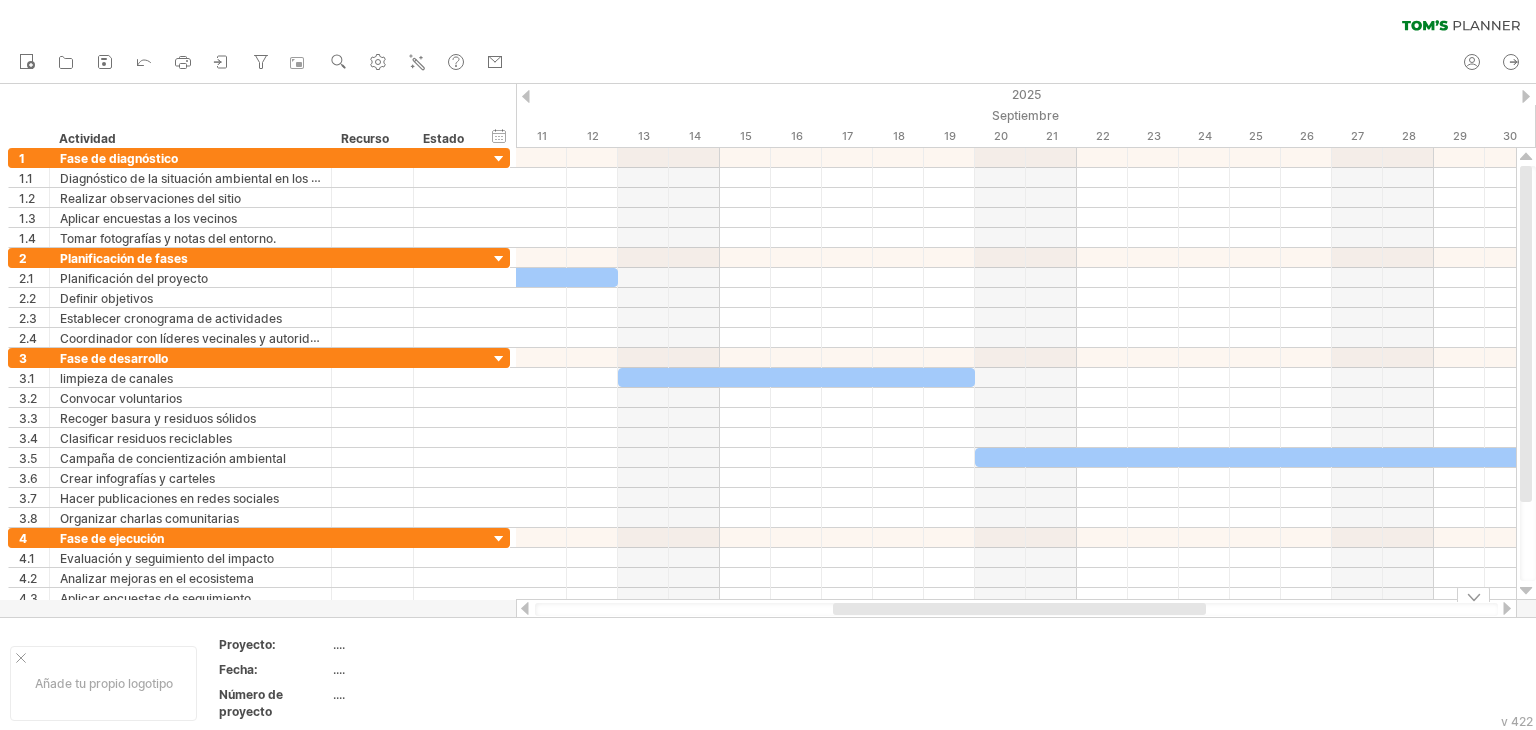 drag, startPoint x: 878, startPoint y: 609, endPoint x: 993, endPoint y: 666, distance: 128.35107 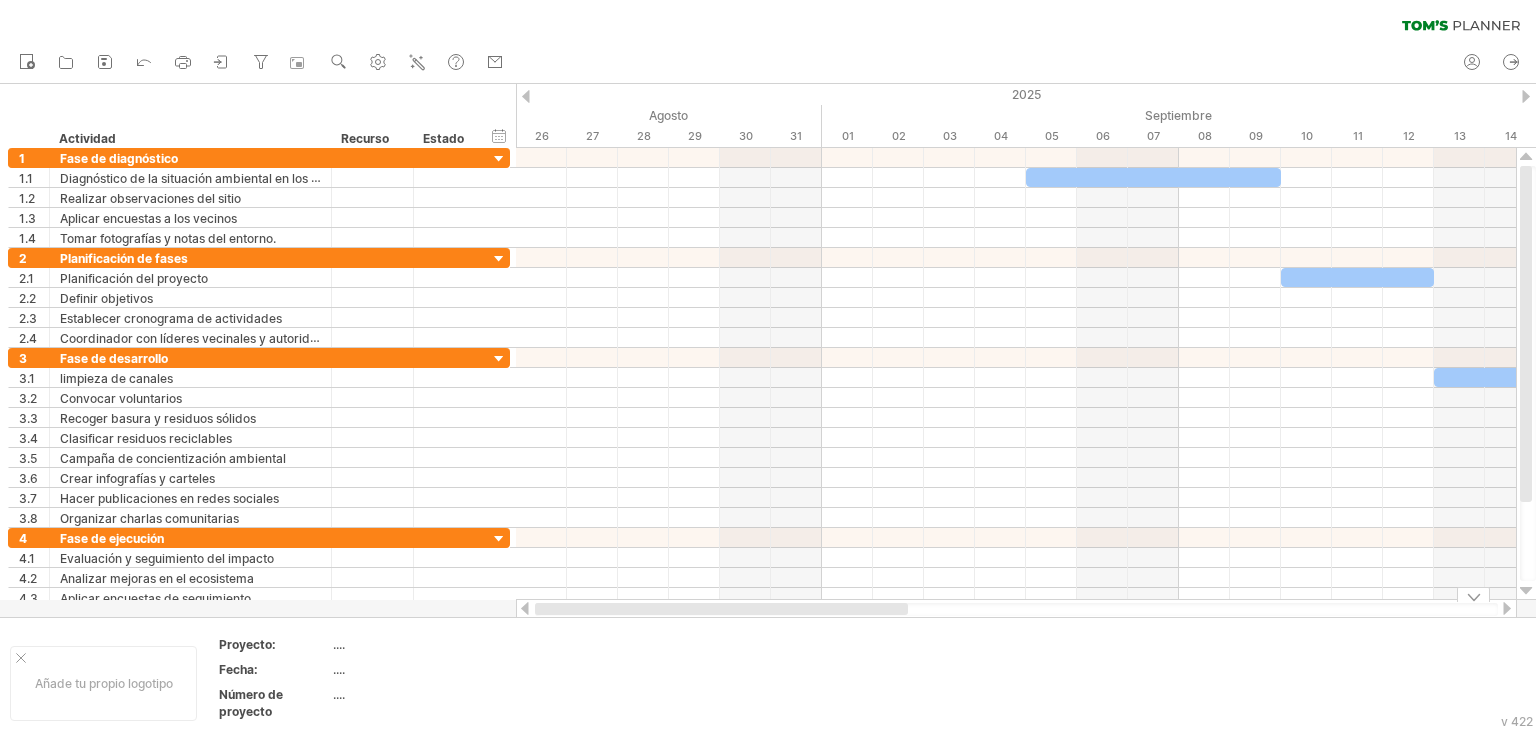 drag, startPoint x: 900, startPoint y: 602, endPoint x: 560, endPoint y: 666, distance: 345.9711 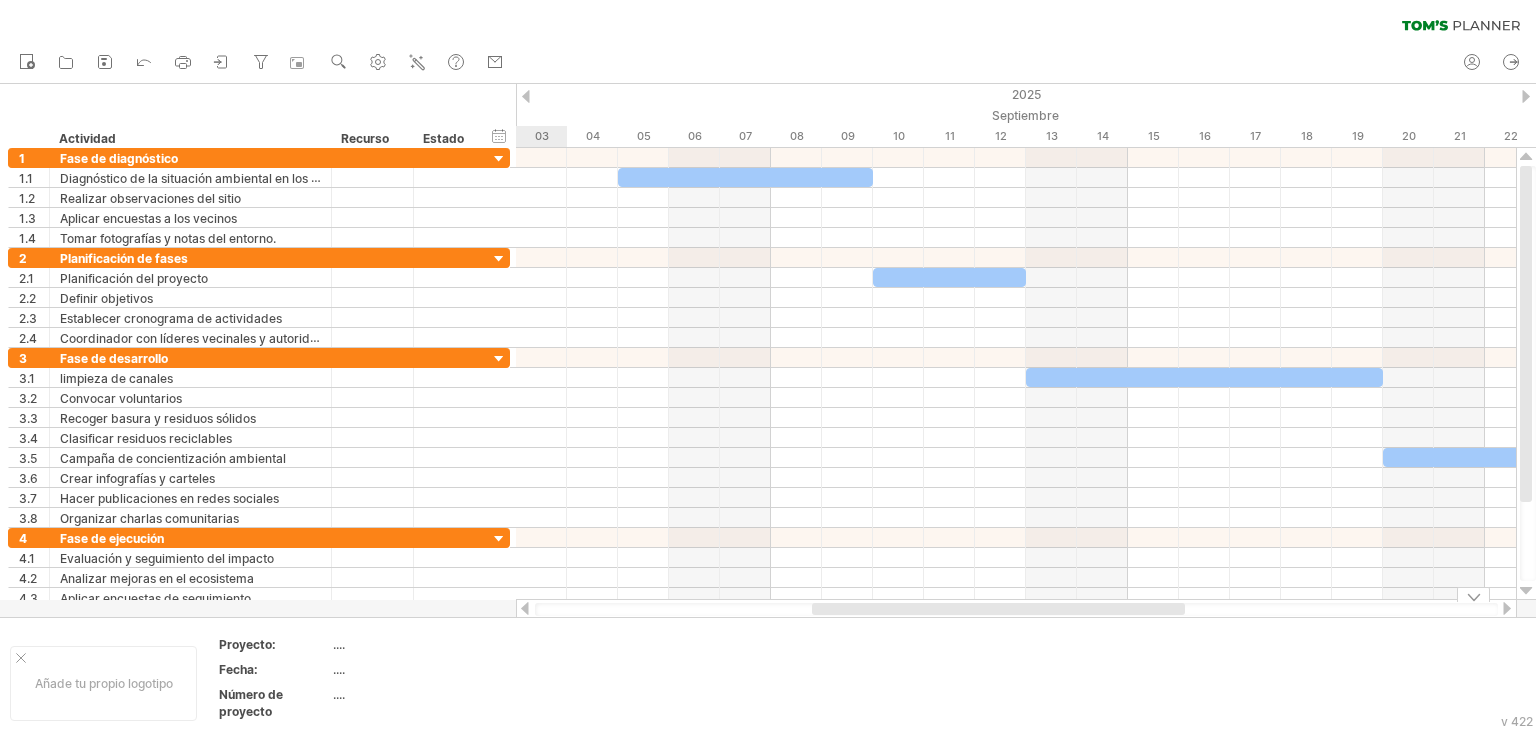drag, startPoint x: 717, startPoint y: 613, endPoint x: 840, endPoint y: 634, distance: 124.77981 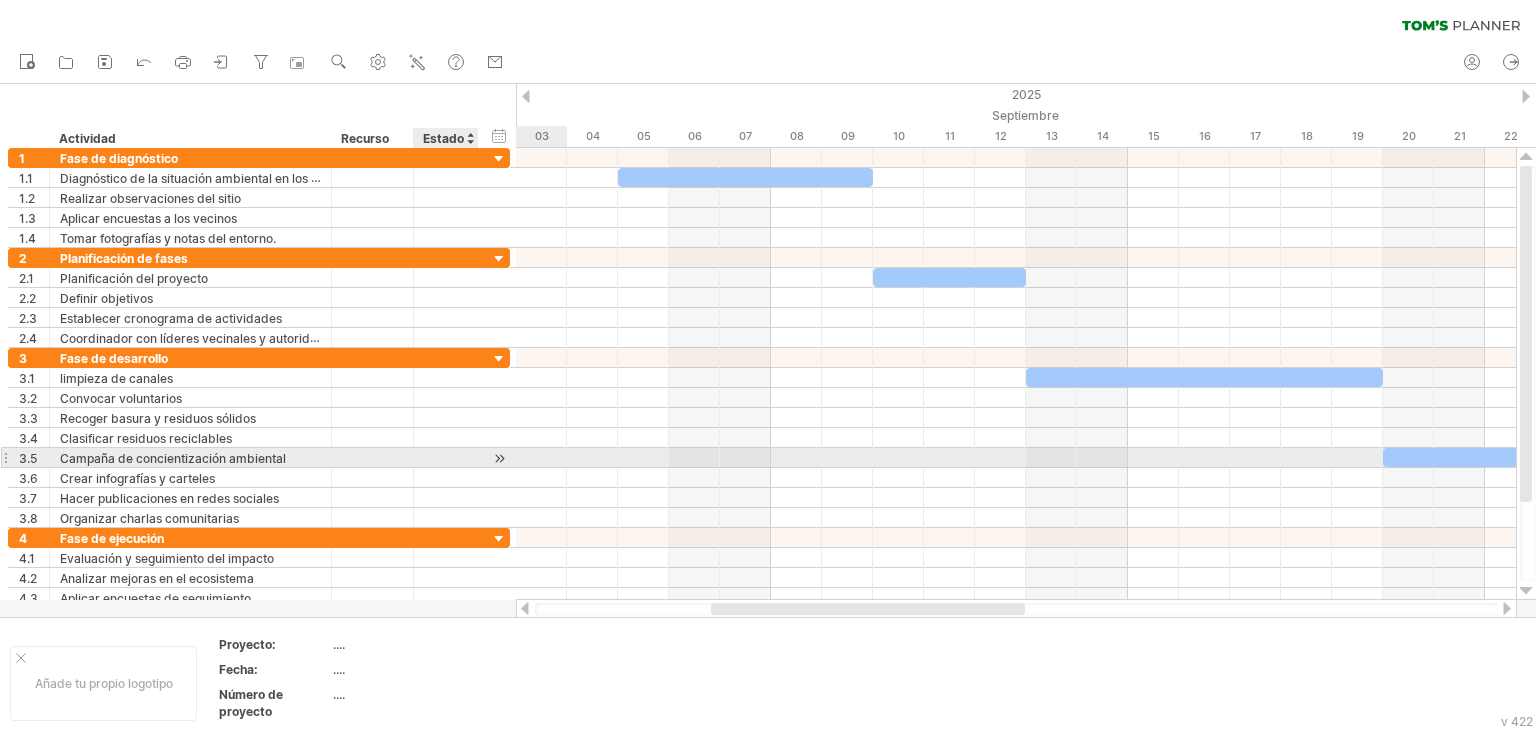 click at bounding box center [499, 458] 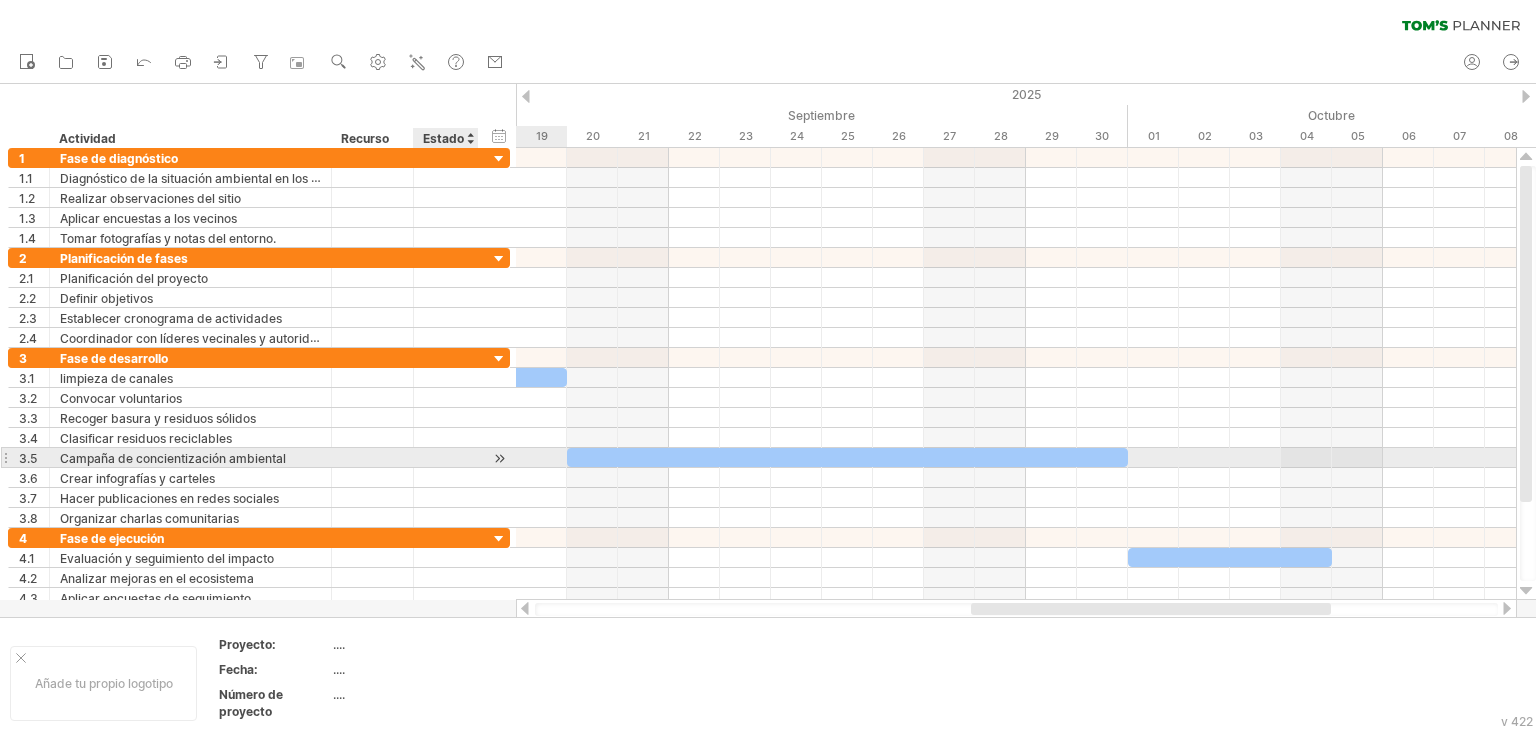 click at bounding box center (499, 458) 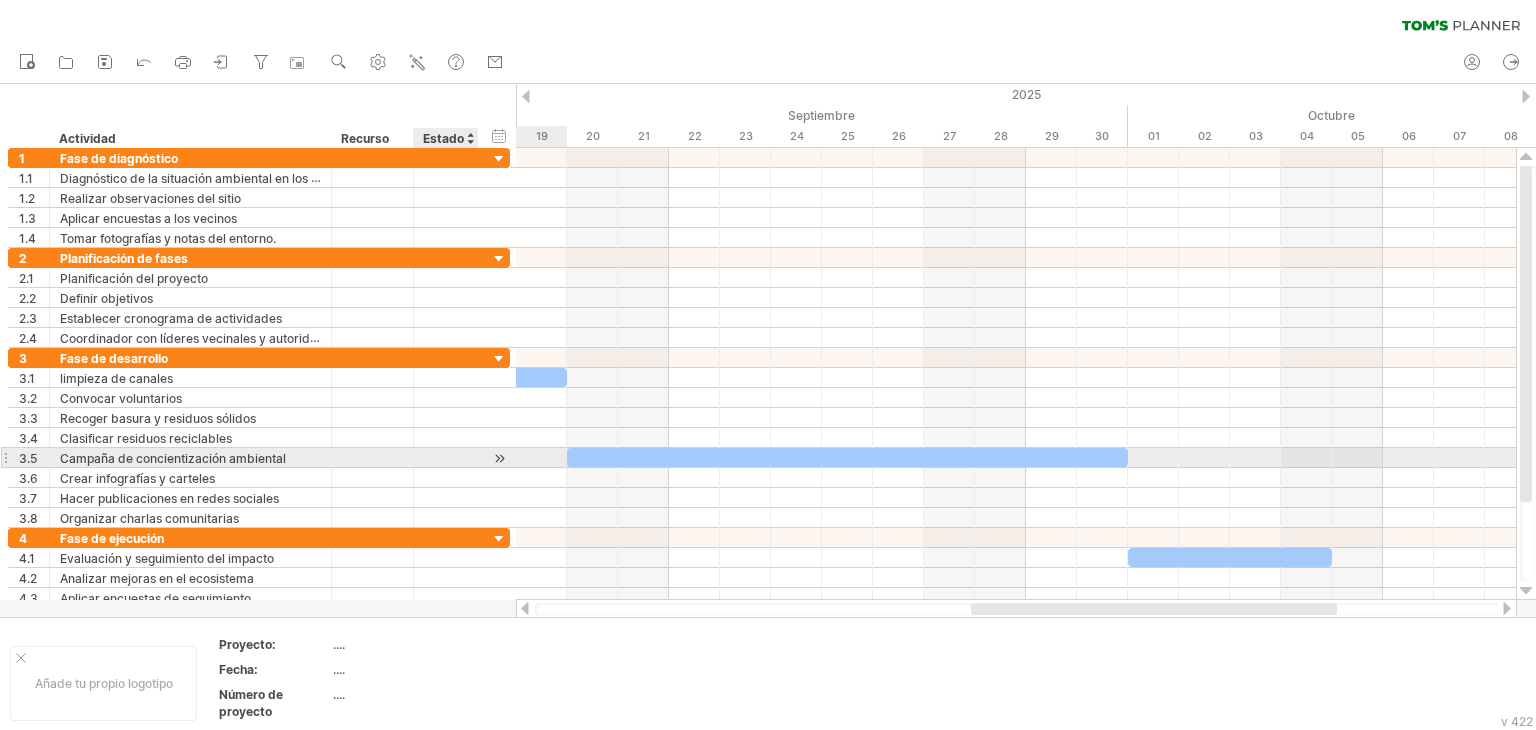 click at bounding box center (499, 458) 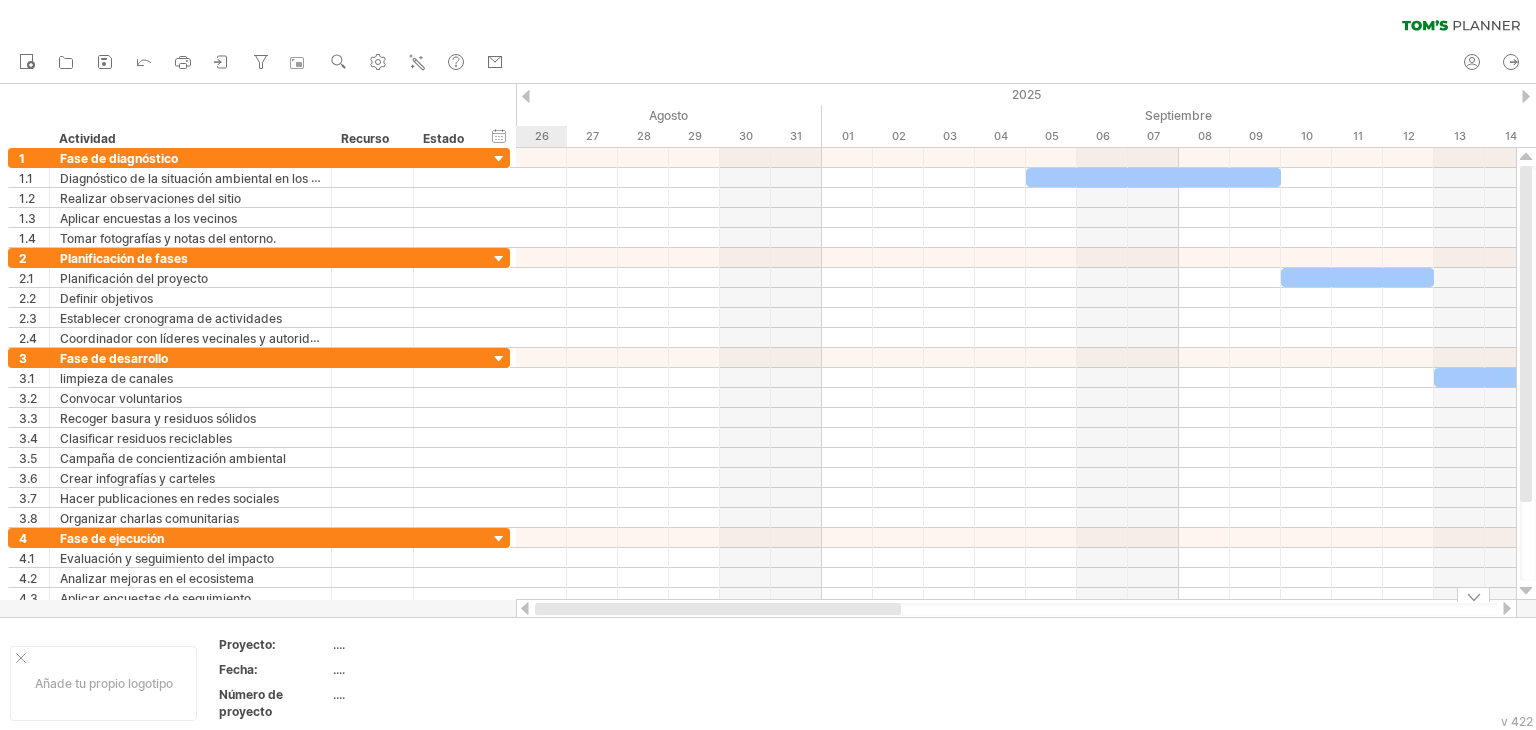 drag, startPoint x: 1000, startPoint y: 609, endPoint x: 518, endPoint y: 642, distance: 483.12836 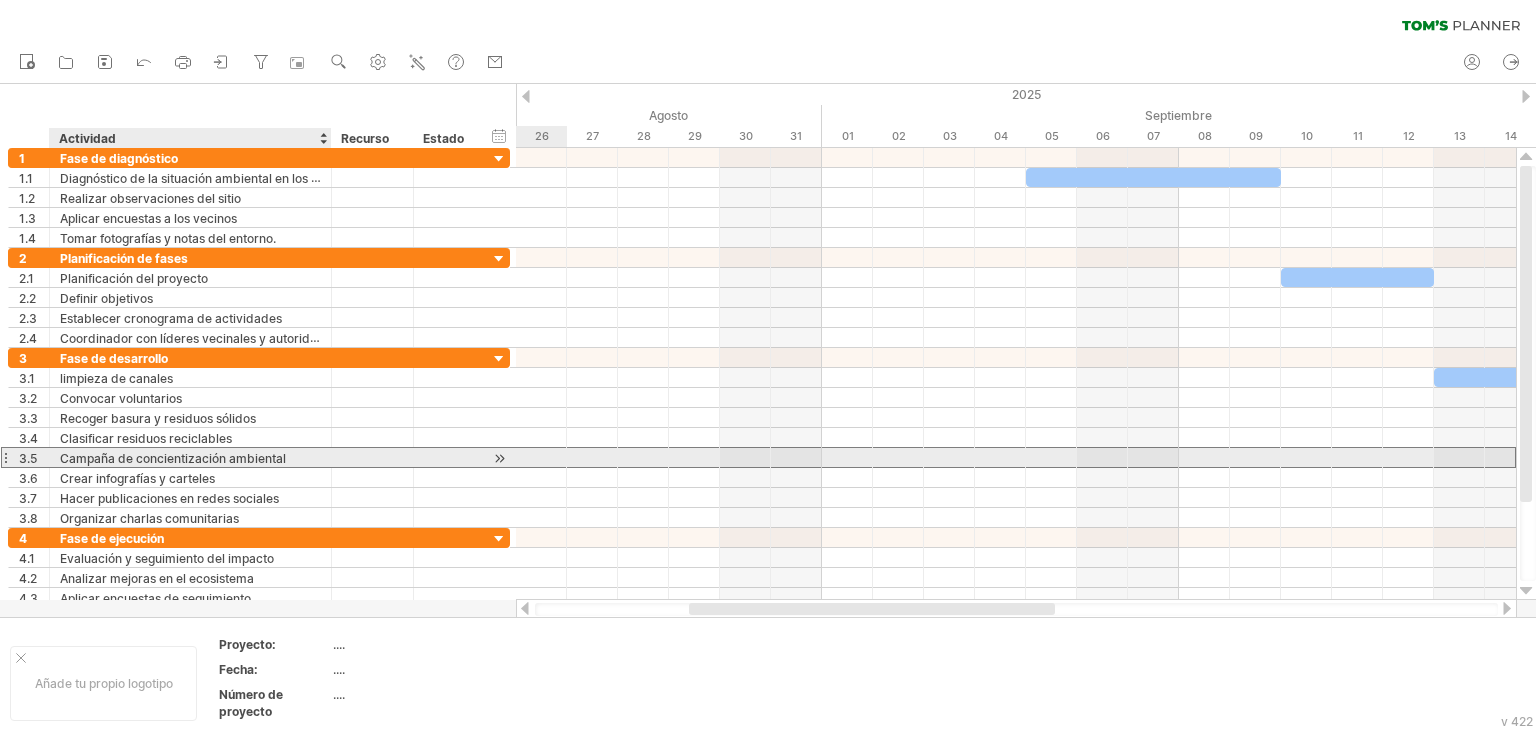 click on "Campaña de concientización ambiental" at bounding box center [173, 458] 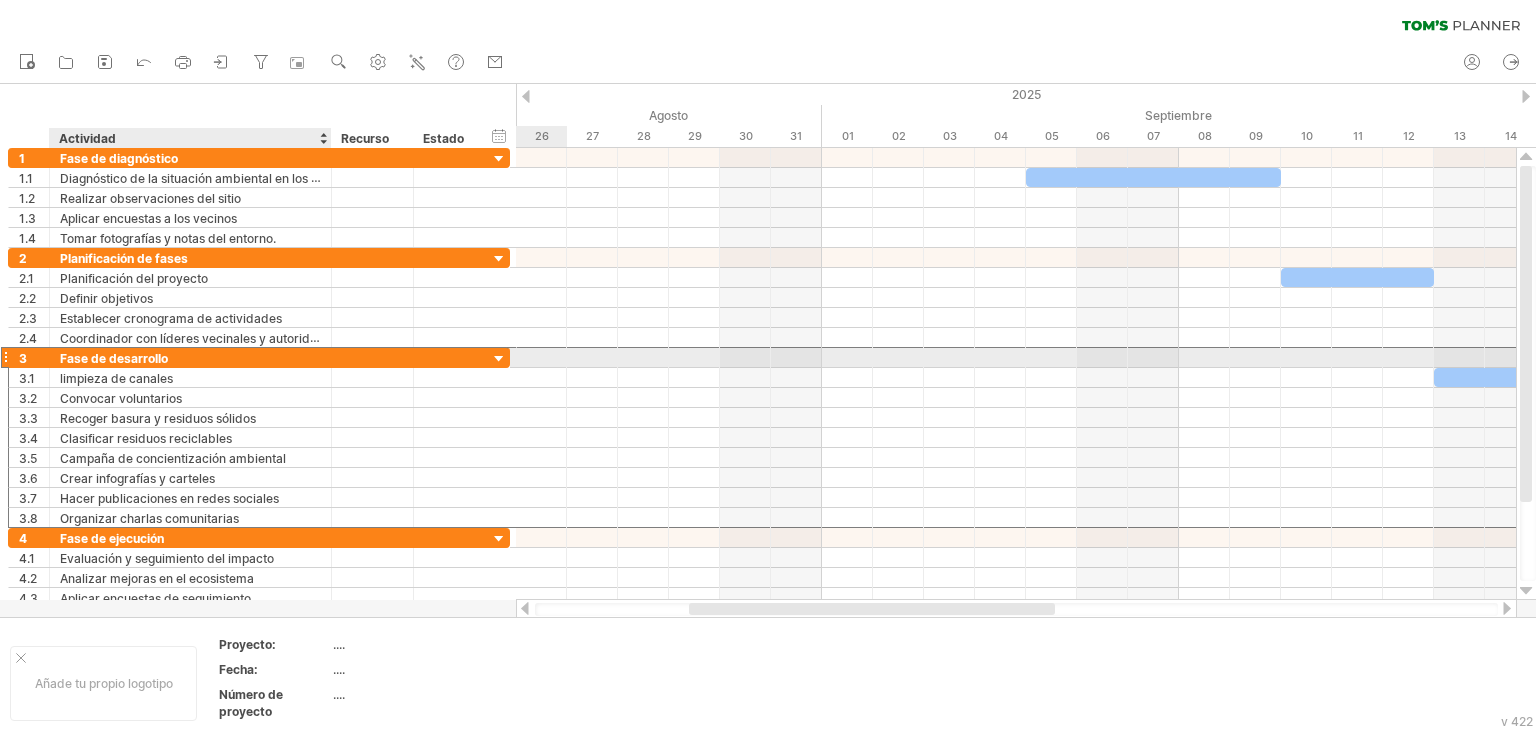 click on "Fase de desarrollo" at bounding box center [114, 358] 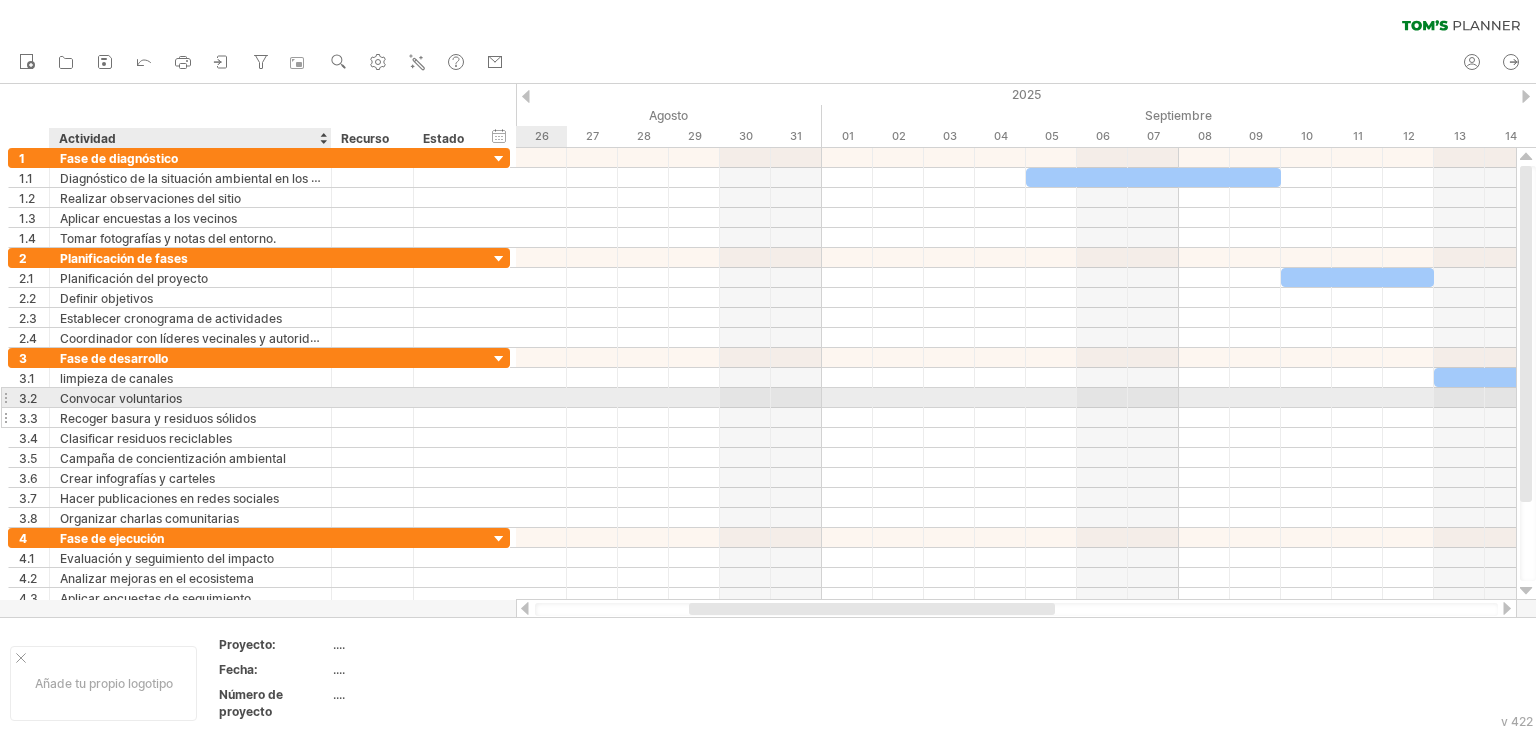 click at bounding box center [411, 418] 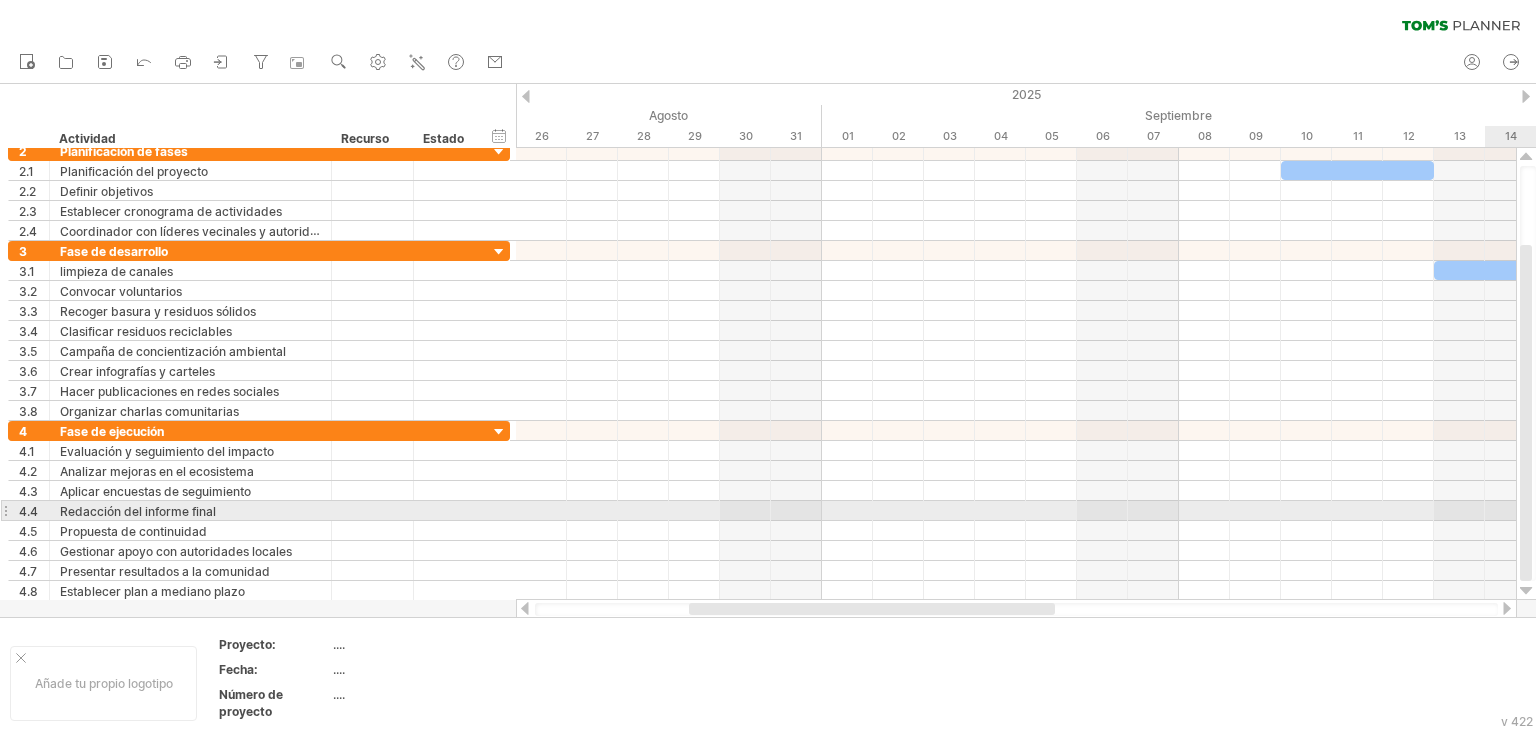 drag, startPoint x: 1520, startPoint y: 356, endPoint x: 1535, endPoint y: 518, distance: 162.69296 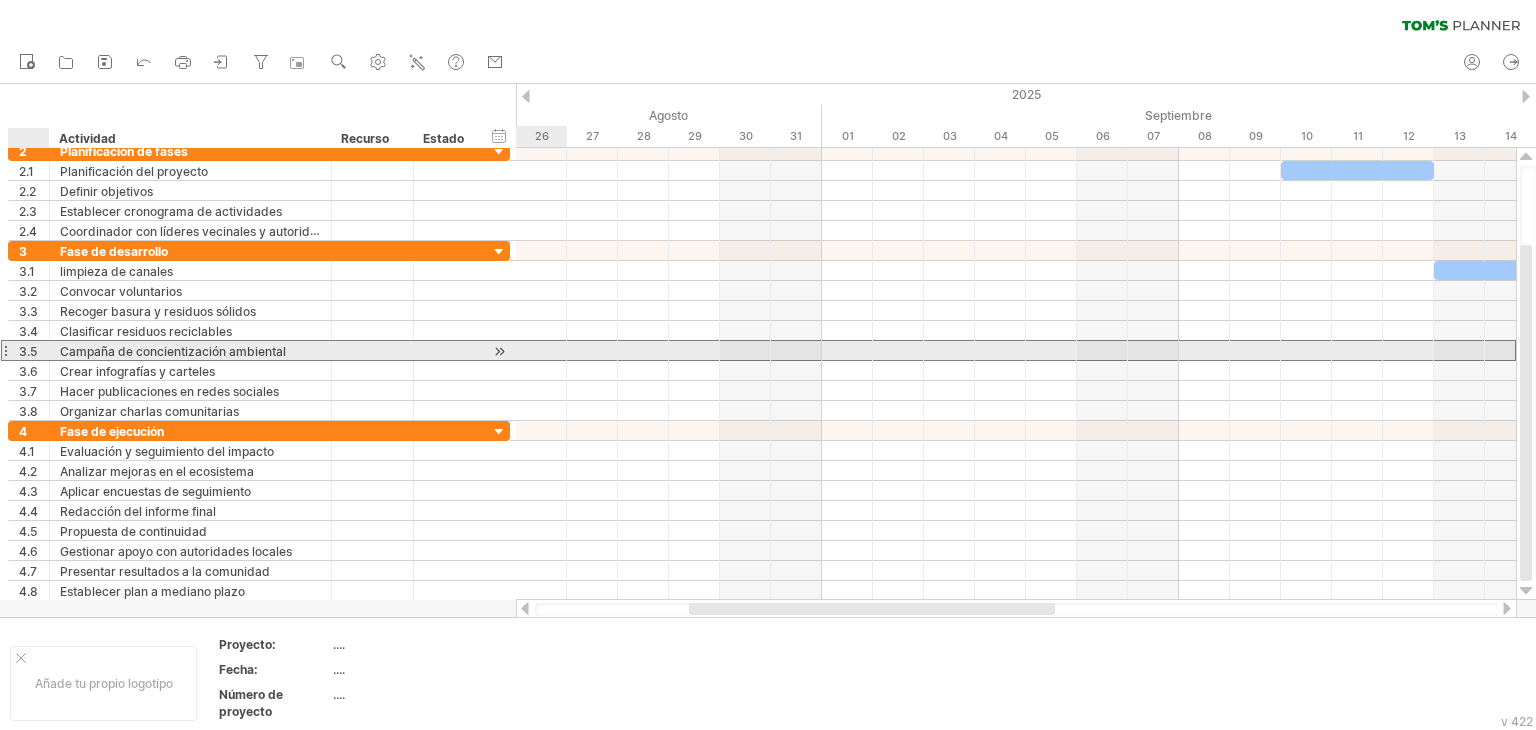 click on "3.5" at bounding box center [34, 350] 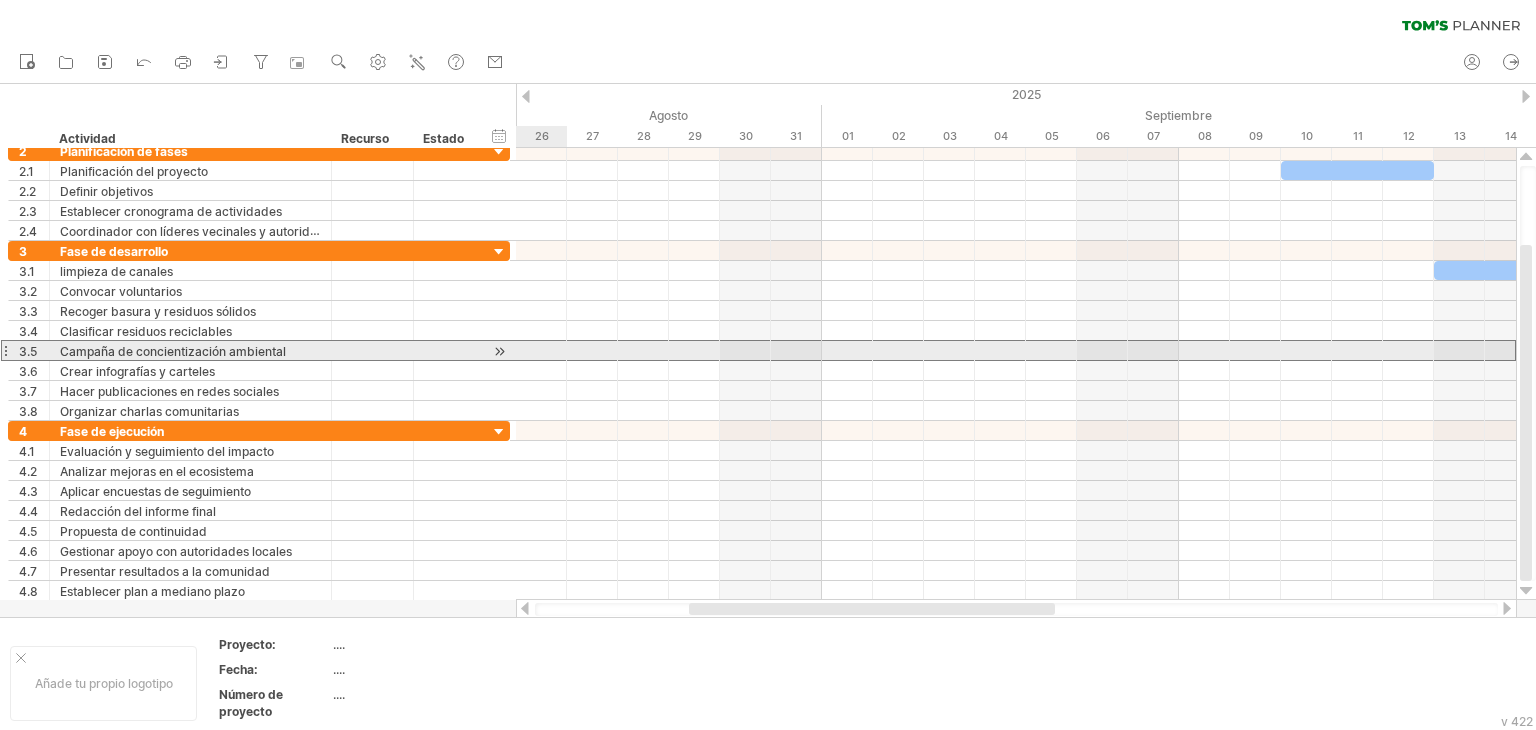 click at bounding box center (5, 350) 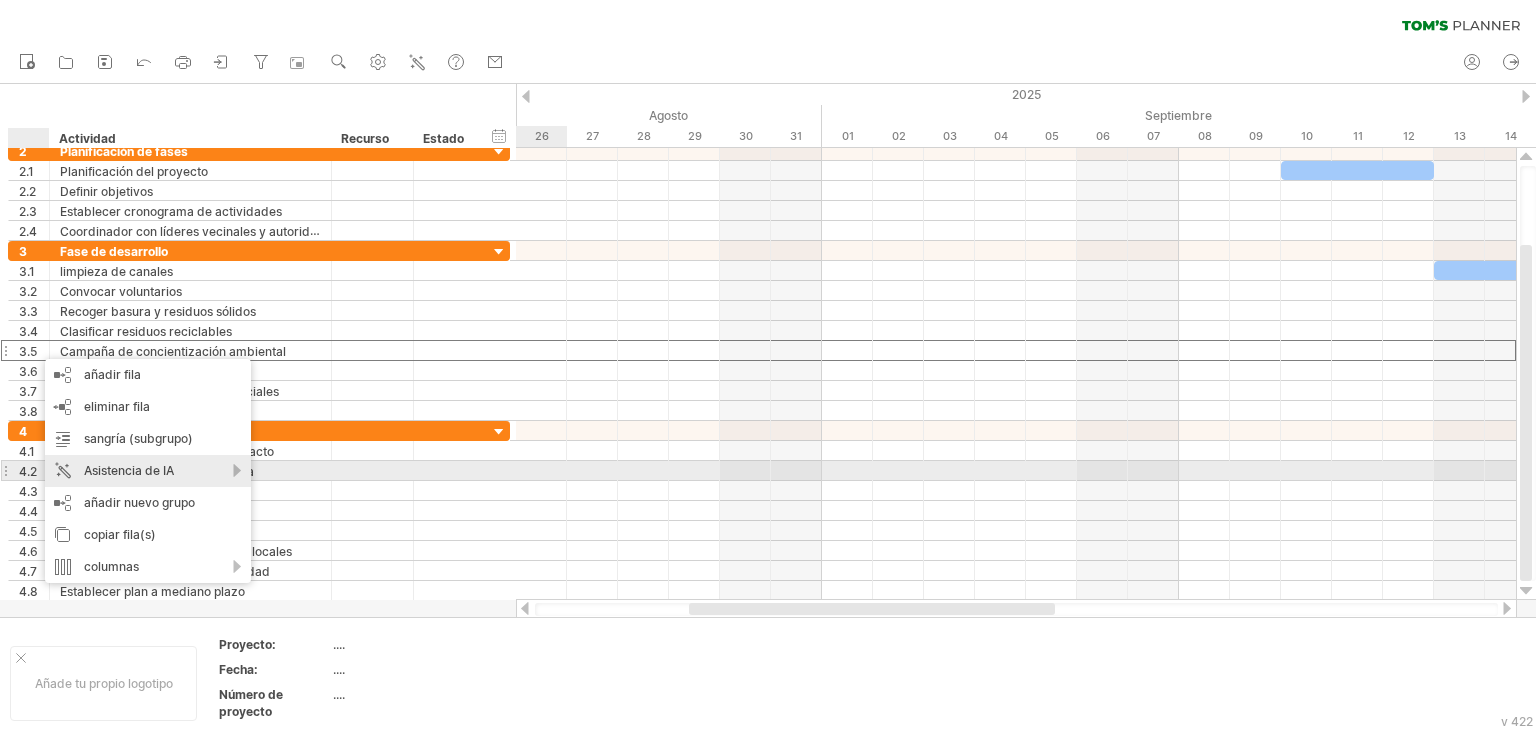 click on "Asistencia de IA" at bounding box center [148, 471] 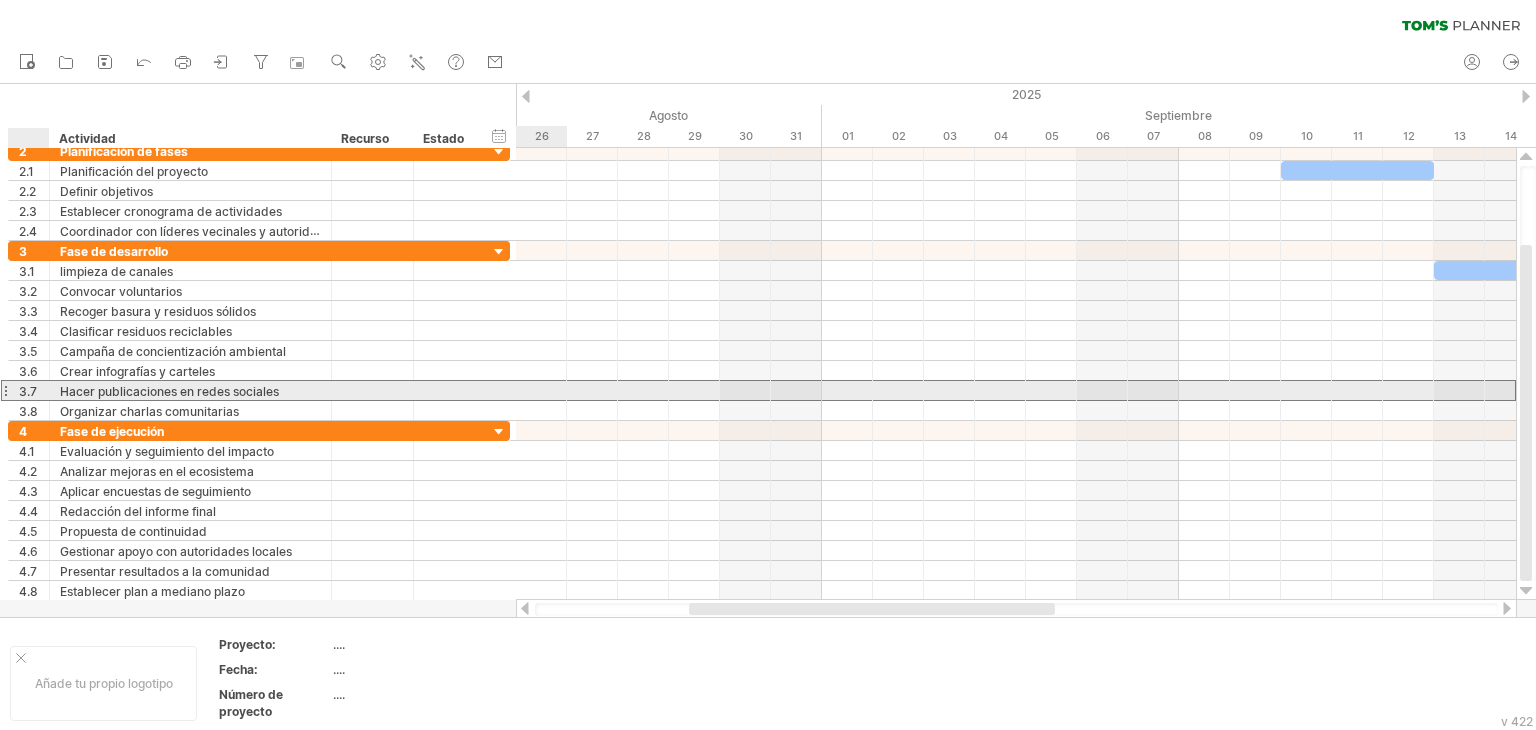 click at bounding box center [372, 390] 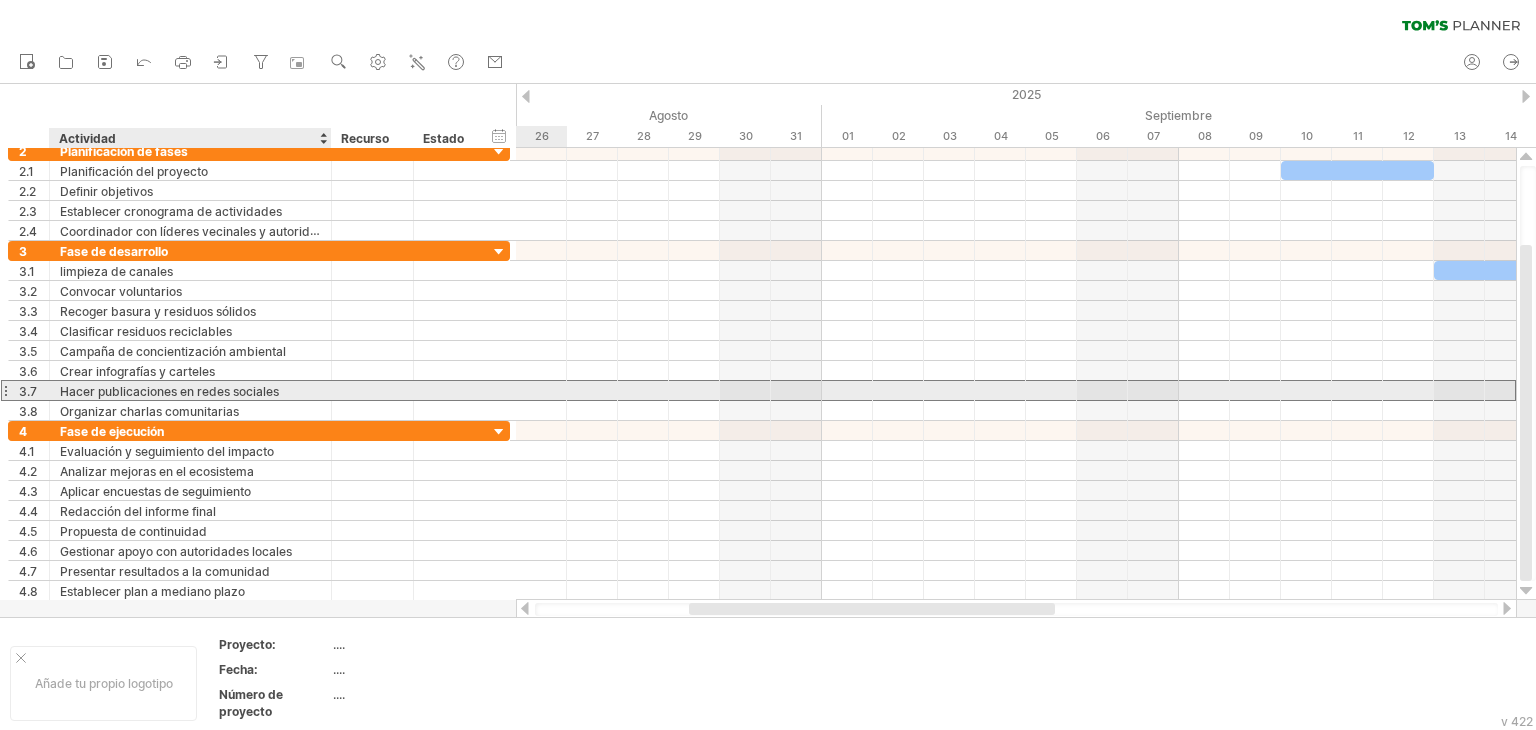 click on "Hacer publicaciones en redes sociales" at bounding box center (190, 390) 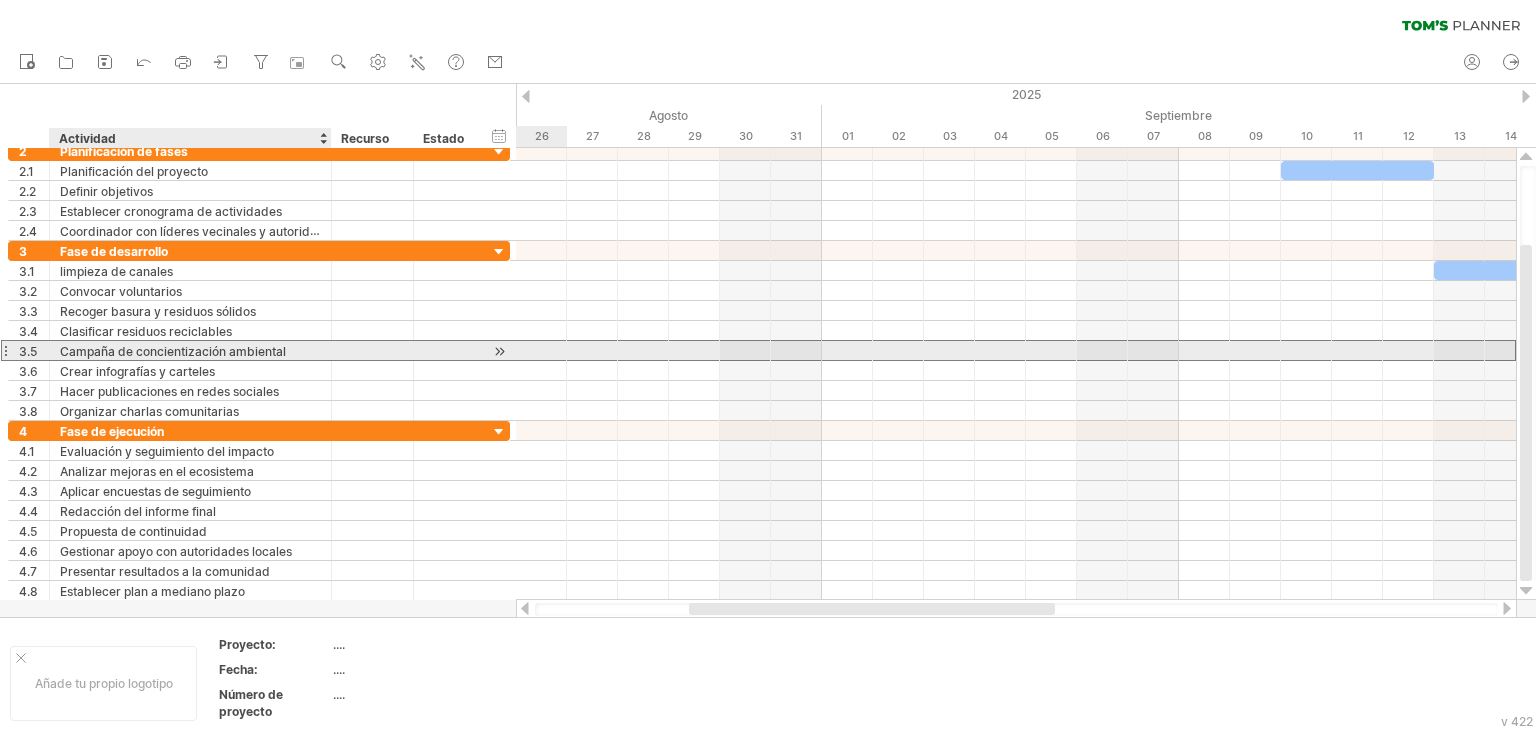 click on "Campaña de concientización ambiental" at bounding box center [190, 350] 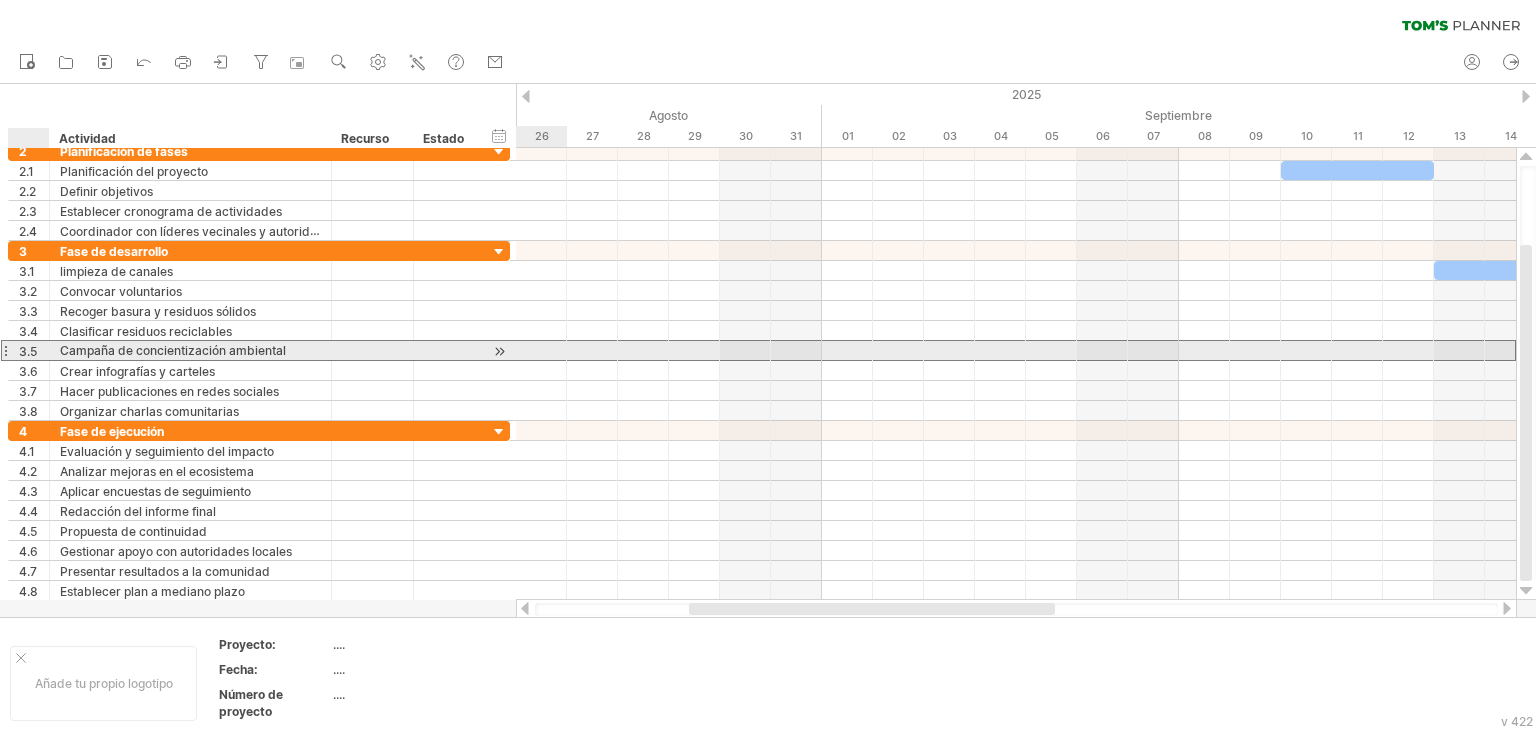 click on "3.5" at bounding box center [28, 351] 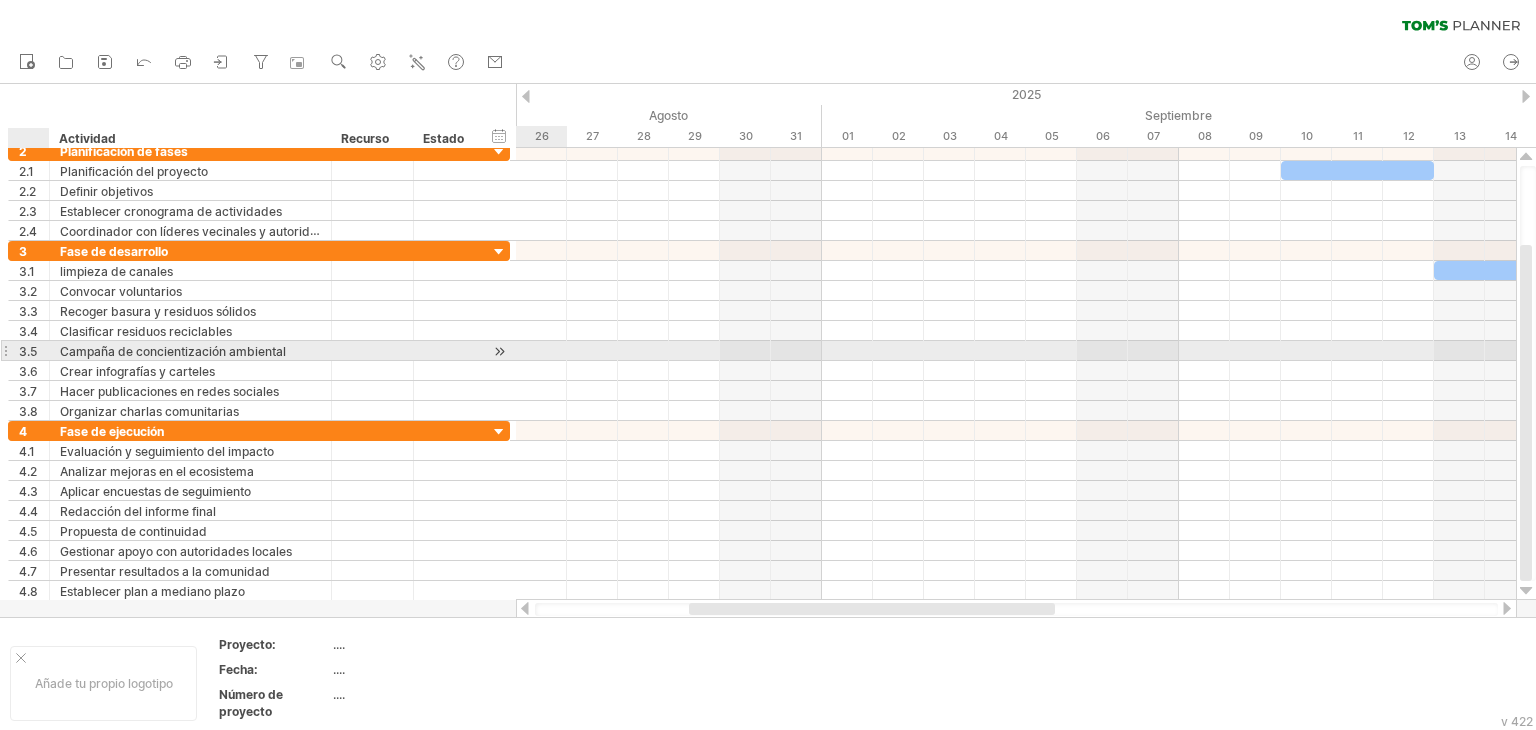 click at bounding box center (47, 351) 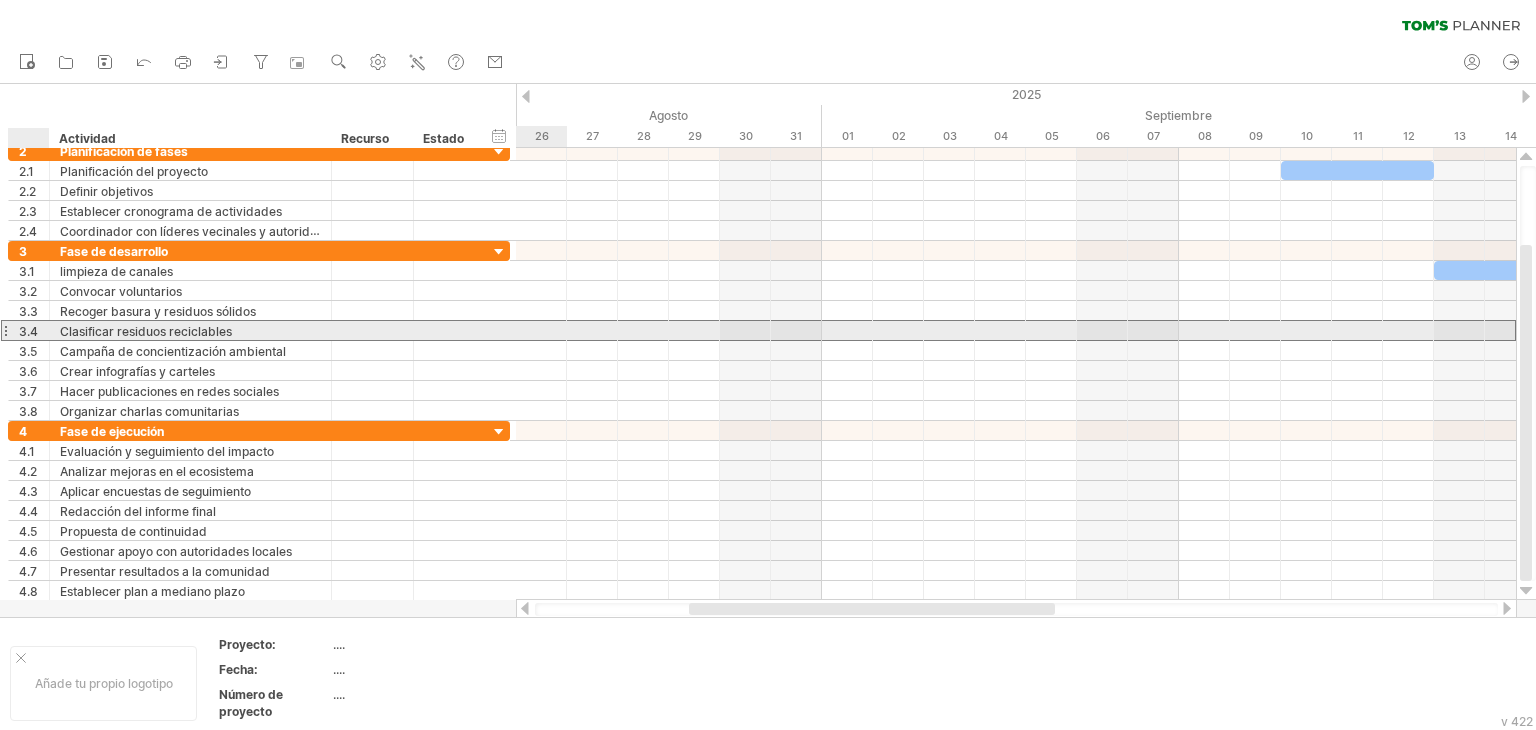 click on "3.4" at bounding box center [34, 330] 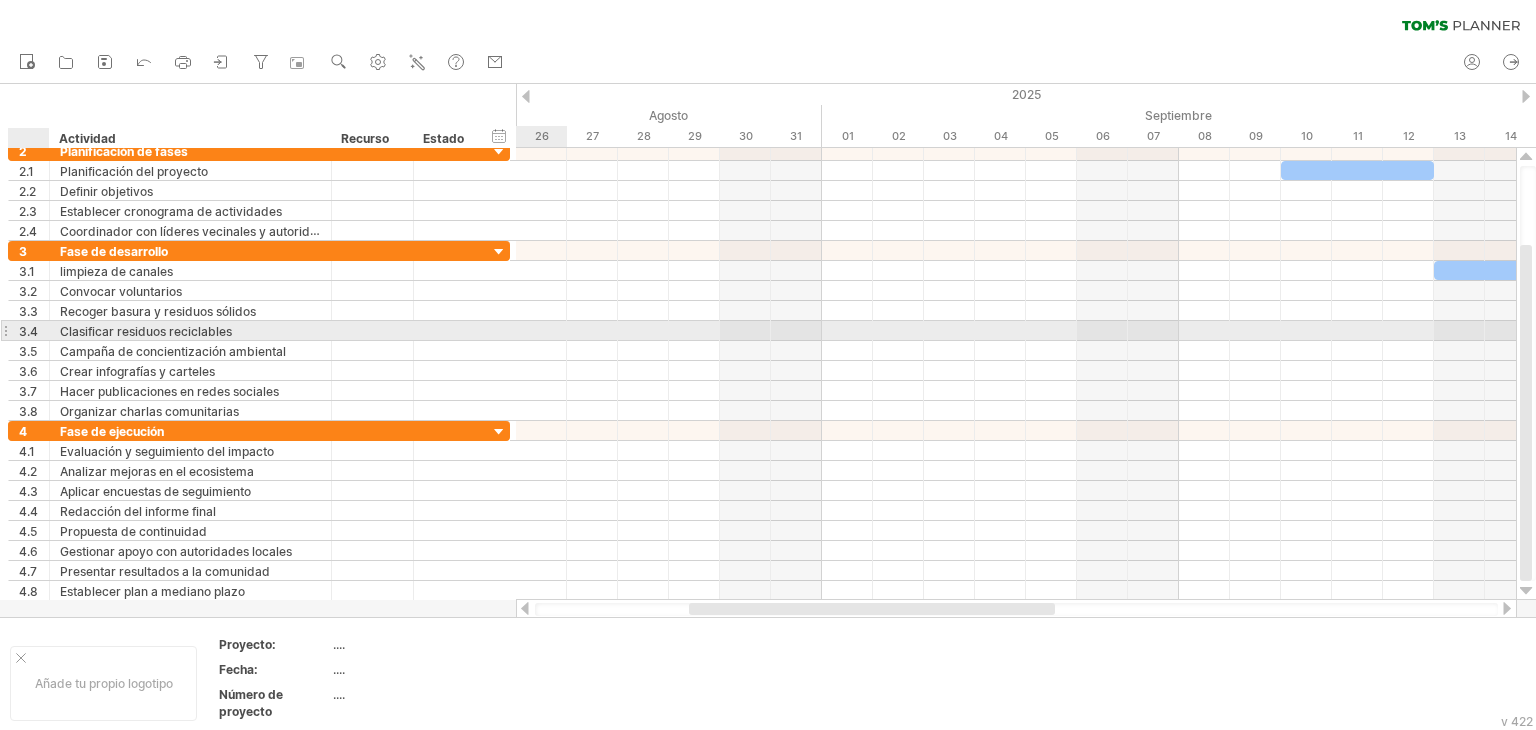 click on "3.4" at bounding box center [34, 330] 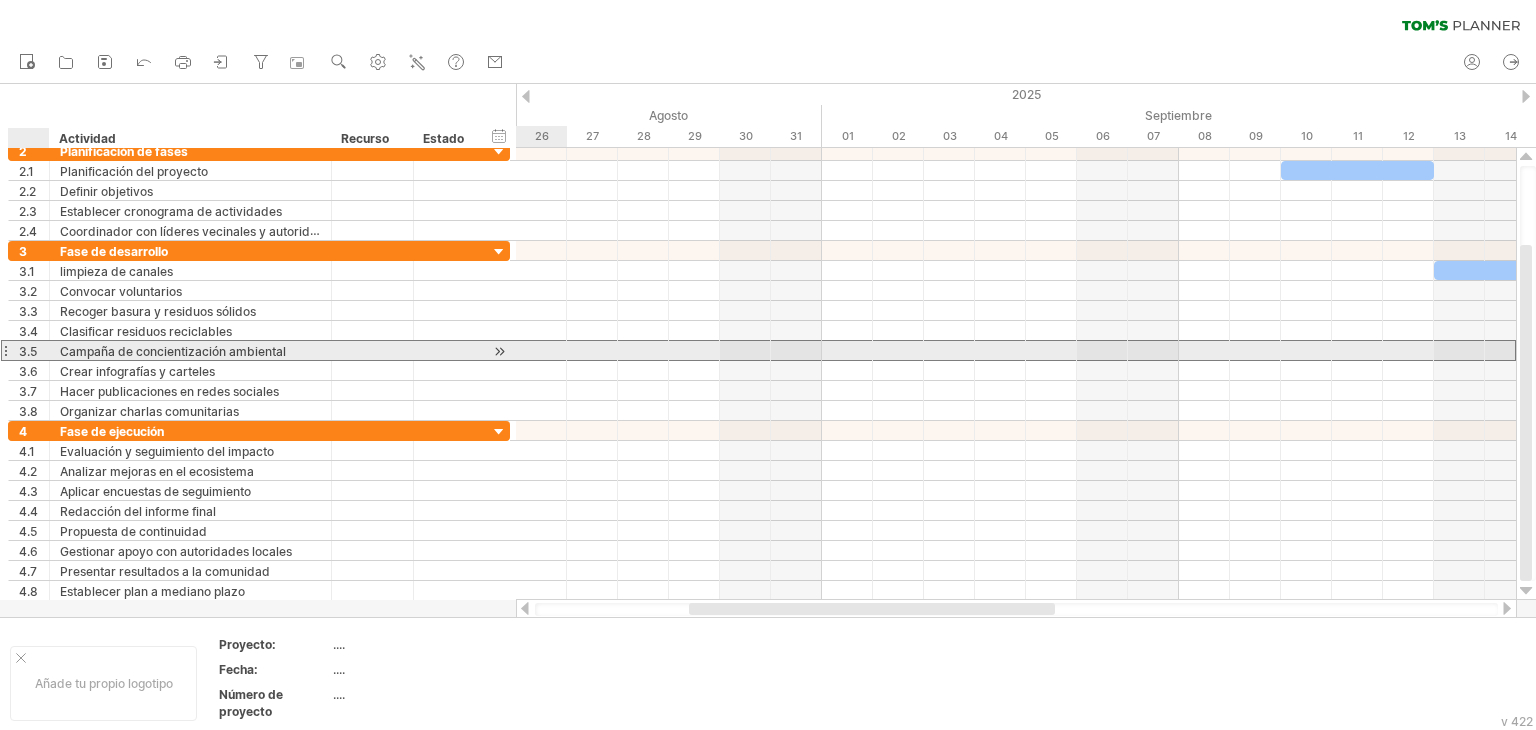 click on "3.5" at bounding box center (28, 351) 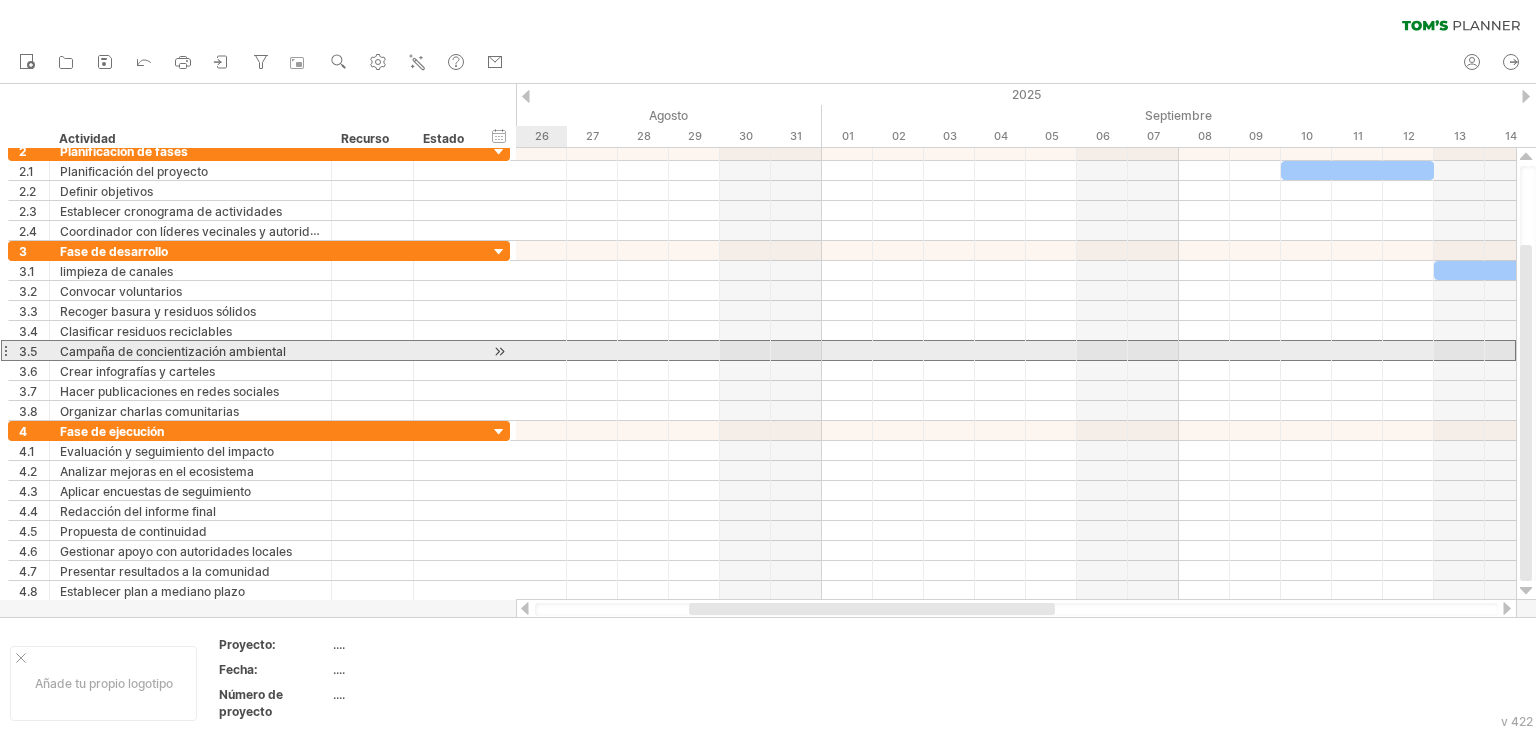 click at bounding box center (5, 350) 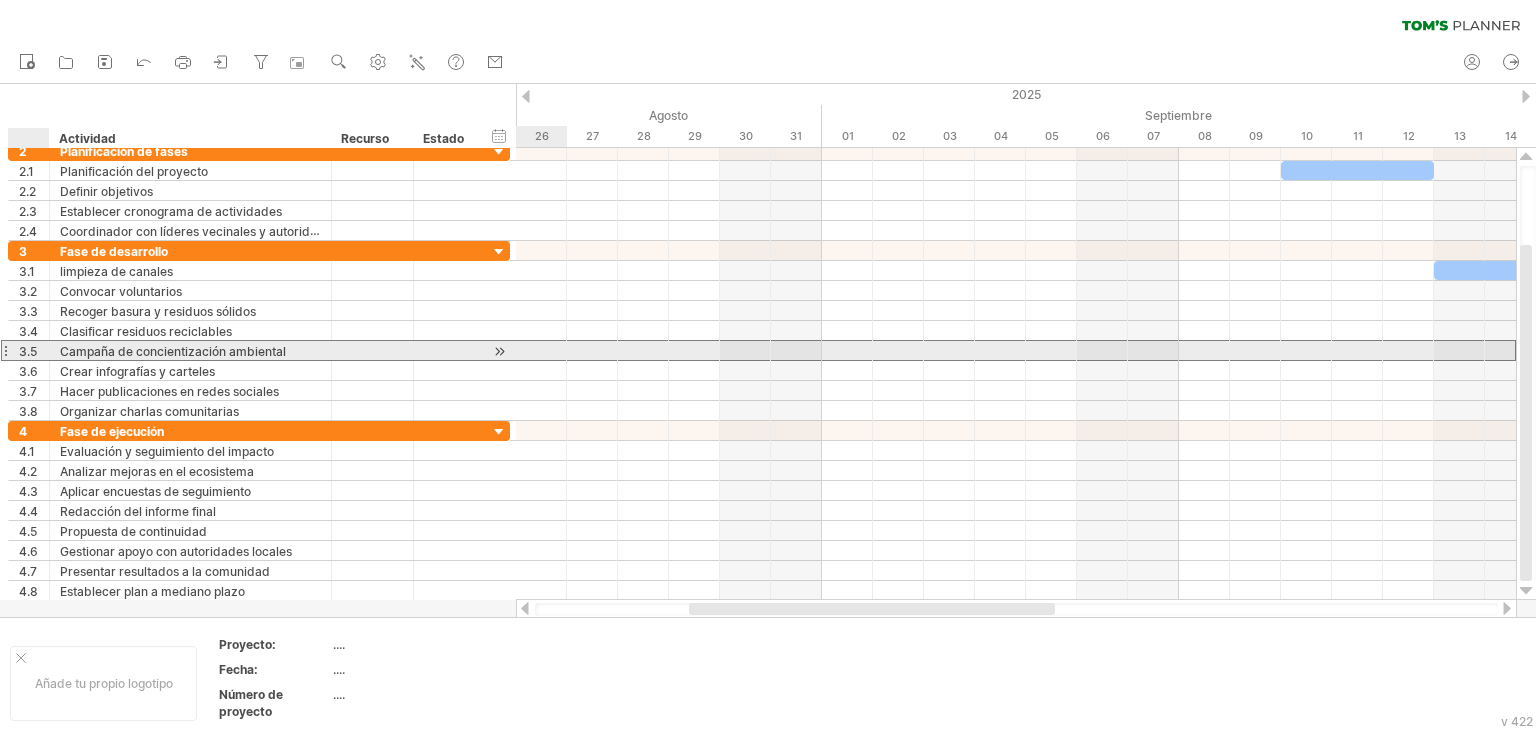 click on "3.5" at bounding box center (34, 350) 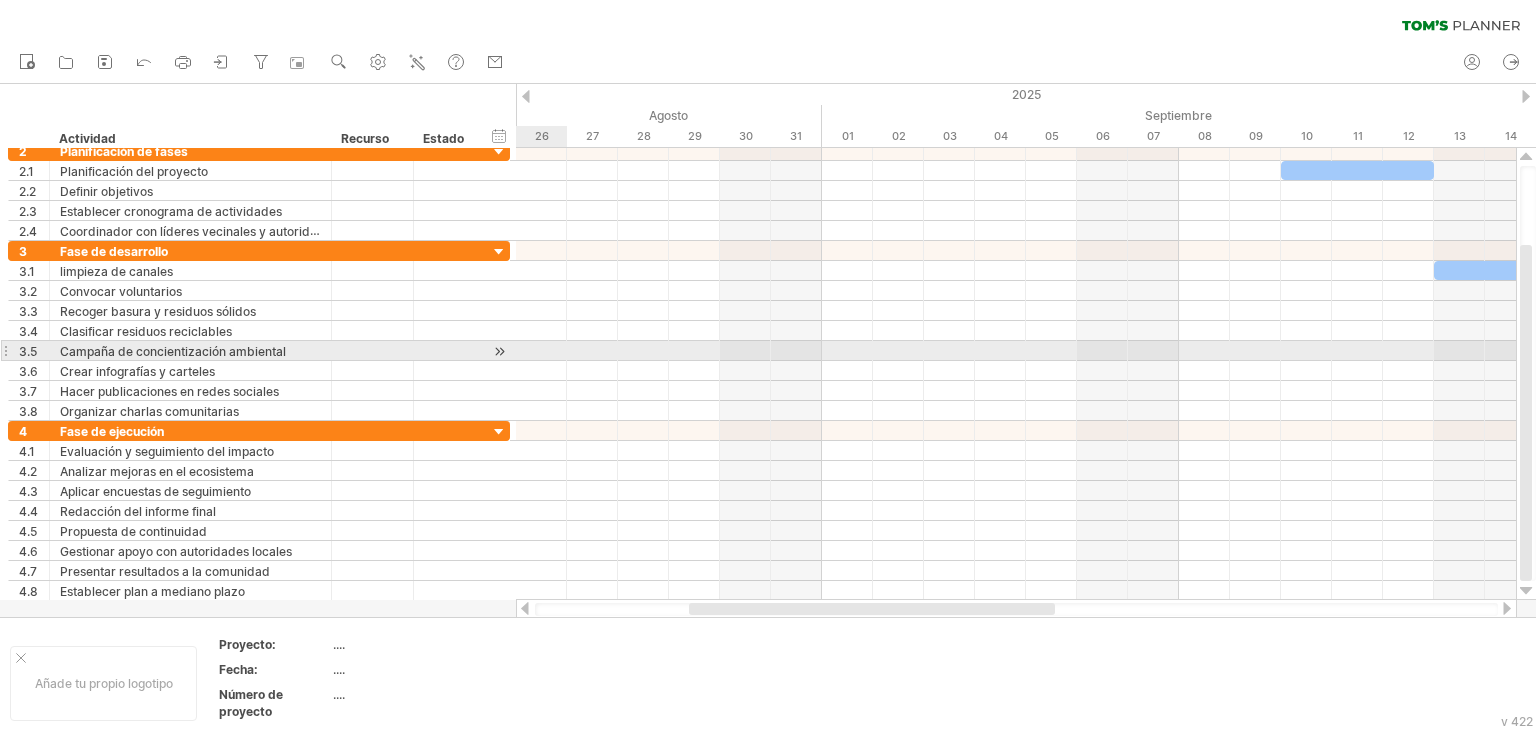 click at bounding box center (5, 350) 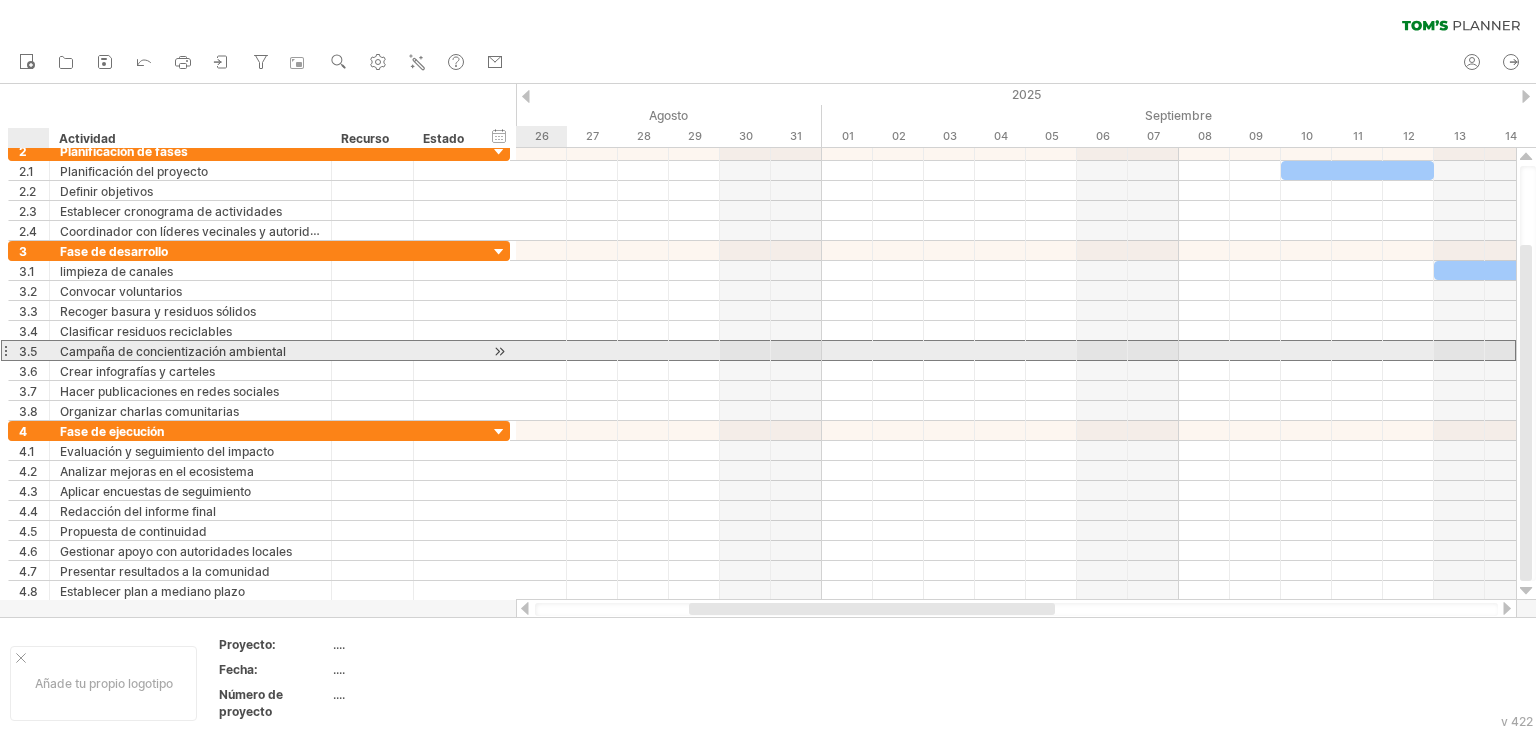 click on "3.5" at bounding box center [34, 350] 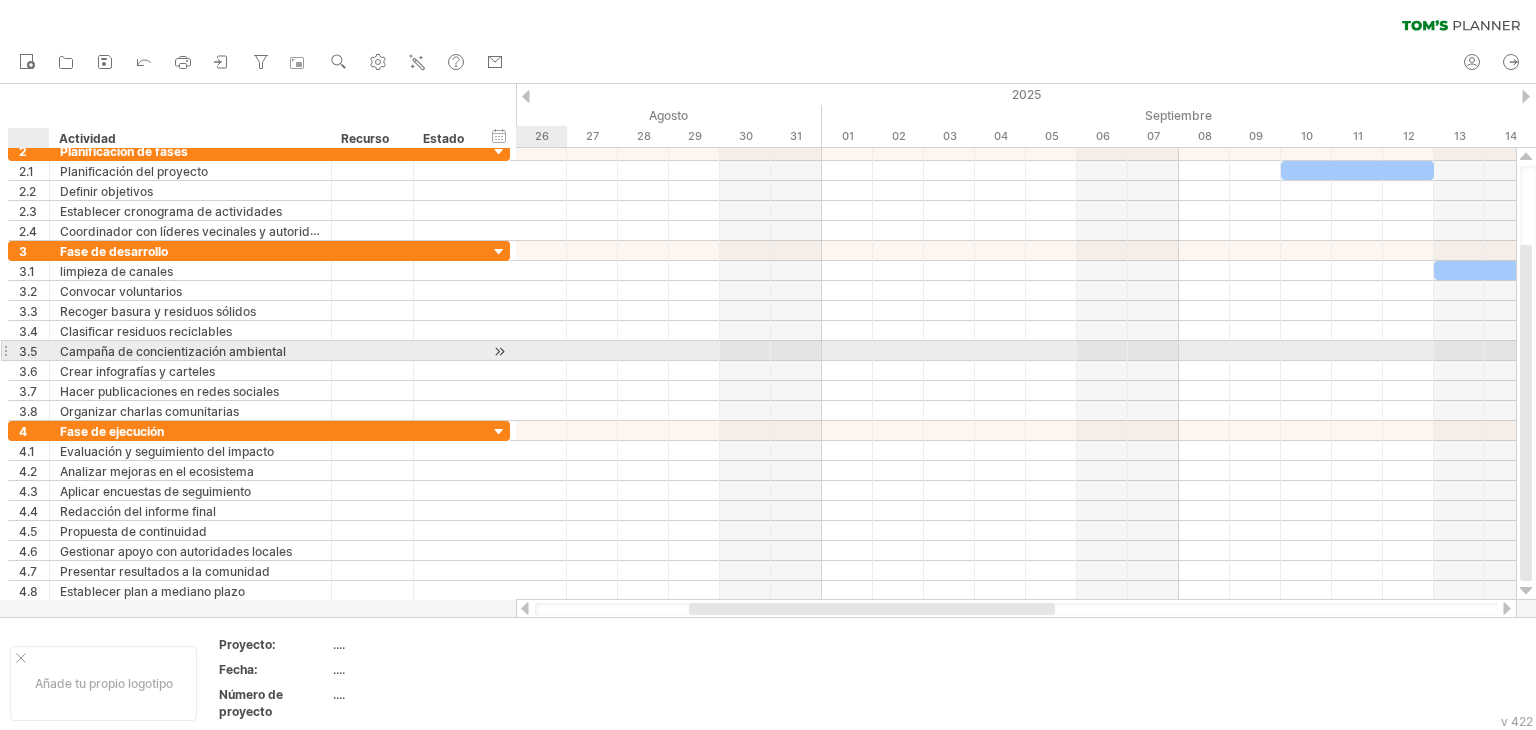 click at bounding box center [47, 351] 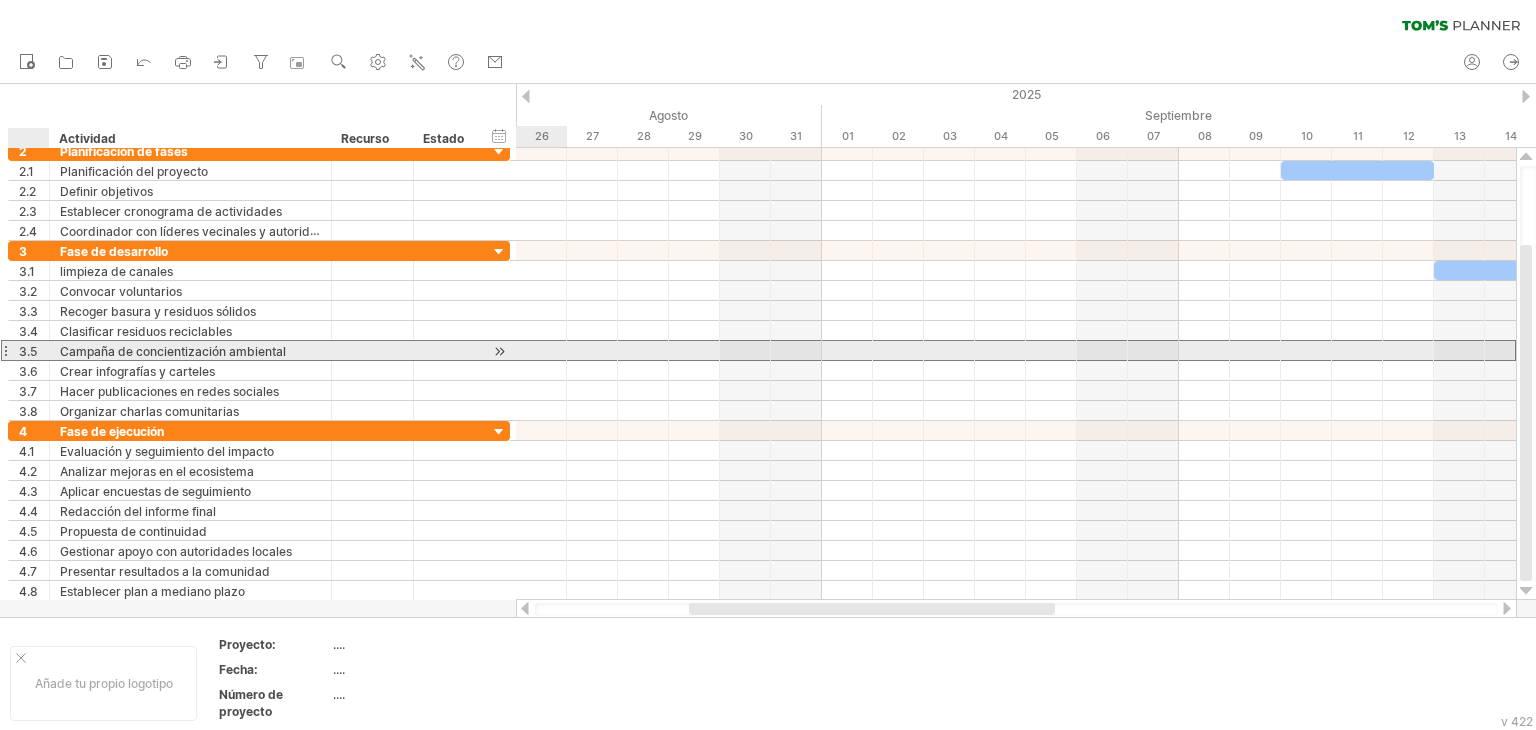 click on "3.5" at bounding box center (28, 351) 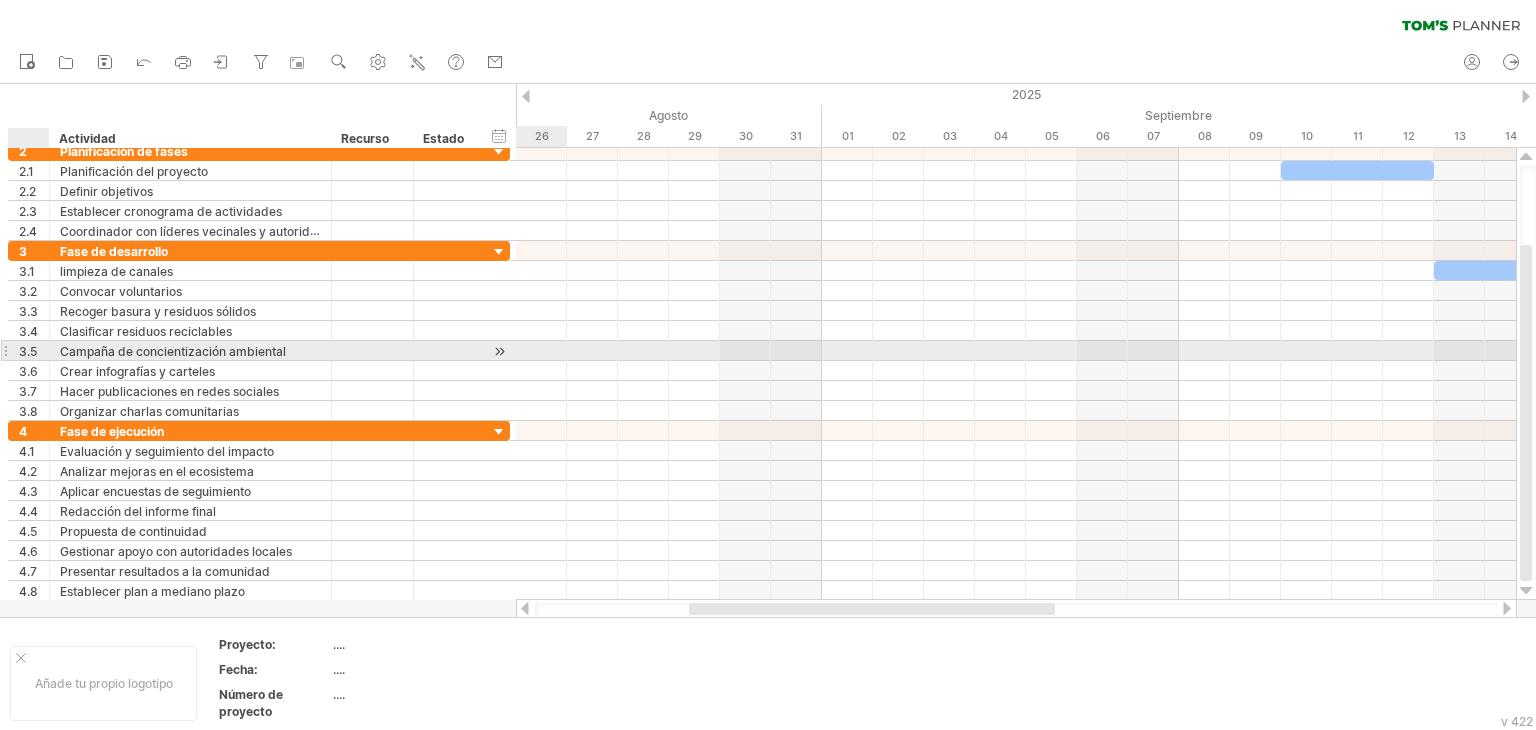 click on "3.5" at bounding box center [28, 351] 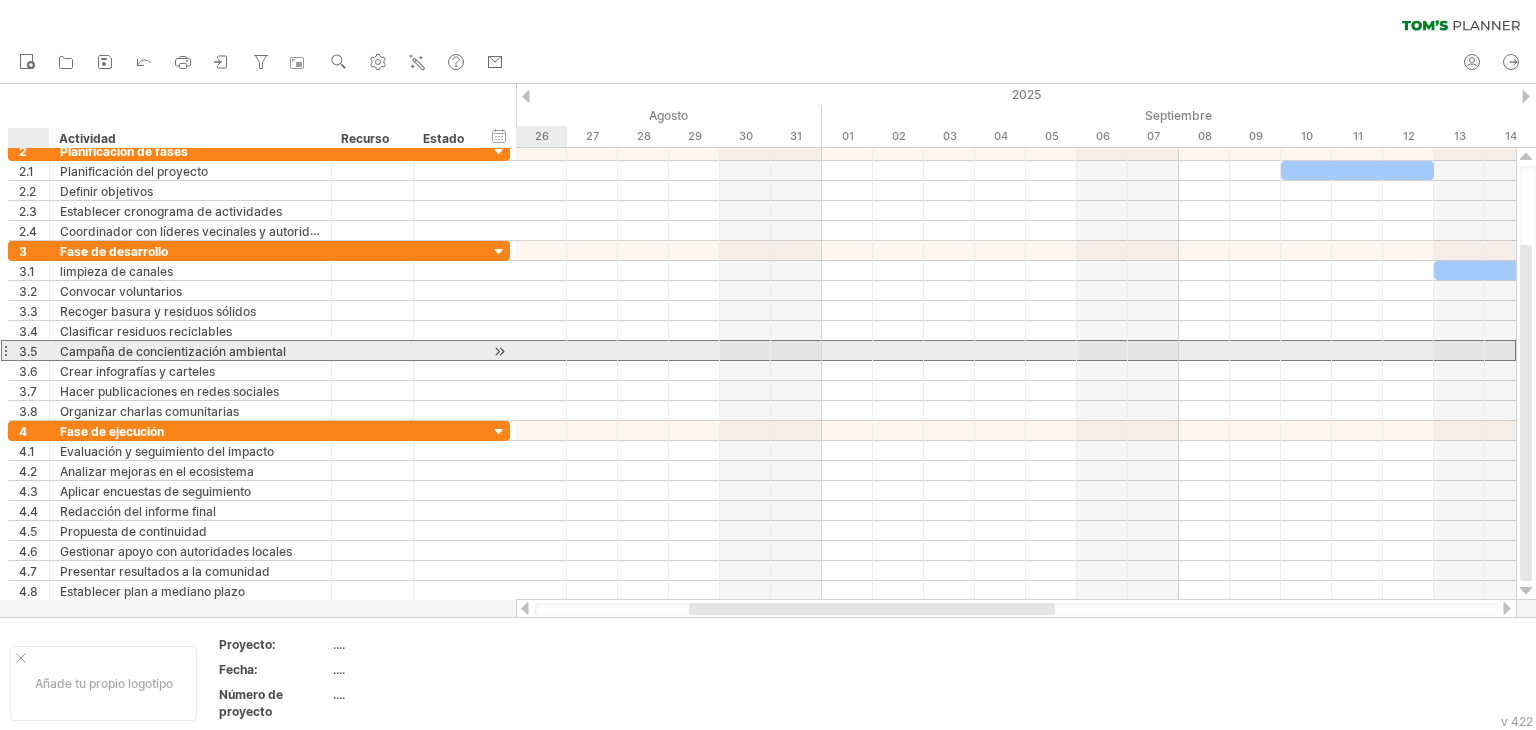 click on "3.5" at bounding box center [28, 351] 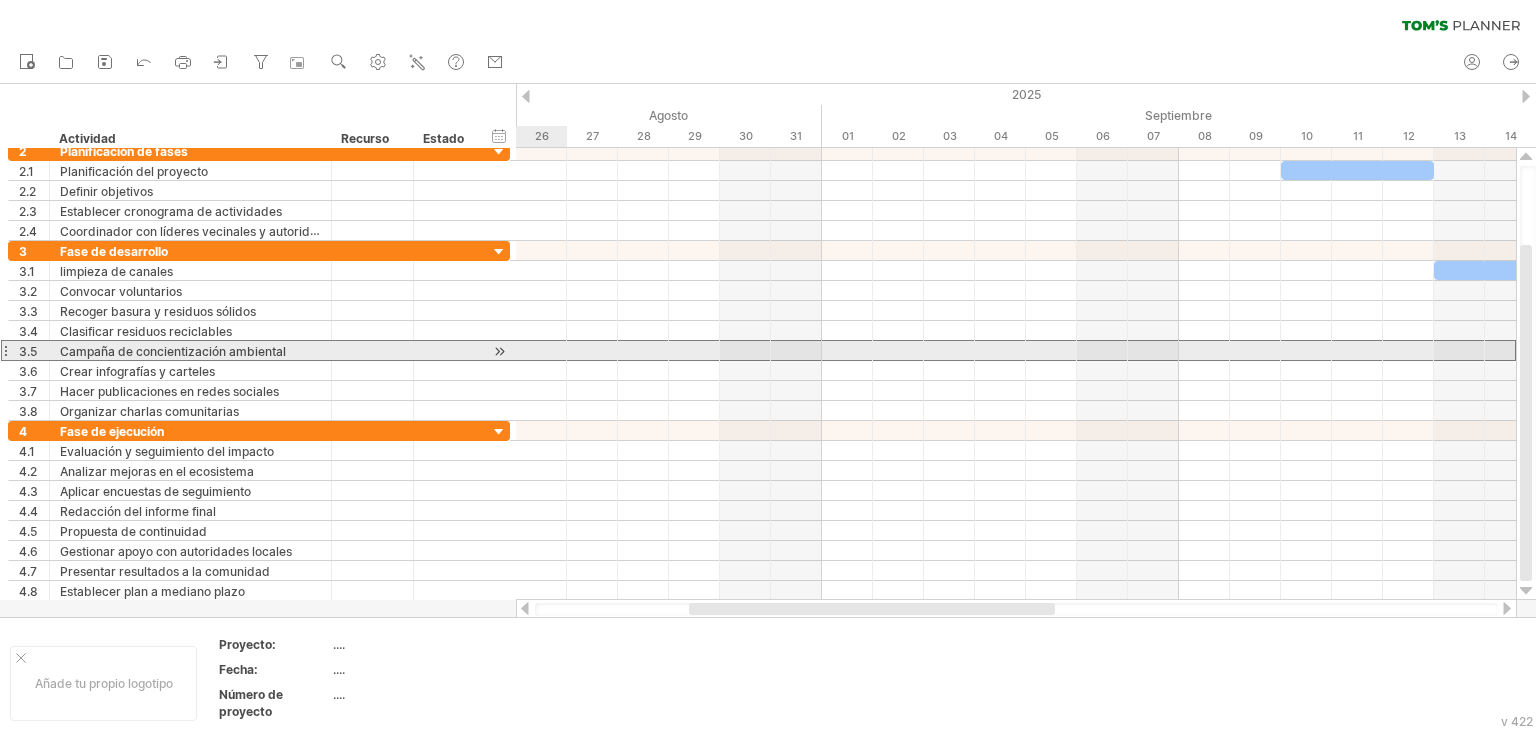 click at bounding box center [5, 350] 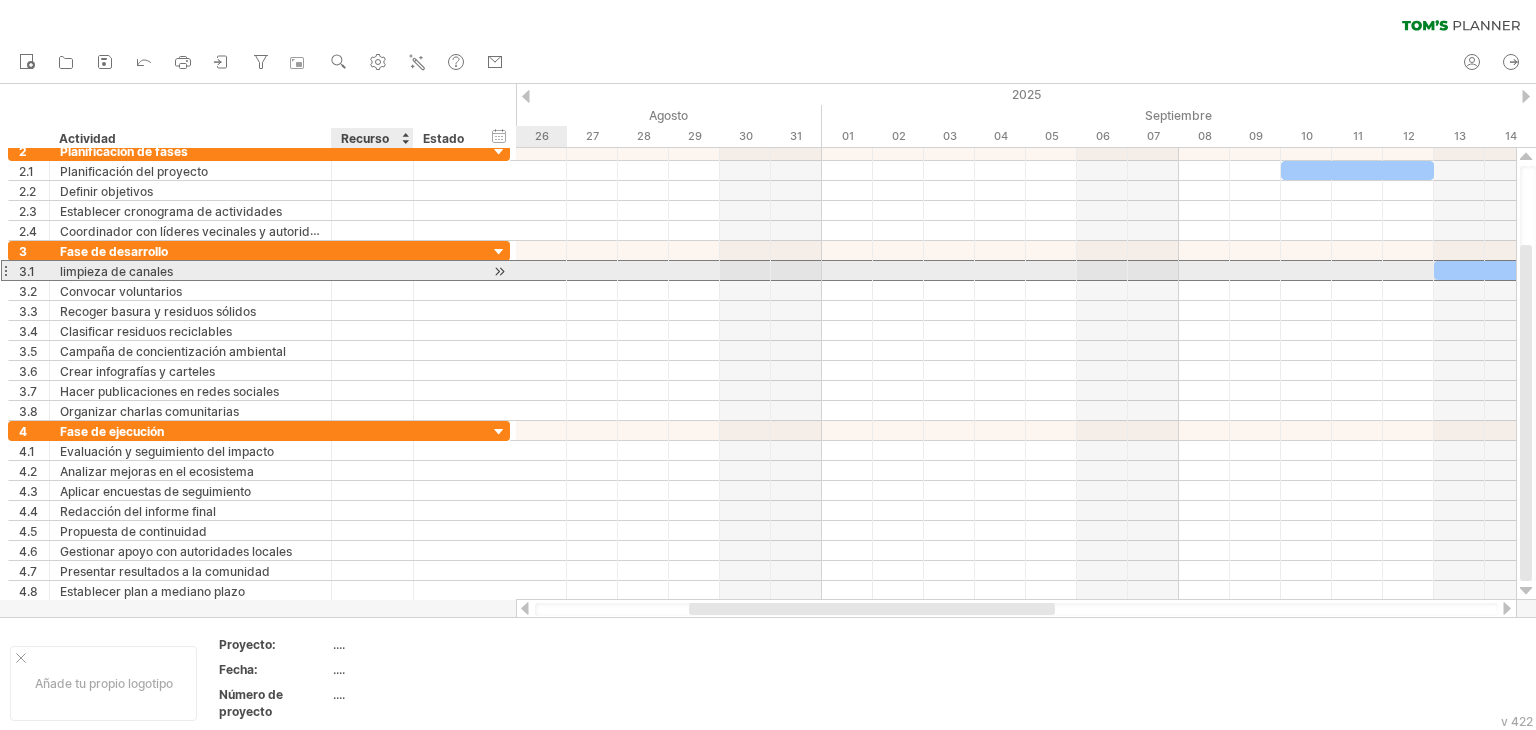 click at bounding box center (372, 270) 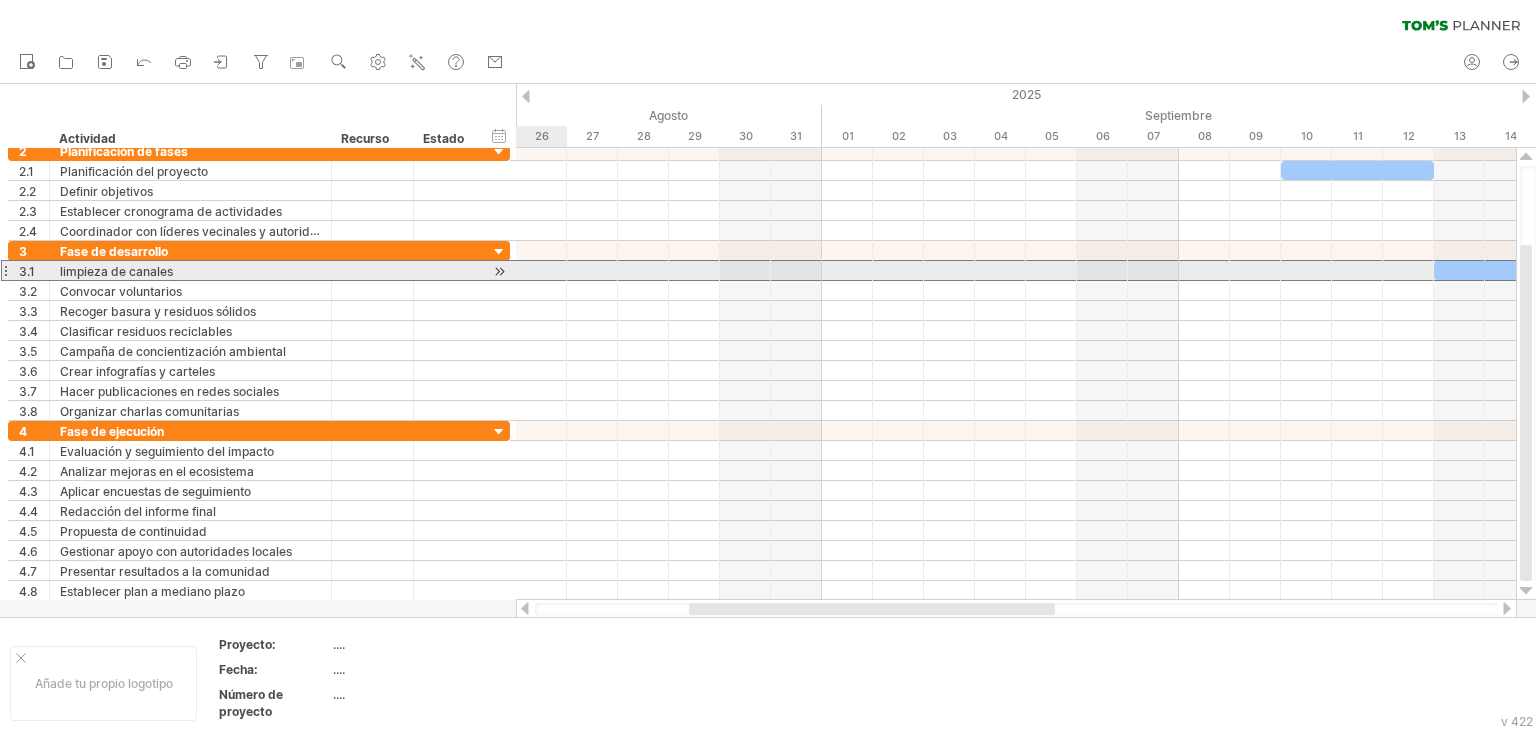 click at bounding box center [5, 270] 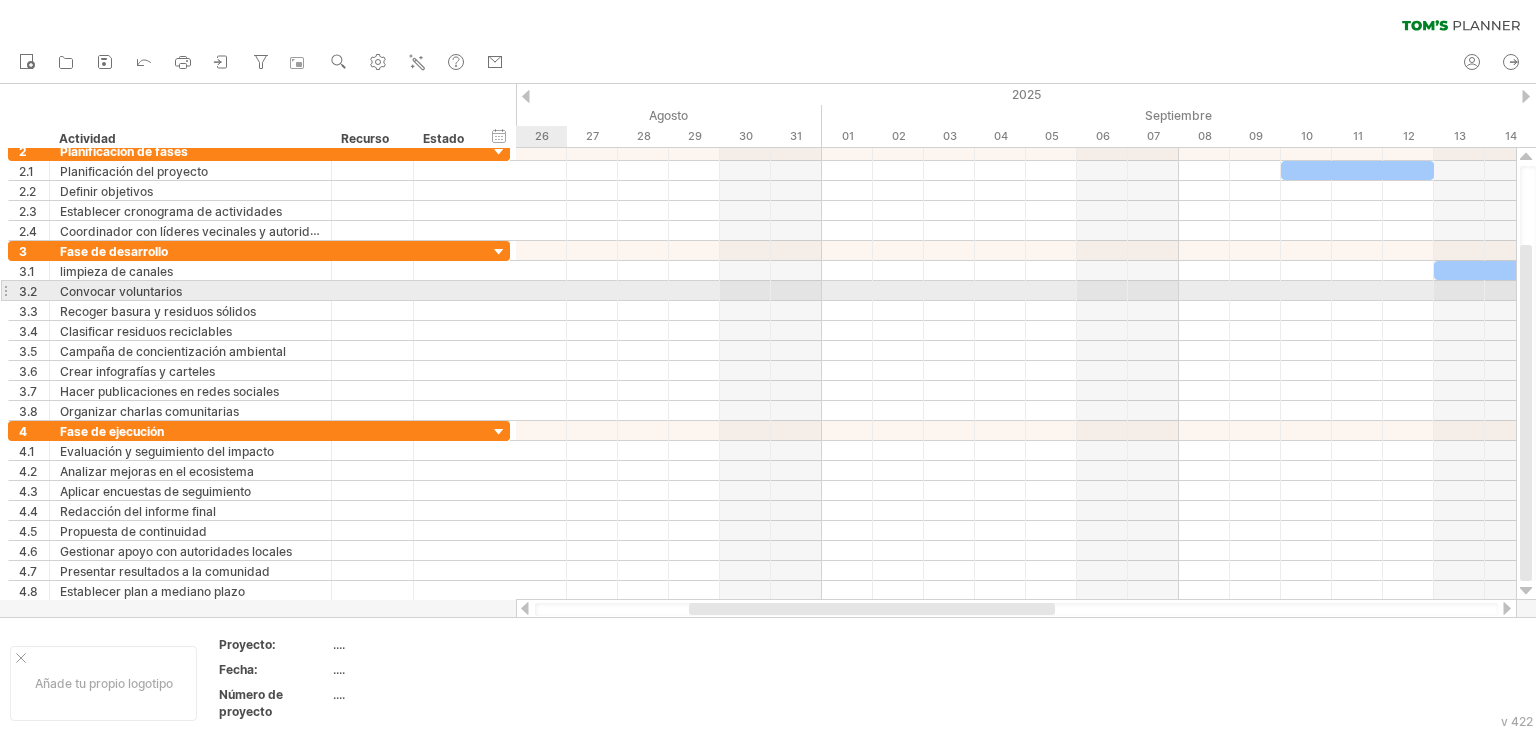 click at bounding box center [5, 290] 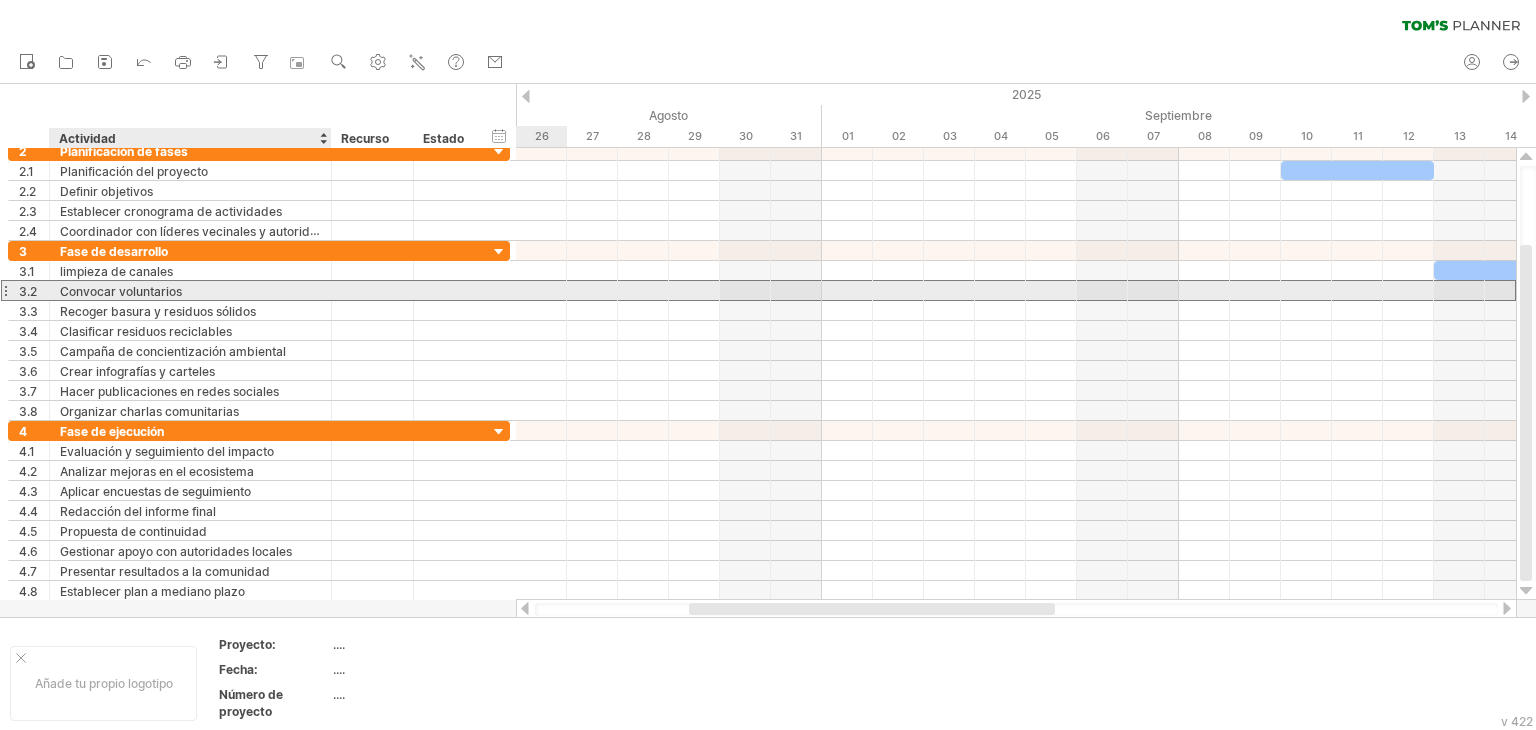 click on "Convocar voluntarios" at bounding box center (121, 291) 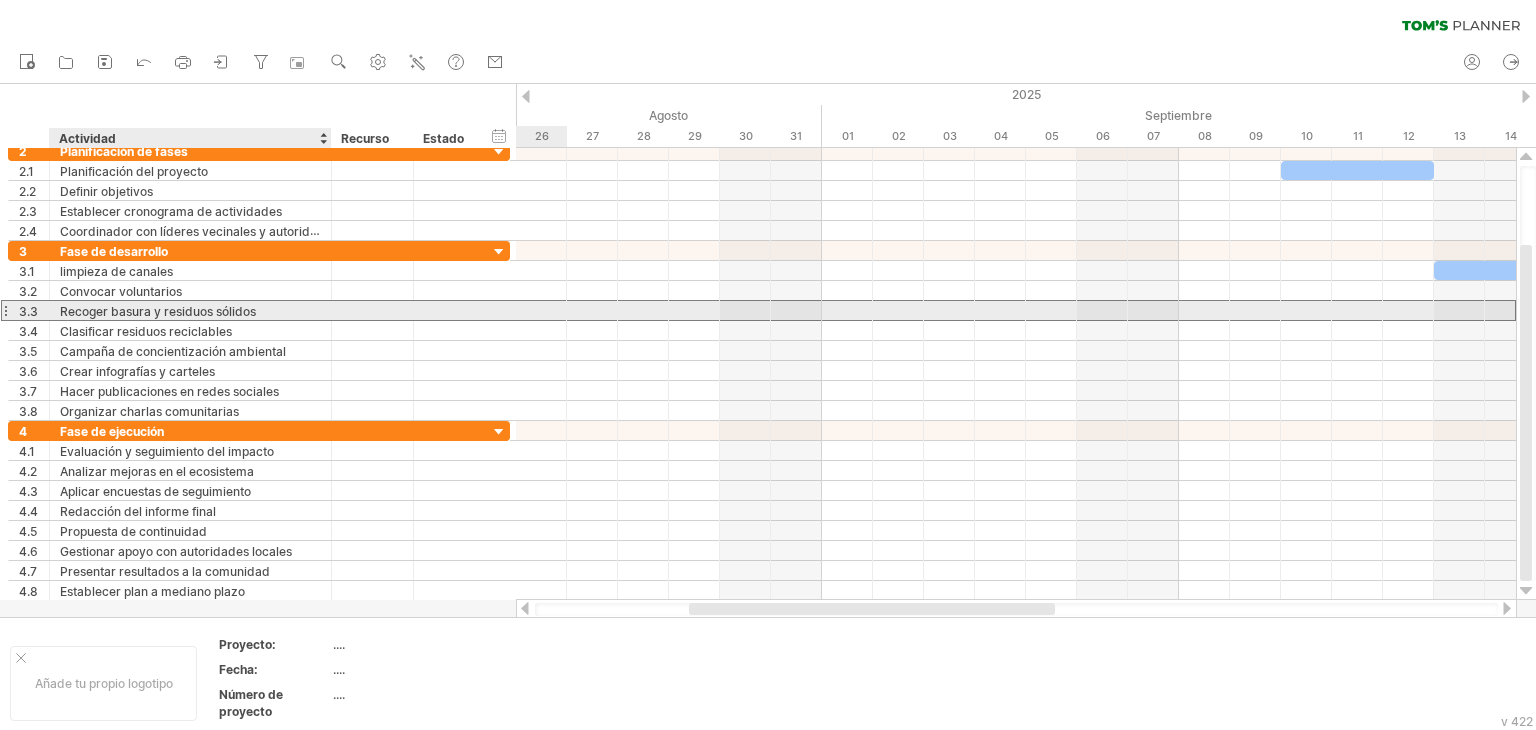 click on "Recoger basura y residuos sólidos" at bounding box center (158, 311) 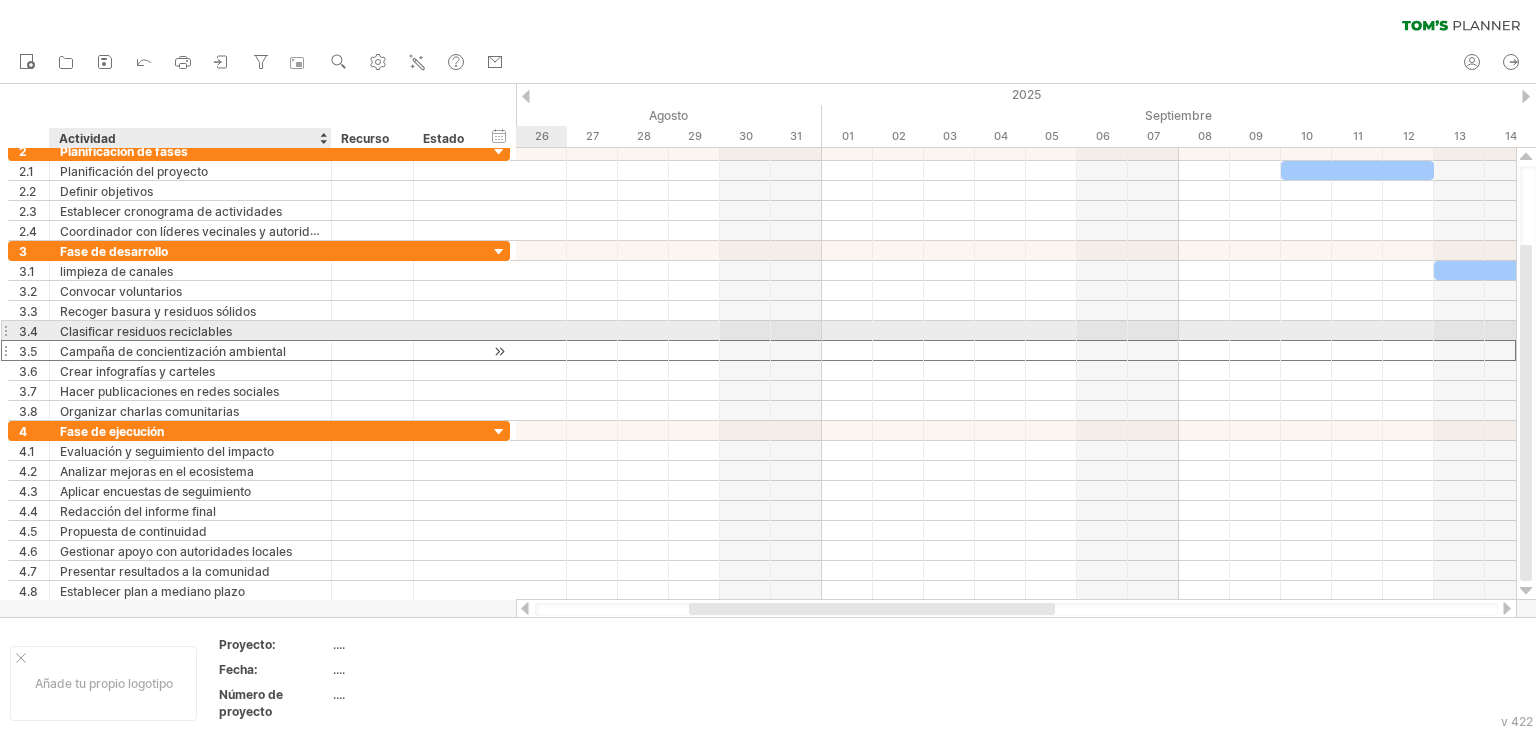 click on "Campaña de concientización ambiental" at bounding box center [190, 350] 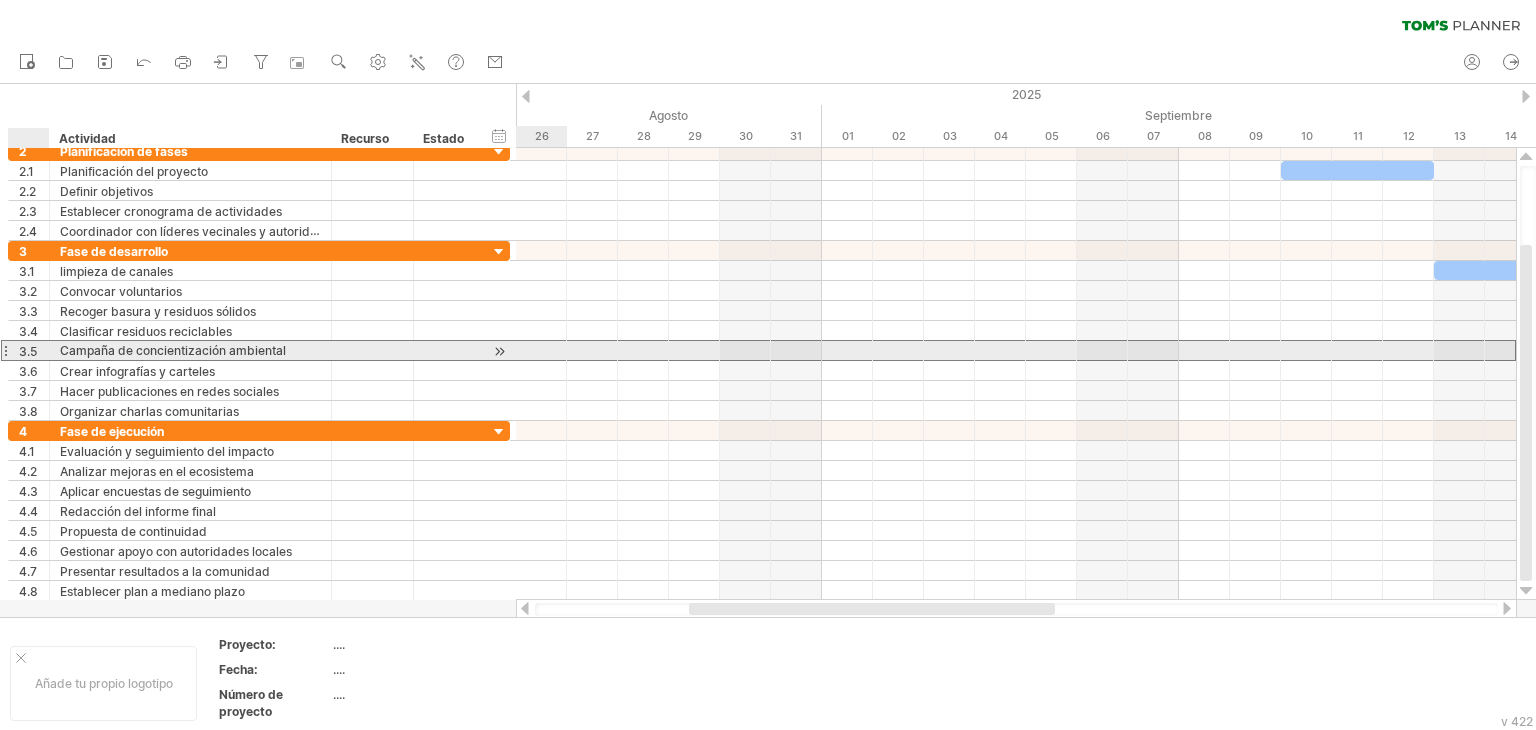 click on "3.5" at bounding box center [34, 350] 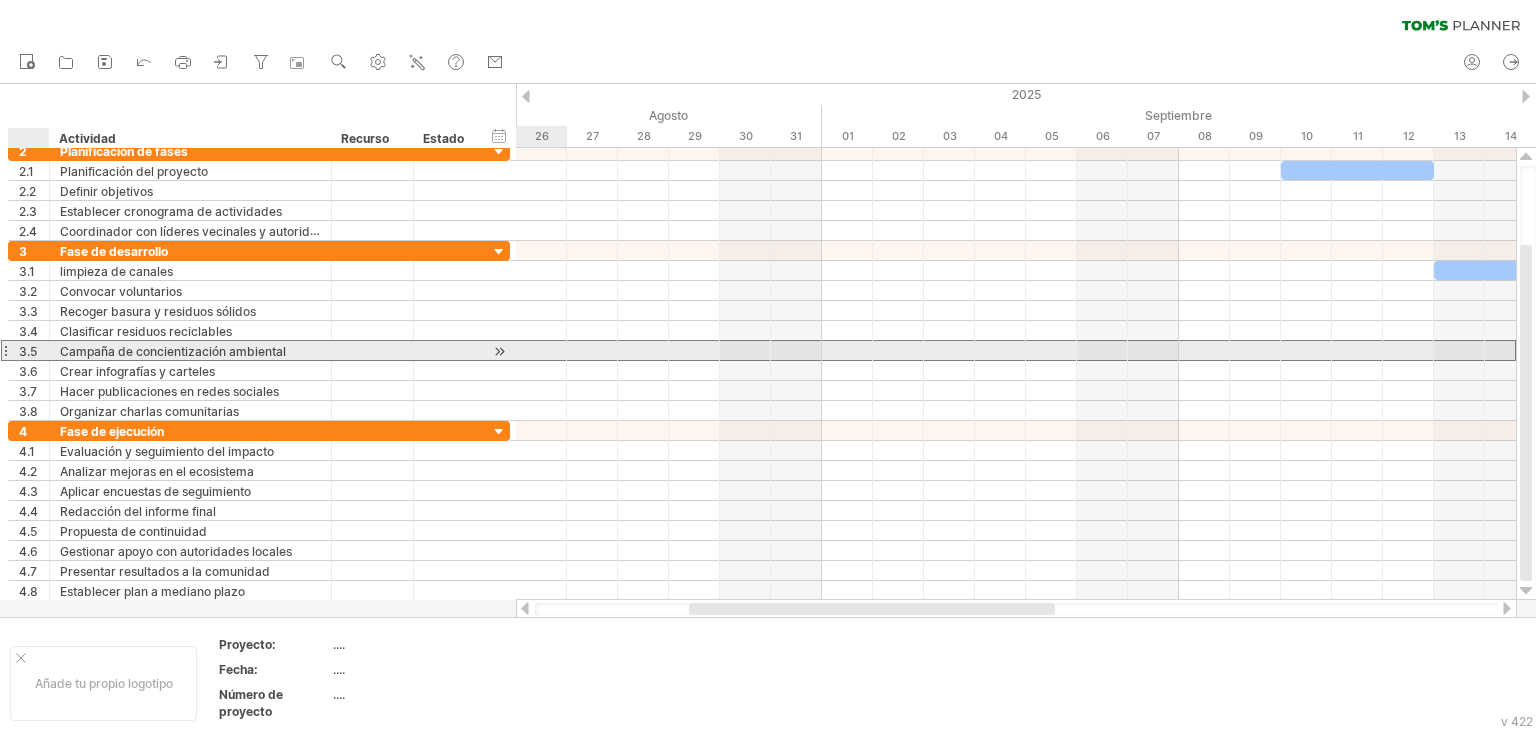 click on "3.5" at bounding box center [34, 350] 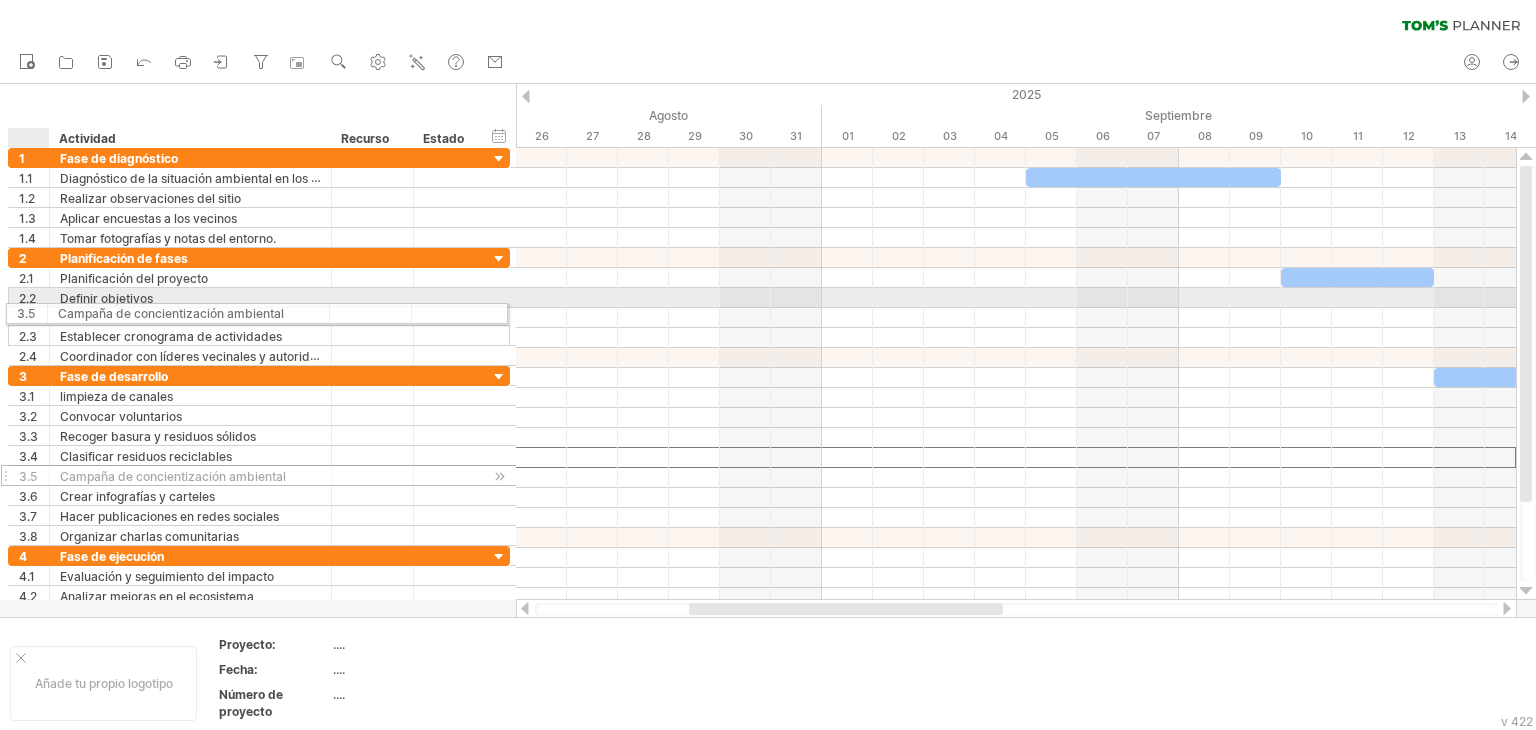 drag, startPoint x: 40, startPoint y: 348, endPoint x: 36, endPoint y: 364, distance: 16.492422 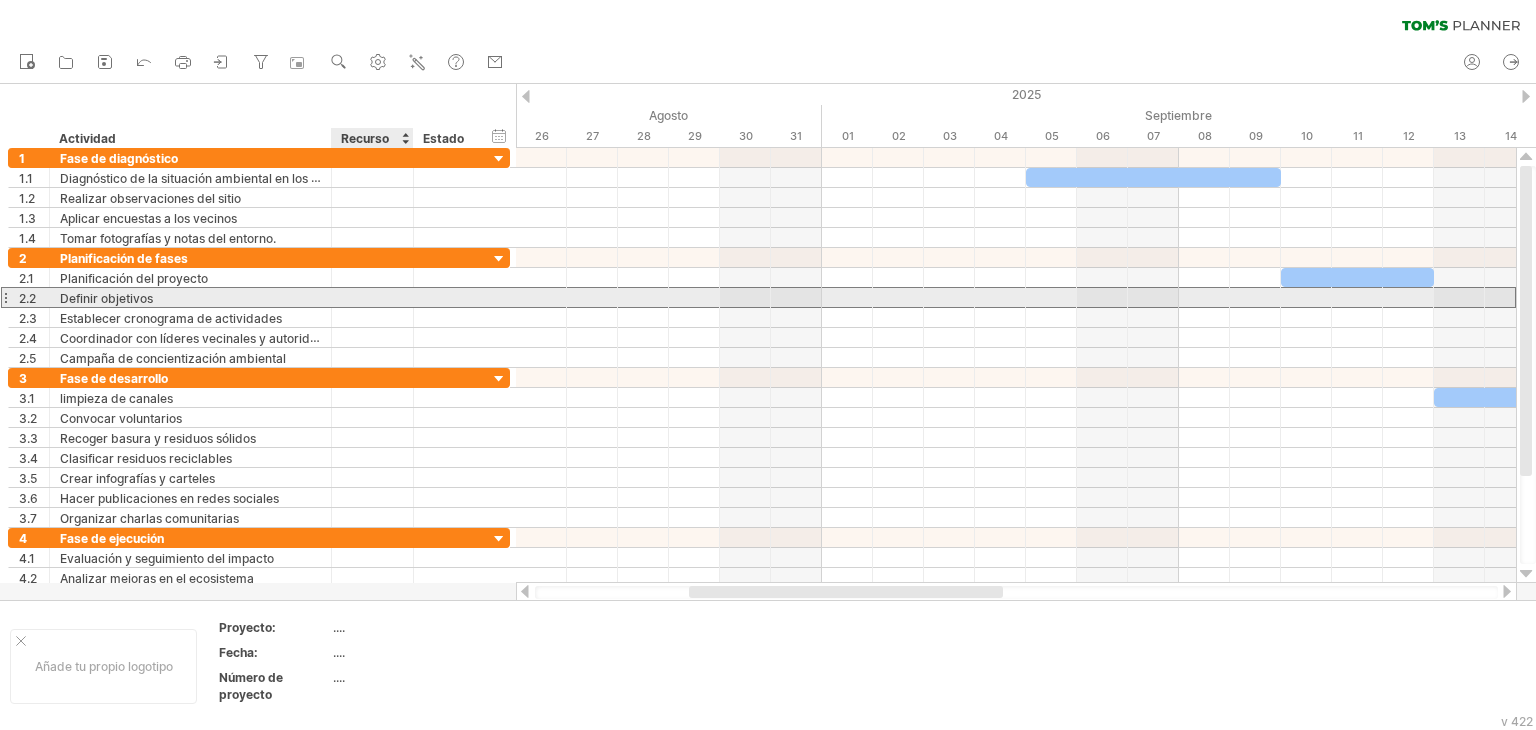 click at bounding box center [372, 297] 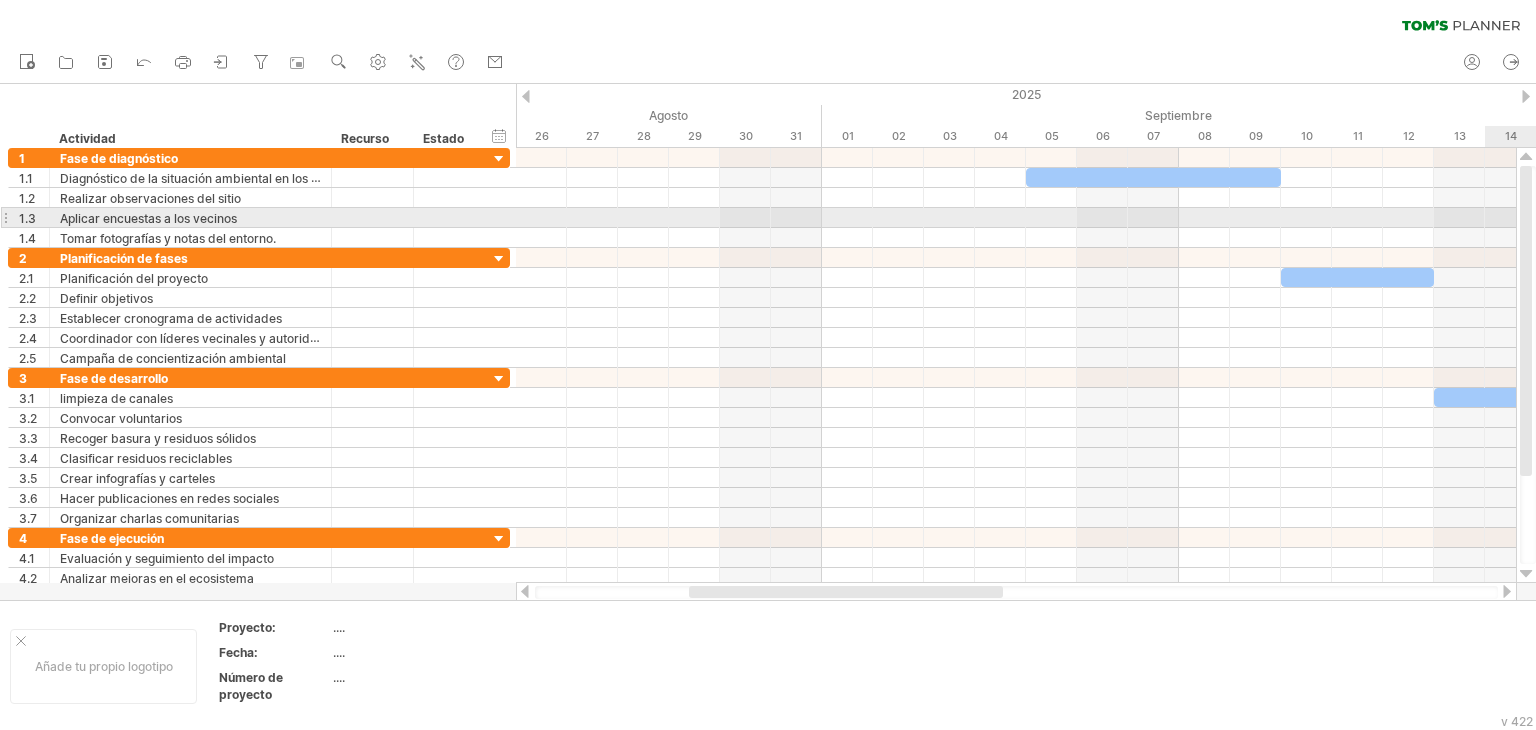 drag, startPoint x: 1528, startPoint y: 274, endPoint x: 1533, endPoint y: 211, distance: 63.1981 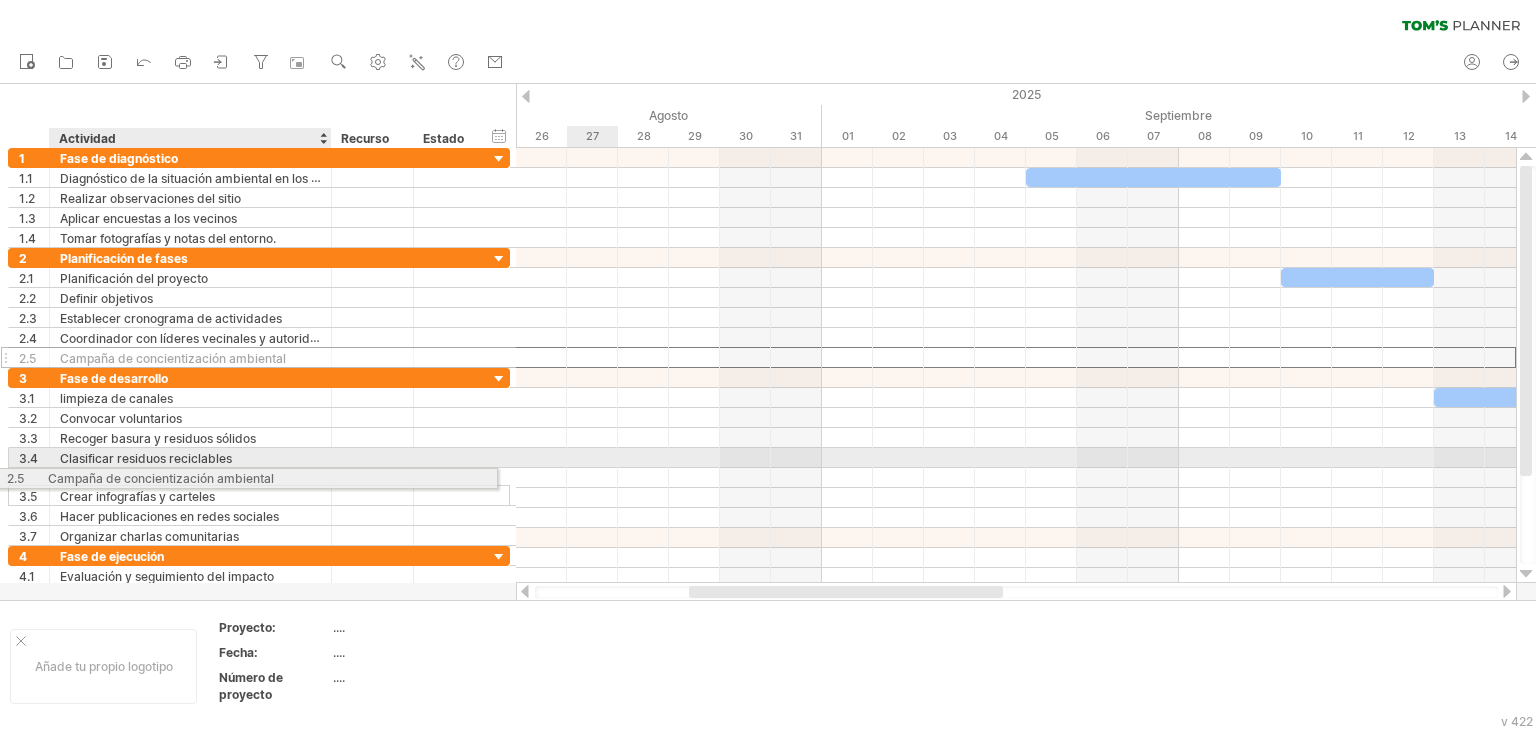 drag, startPoint x: 291, startPoint y: 355, endPoint x: 272, endPoint y: 475, distance: 121.49486 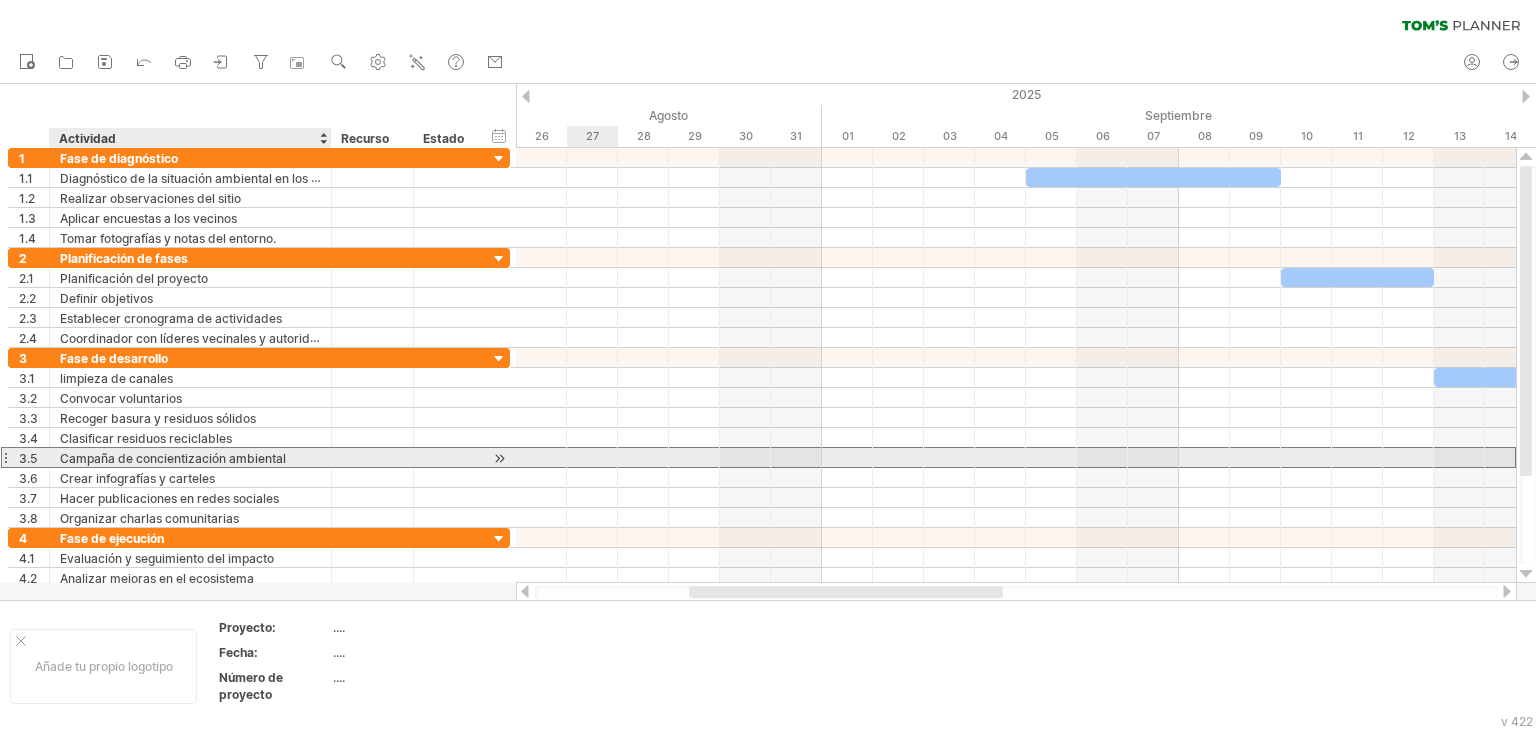 click on "Campaña de concientización ambiental" at bounding box center [173, 458] 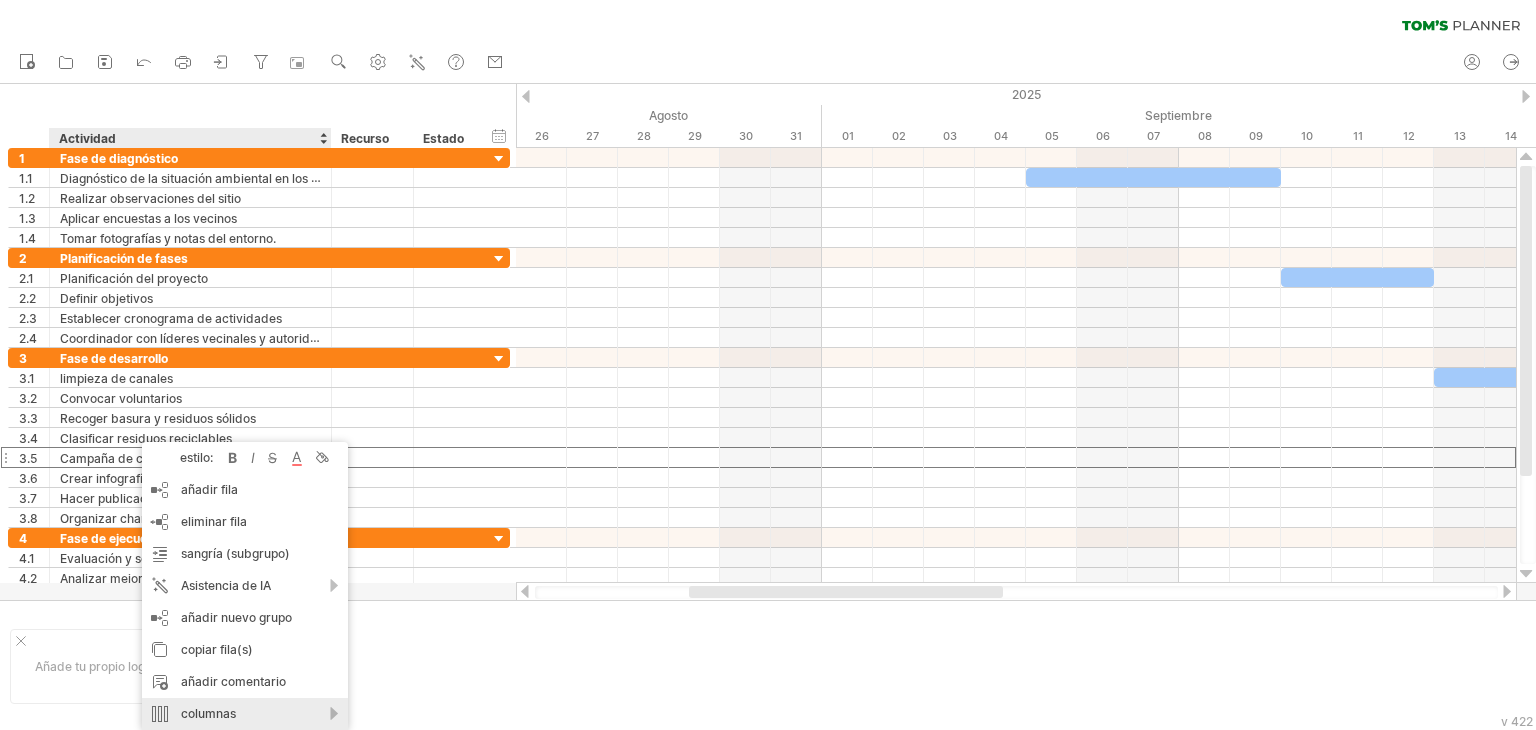 click on "columnas" at bounding box center [208, 713] 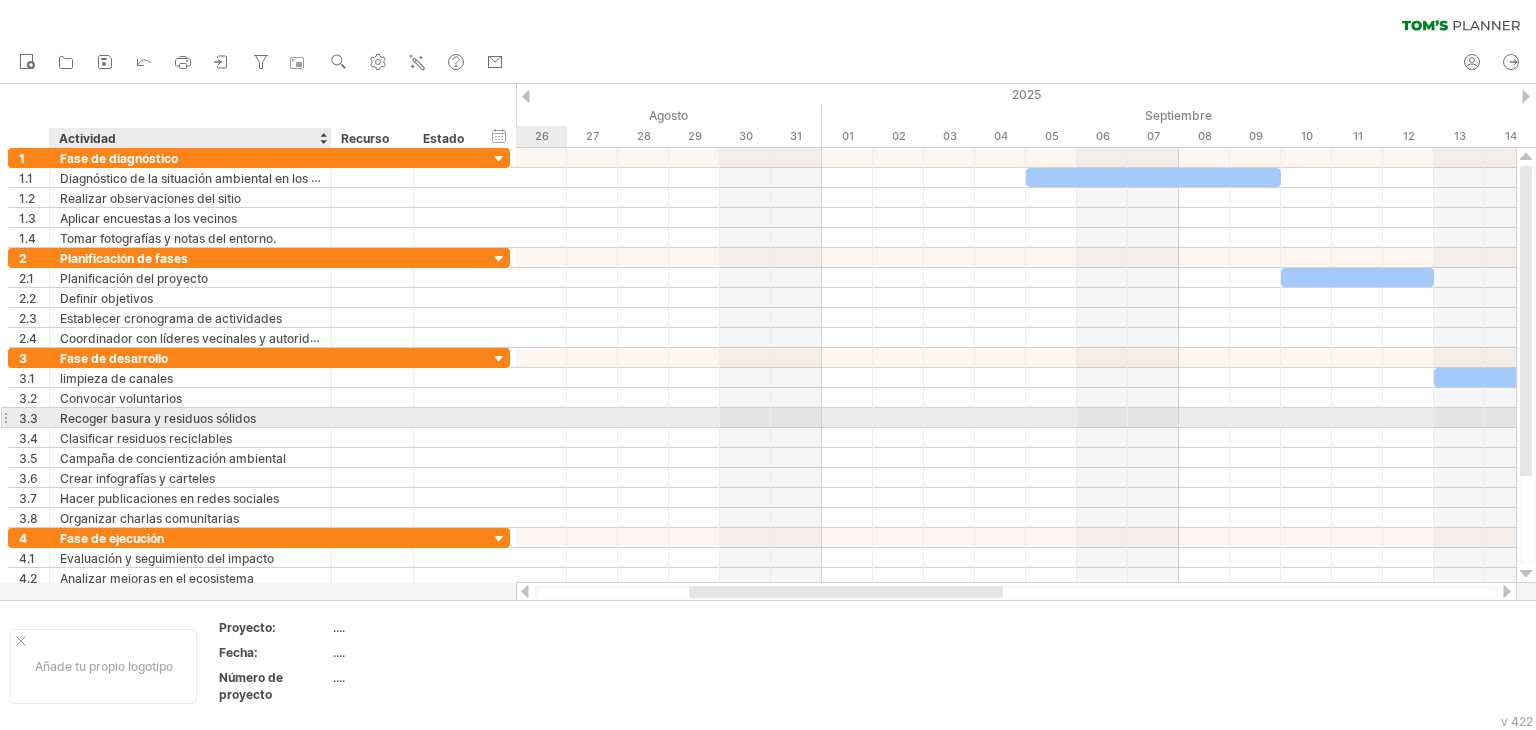 click at bounding box center [1016, 438] 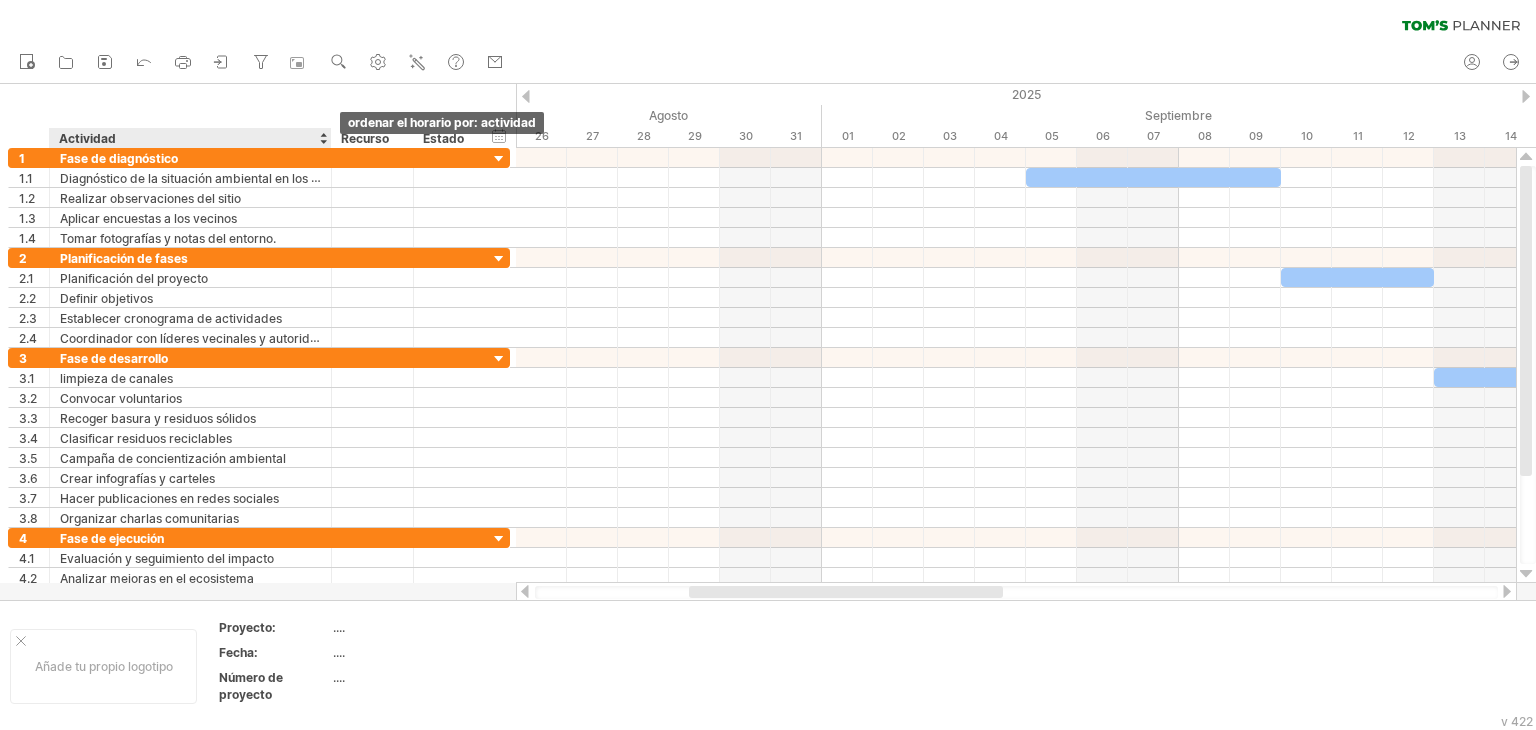 click at bounding box center (323, 138) 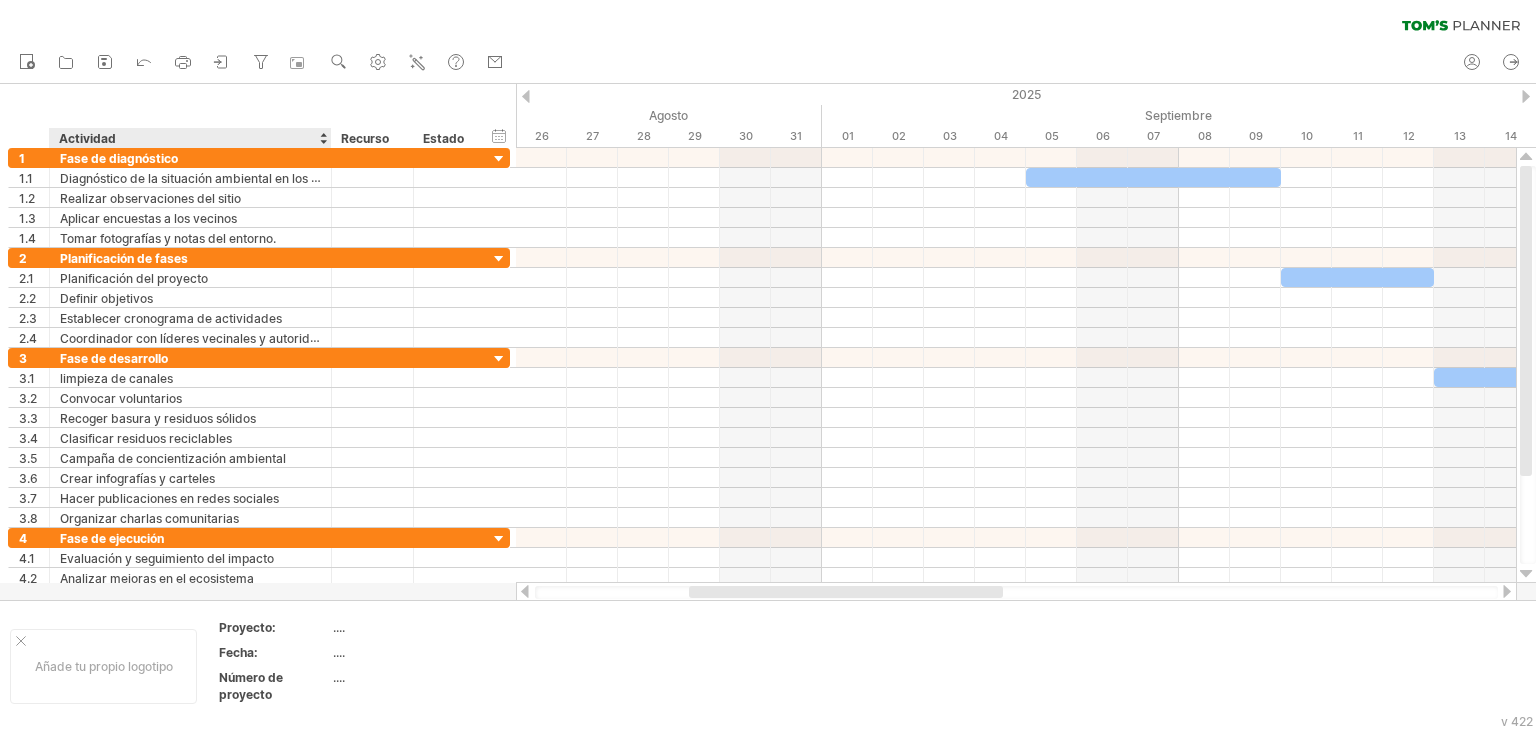 click on "hide start/end/duration mostrar inicio/fin/duración
******** Actividad ******** Recurso ****** Estado" at bounding box center (258, 116) 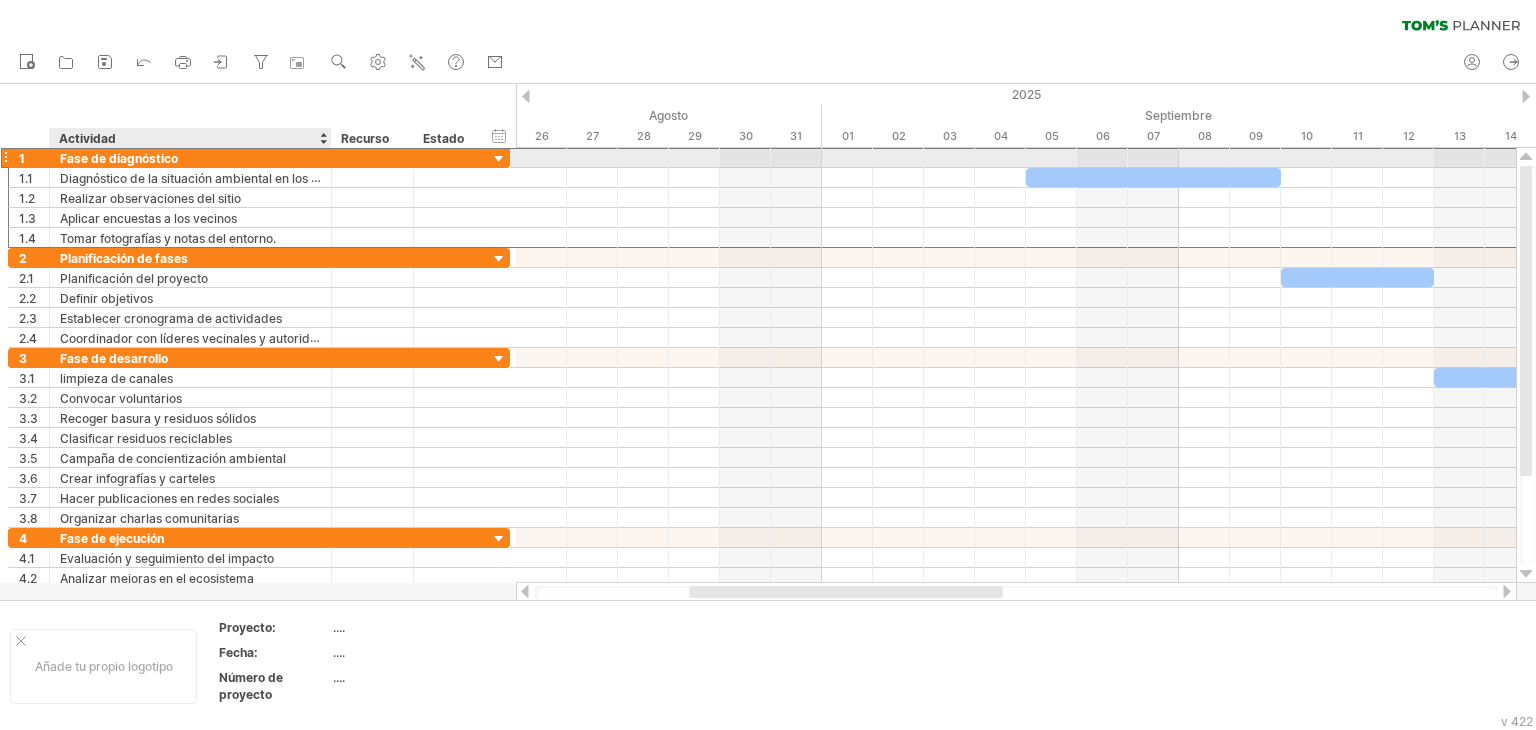 click on "Fase de diagnóstico" at bounding box center (119, 158) 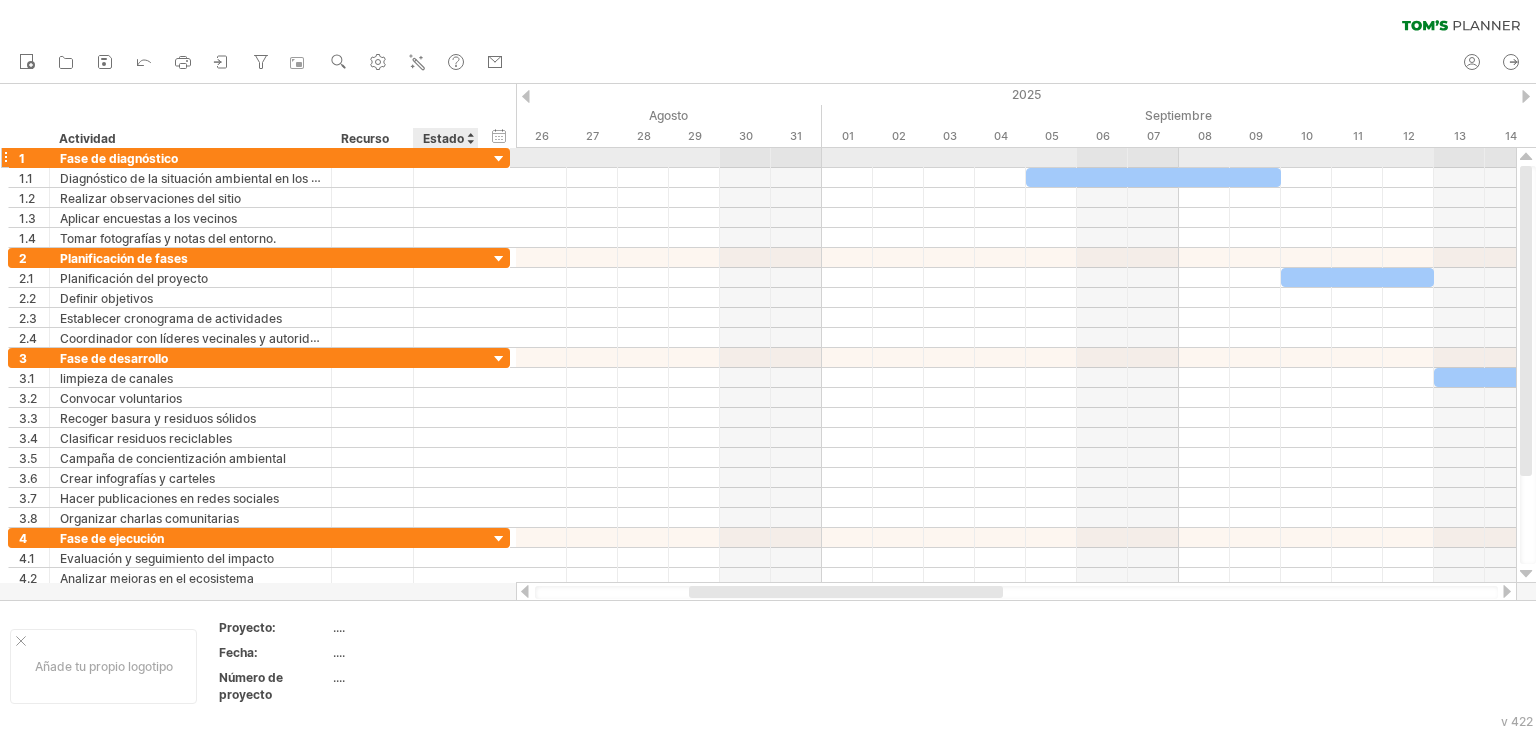 click at bounding box center (499, 159) 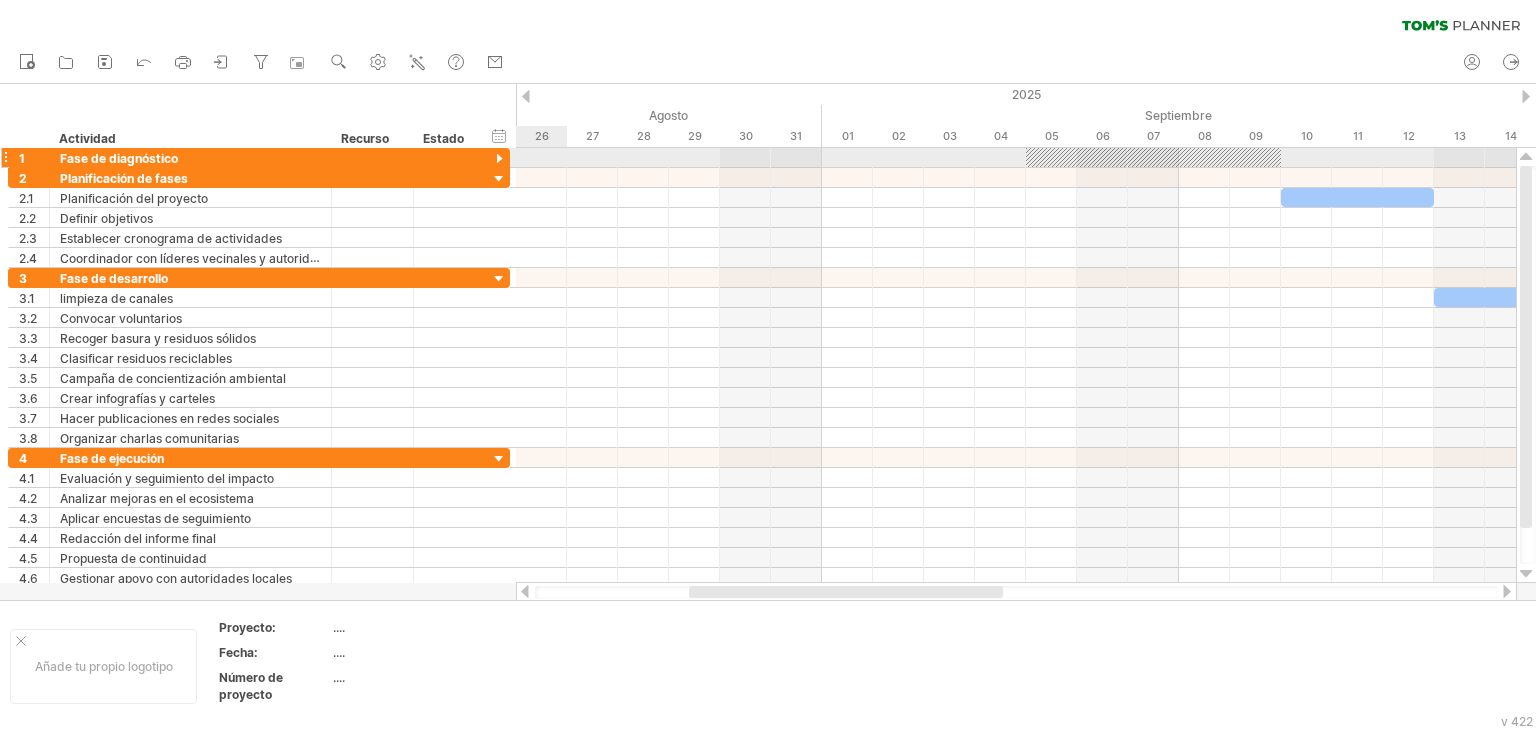 click at bounding box center (499, 159) 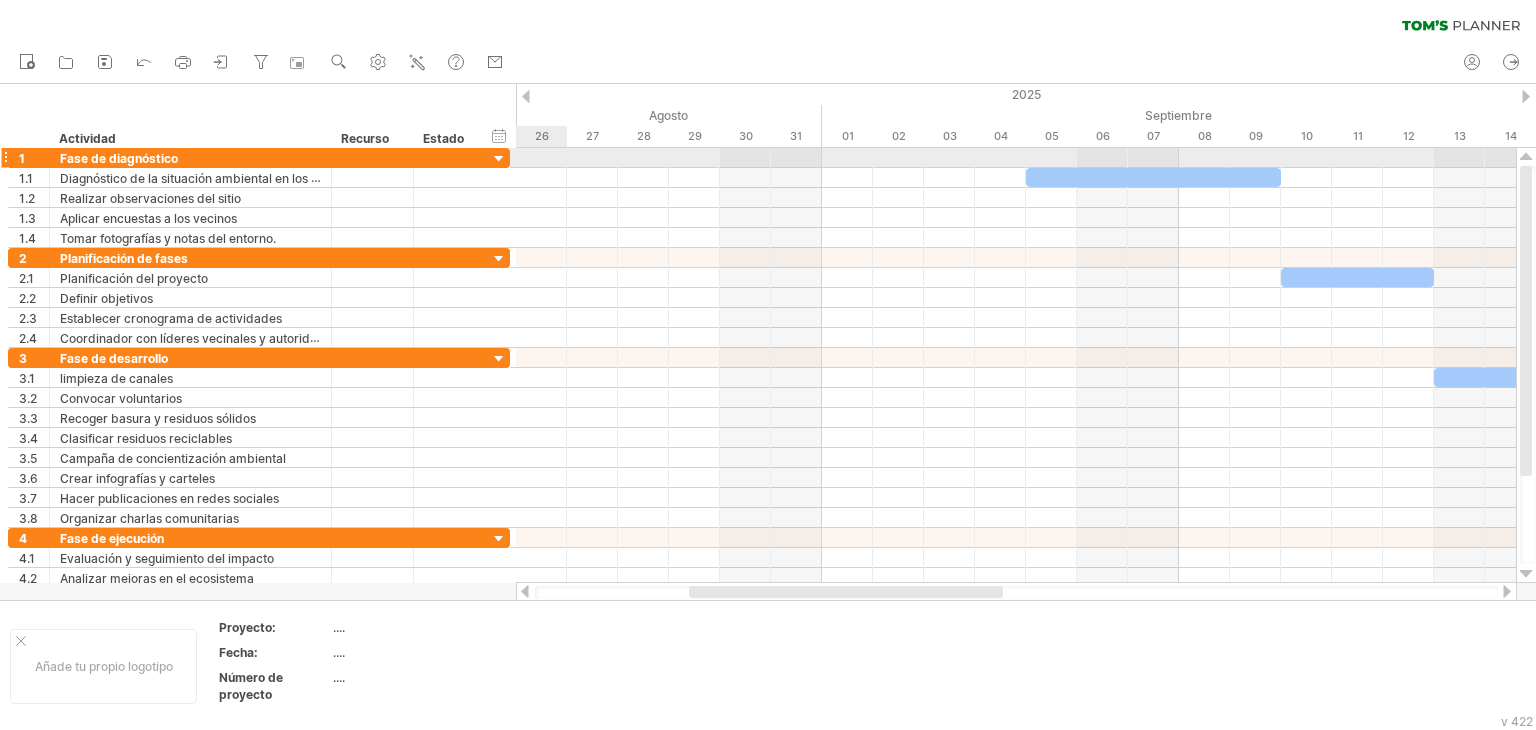 click at bounding box center (499, 159) 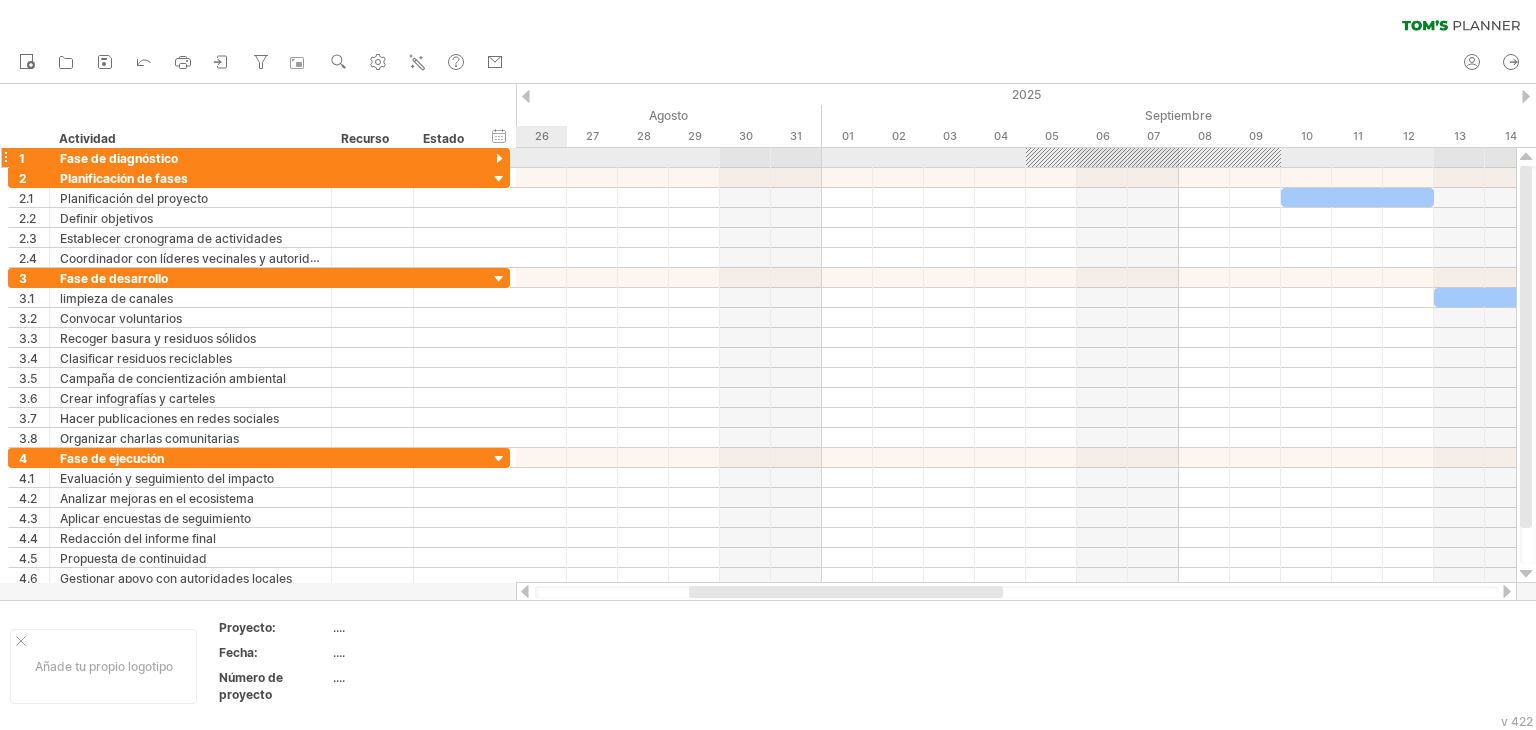 click at bounding box center [499, 159] 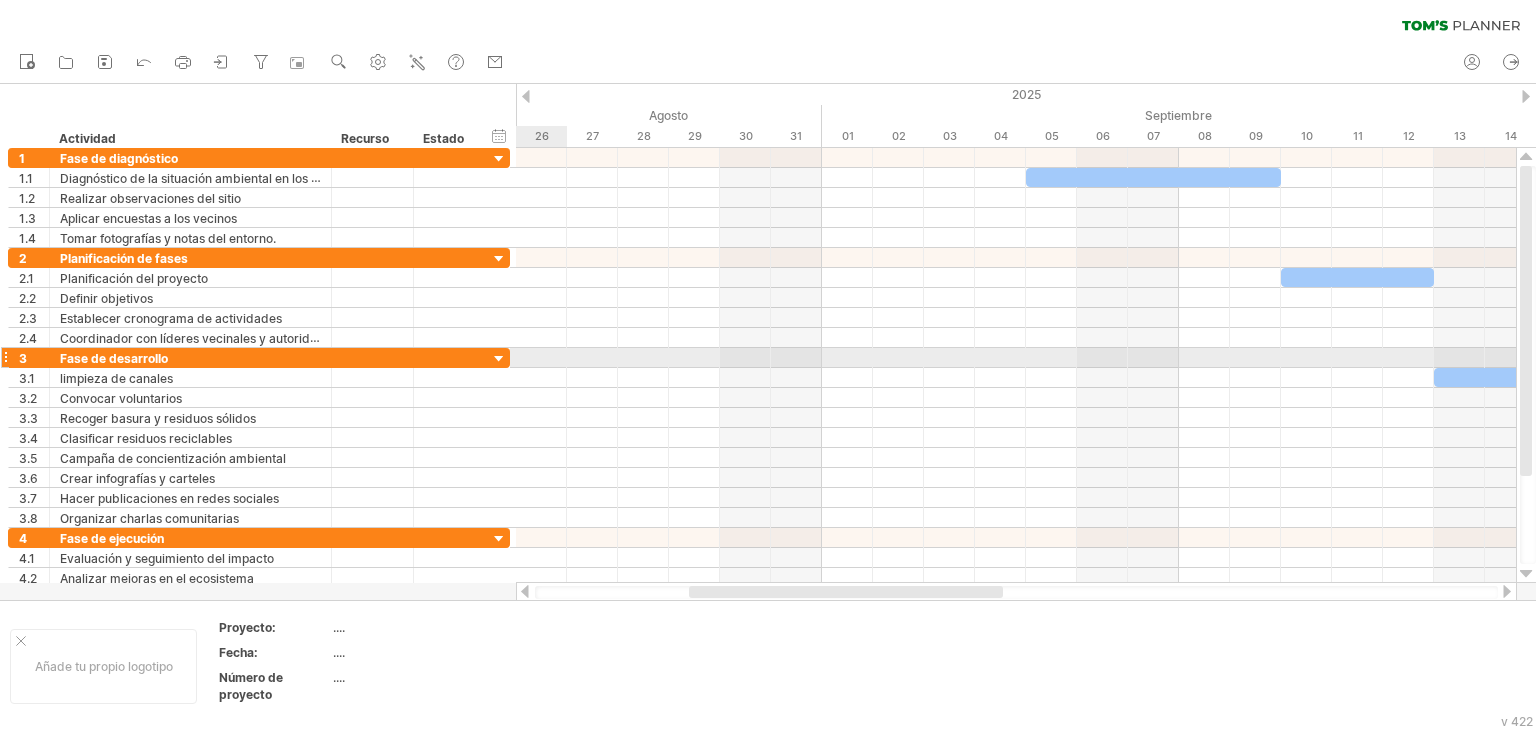 click at bounding box center (499, 359) 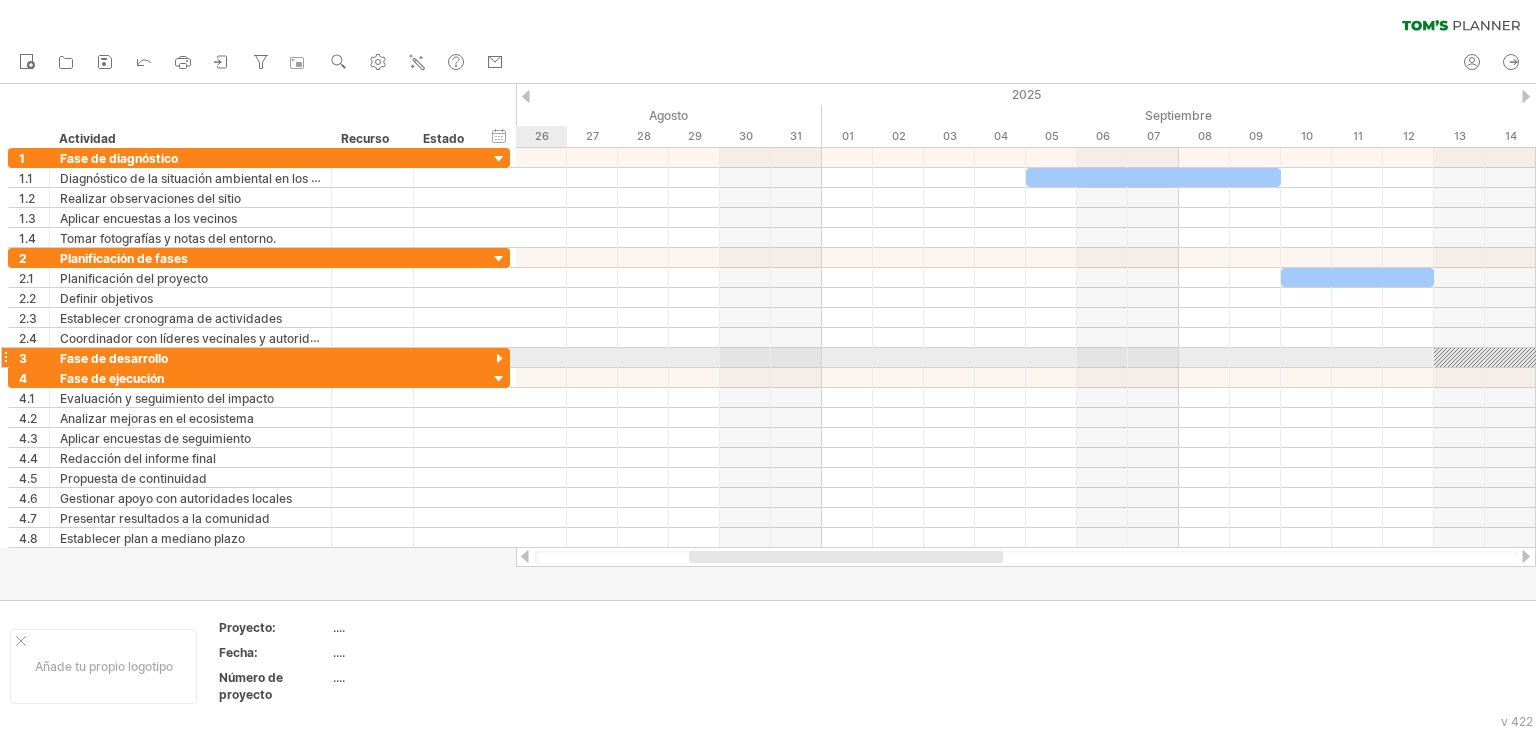 click at bounding box center [499, 359] 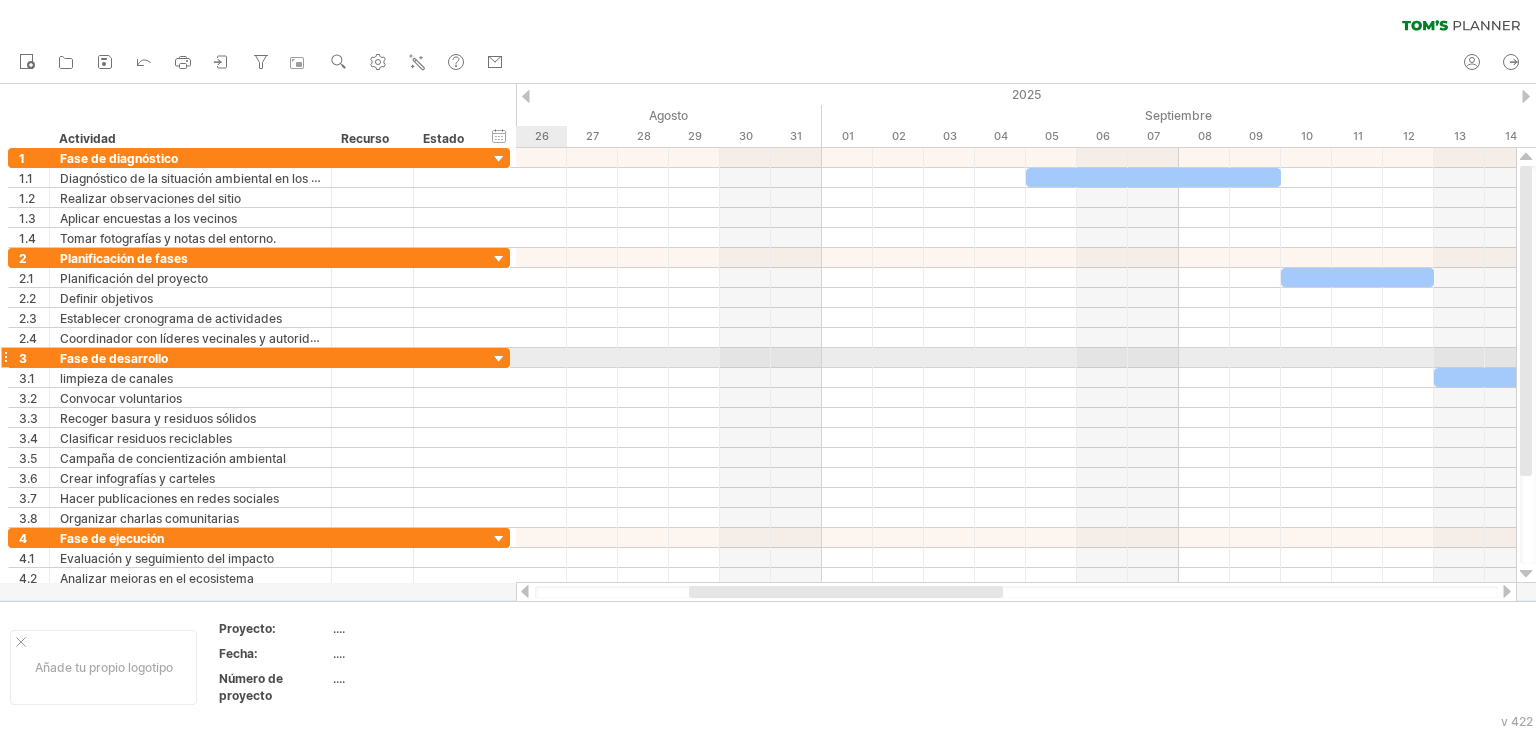 click at bounding box center [499, 359] 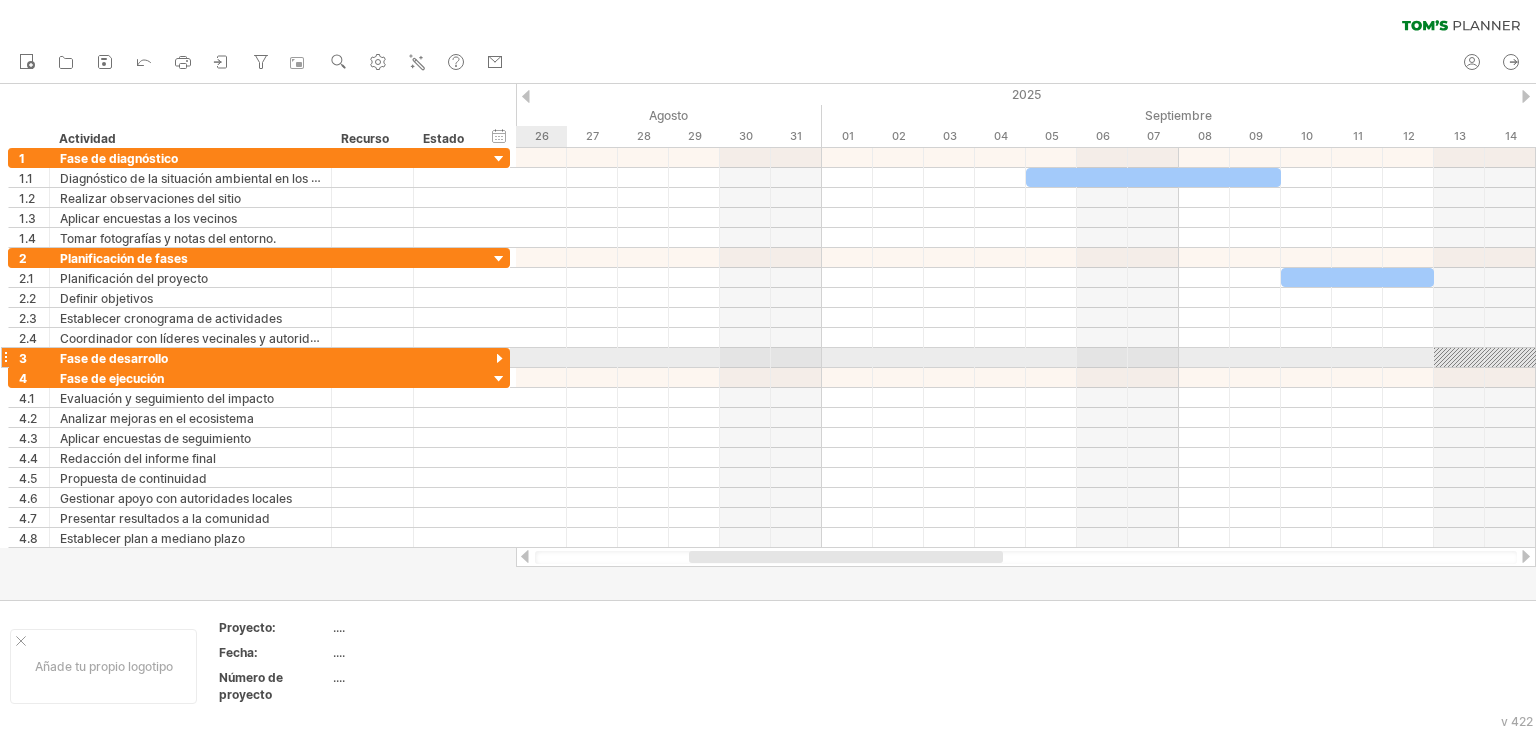 click at bounding box center [499, 359] 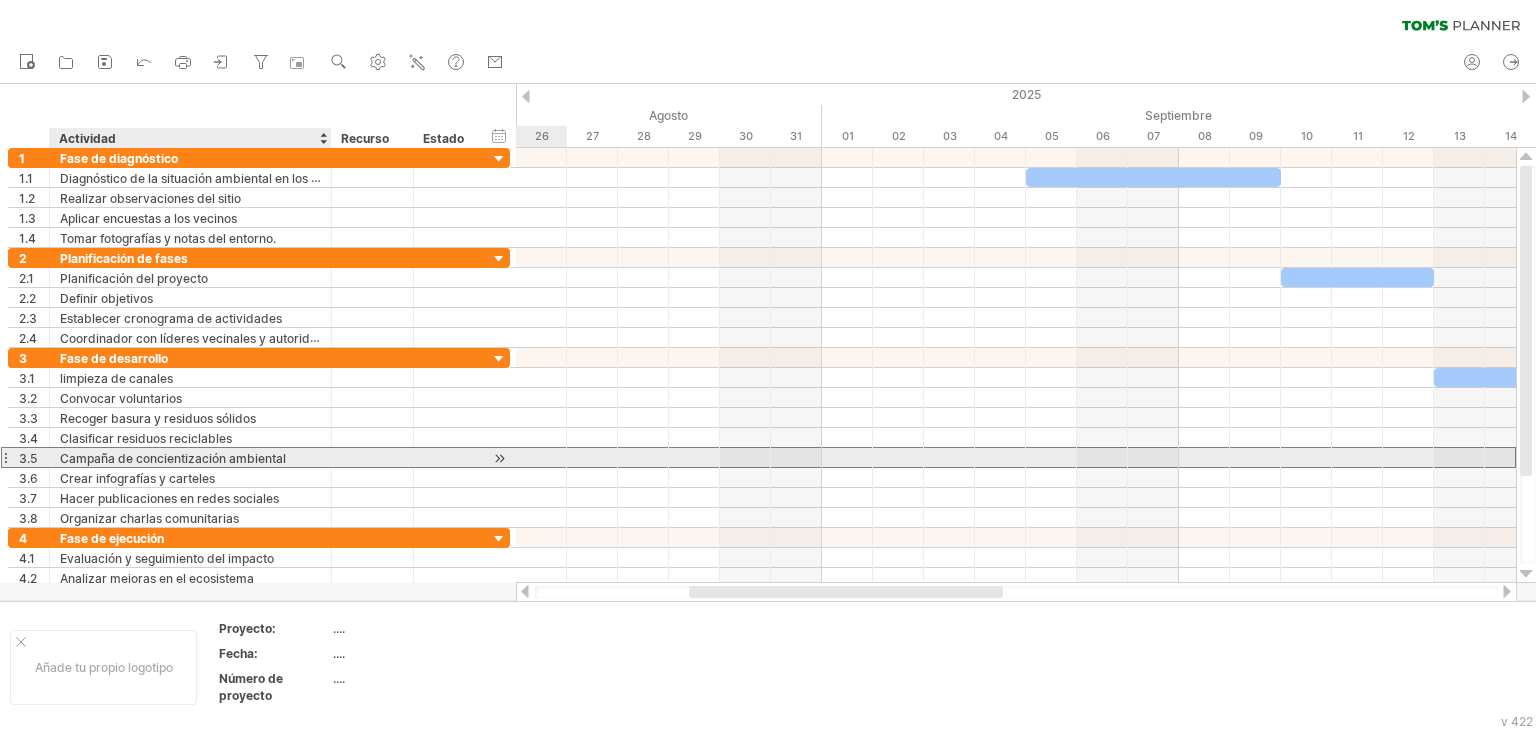click on "Campaña de concientización ambiental" at bounding box center (173, 458) 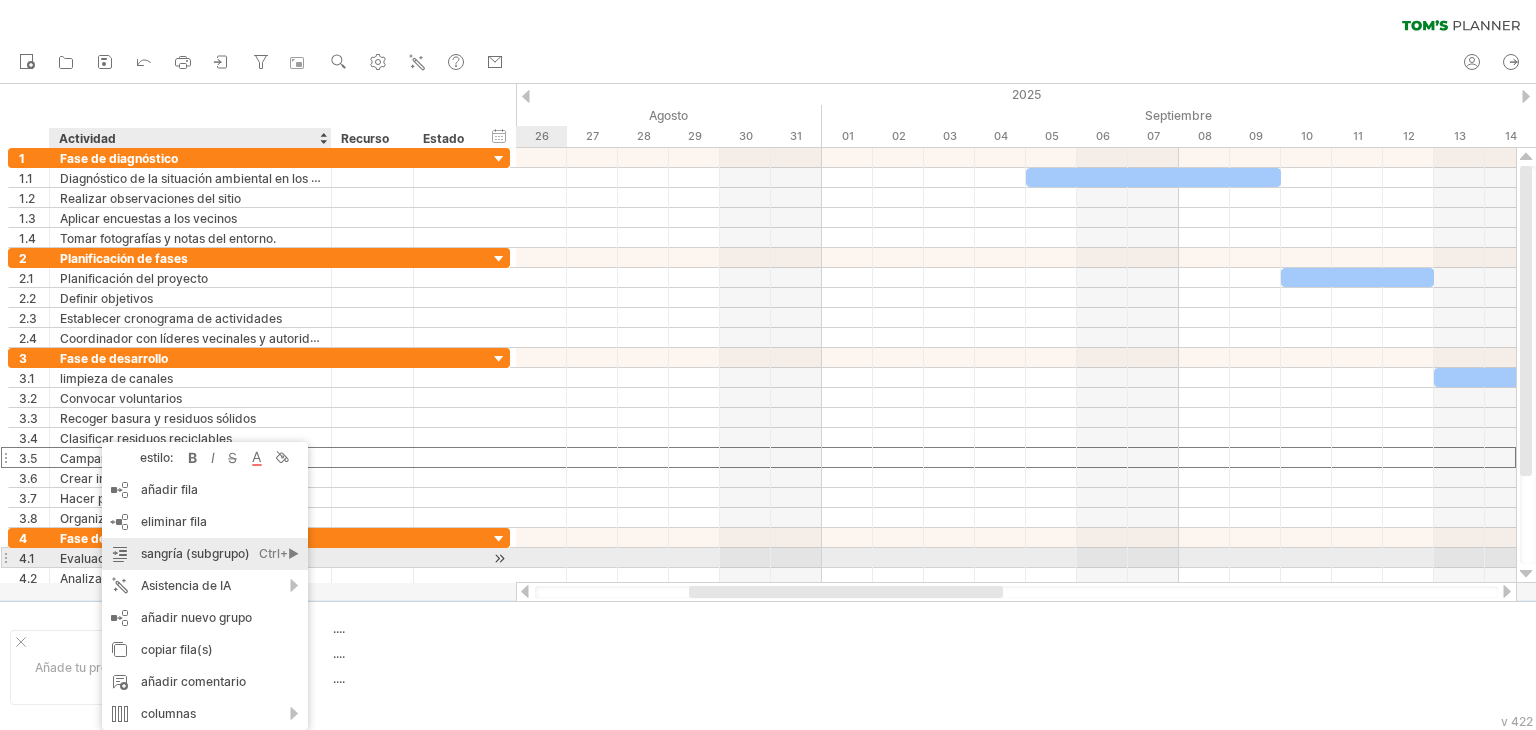 click on "sangría (subgrupo) Ctrl+► Cmd+►" at bounding box center [205, 554] 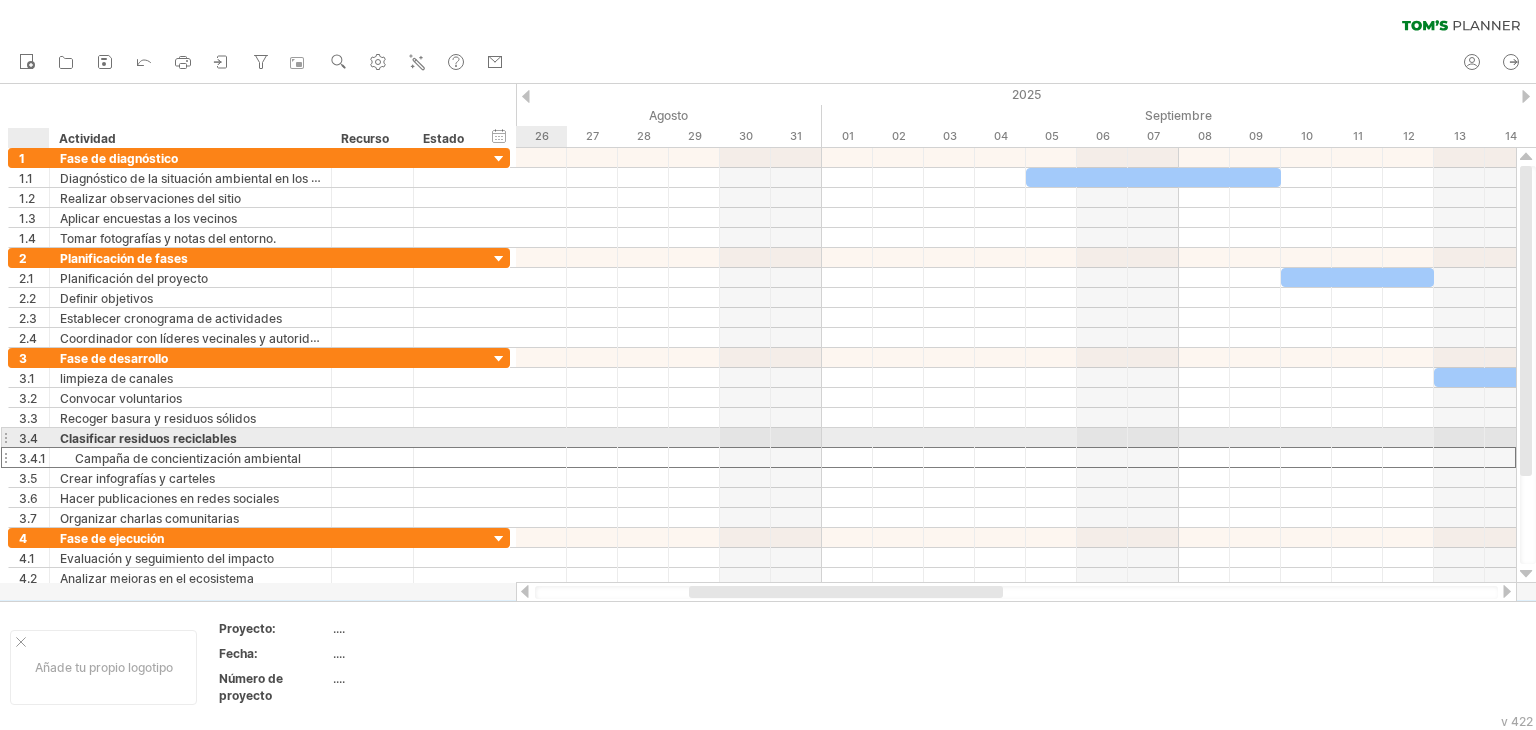 click at bounding box center [55, 437] 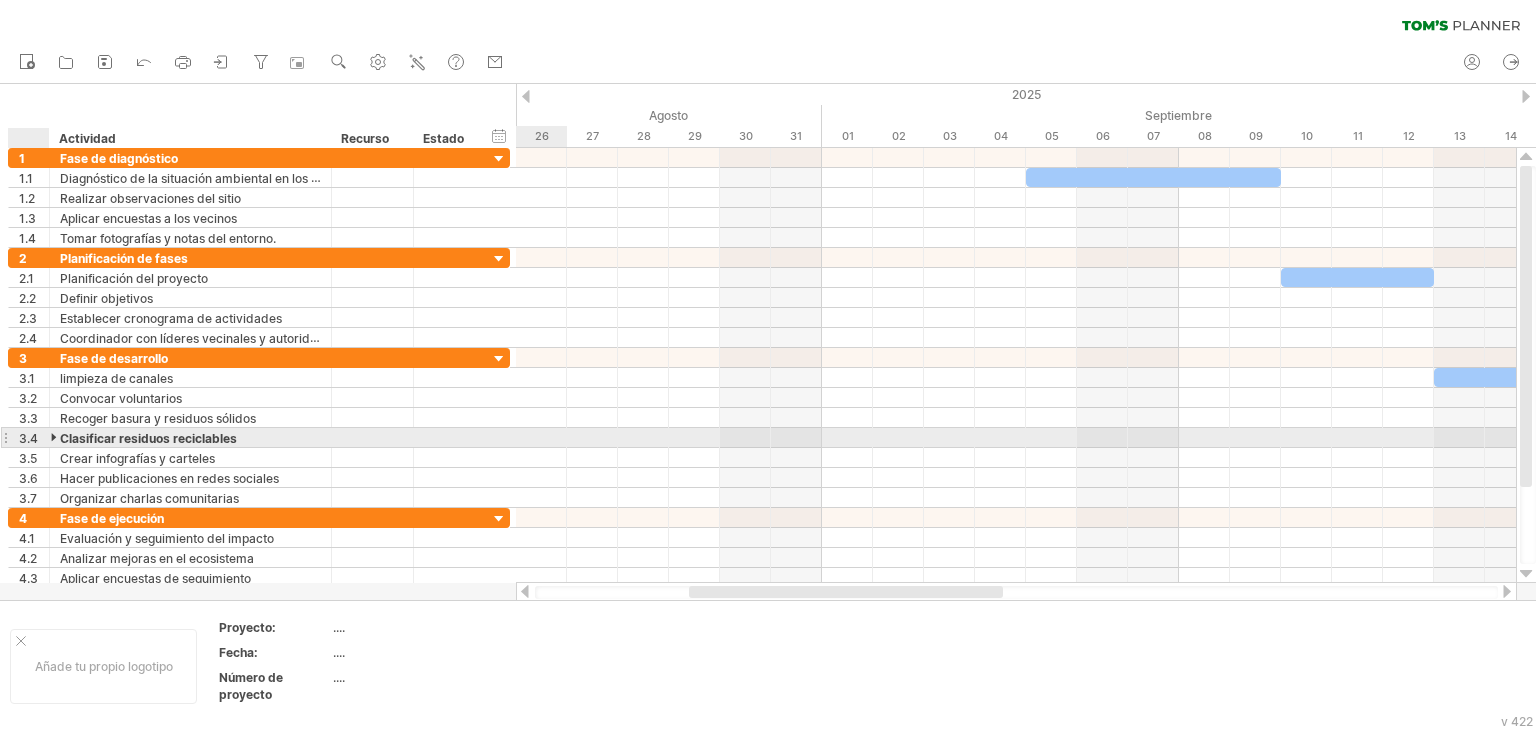 click at bounding box center [55, 437] 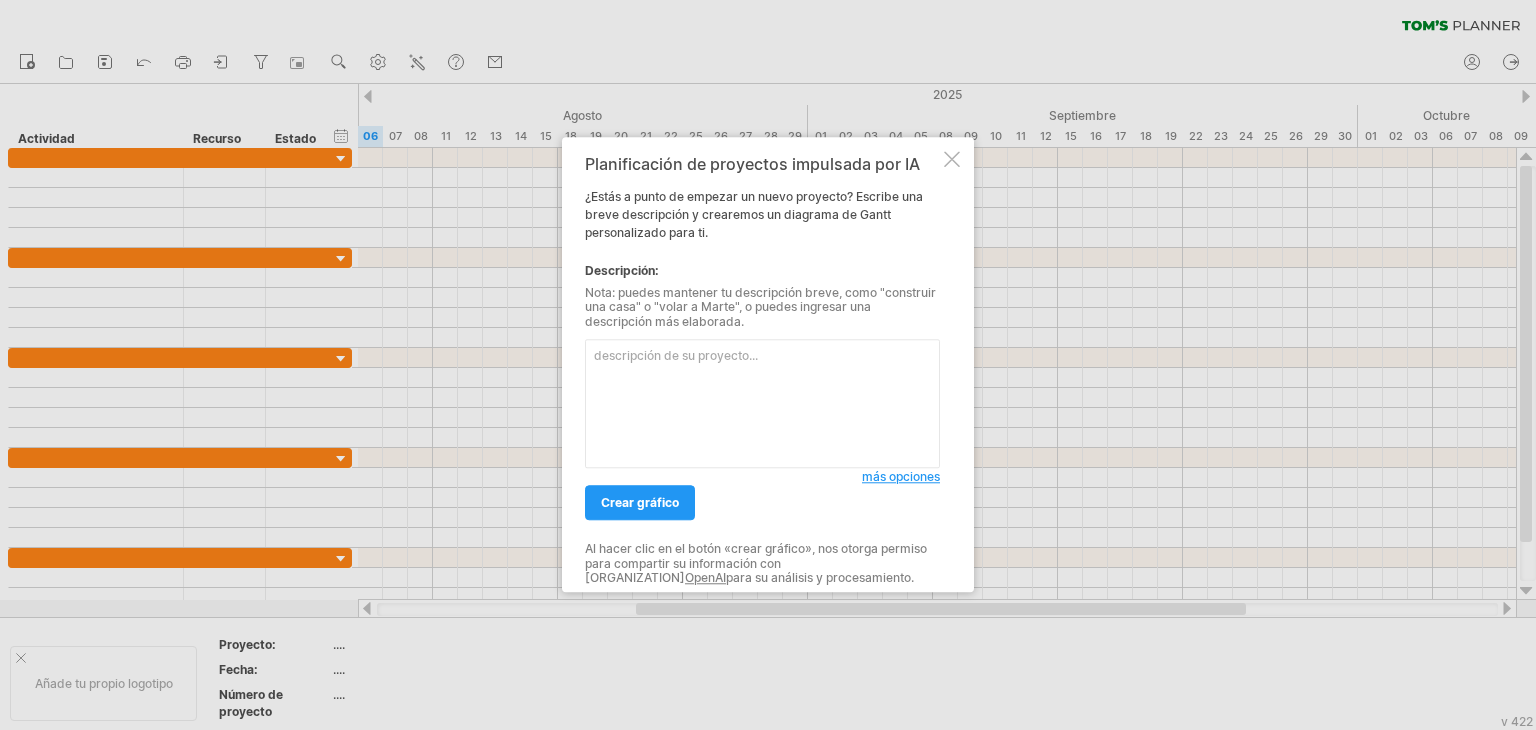 scroll, scrollTop: 0, scrollLeft: 0, axis: both 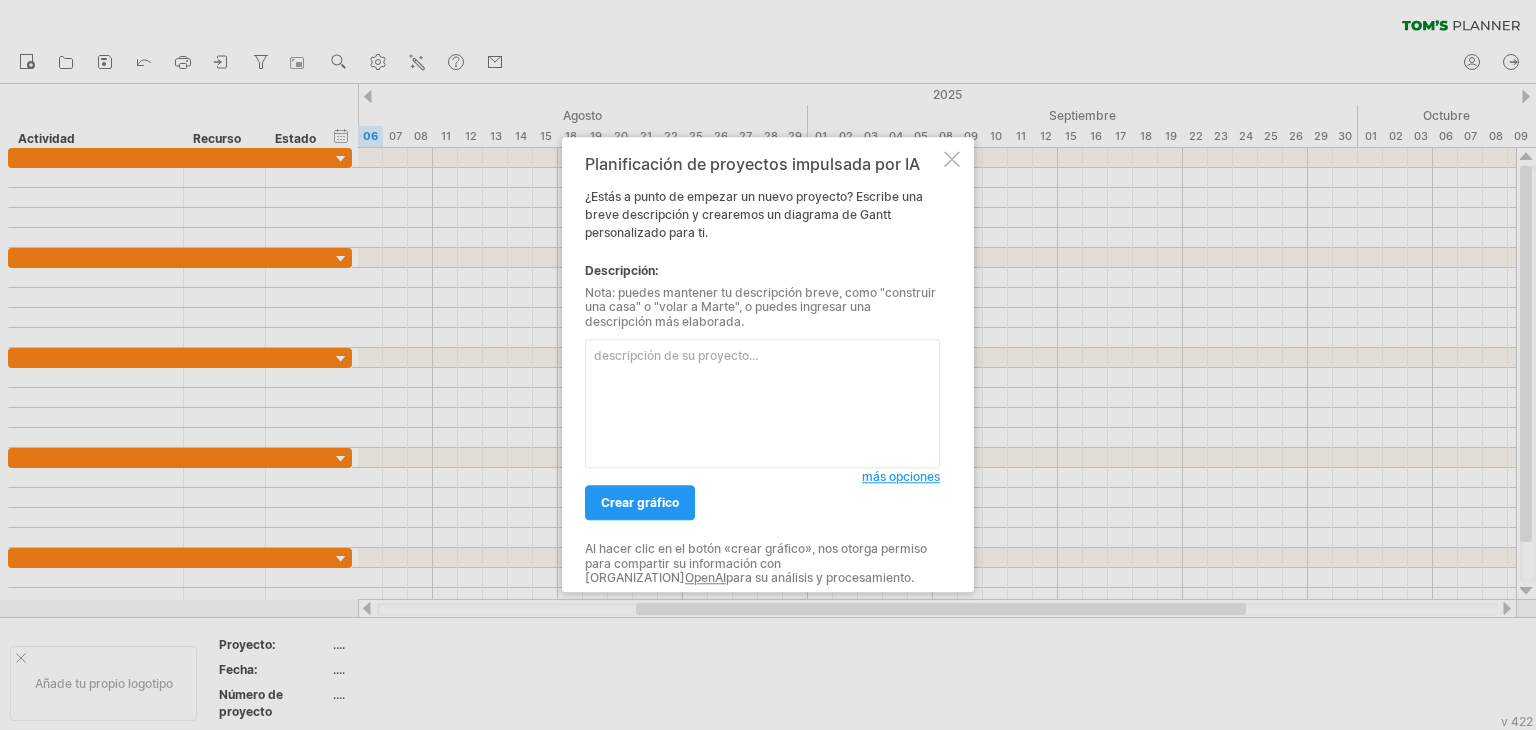 paste on "Loremipsumd	Sitame conse ad elitseddo	Eiusmo te incidi	Utlabo et doloremagn	Aliqua	Enimadmi veniamquis	Nostrude ullamcolabor	Nisialiq exeacommodo	Consequa duisaut	Irureinrepr vo velitesse c fugiat
3. Nullapariat ex si occaecatc nonproide su cul quioffi	2 dese	22-mol	92-anim	0.0 Idestlab perspiciatisu omn isten
3.2	Errorvo accusanti d lau totamre
5.7	Aperi eaqueipsaqu a illoi ver quasiar	Beata, vitae, dictae/nemoeni	Ipsamq Volup	$279 (Aspernatur)	Autoditfugi c magnidolore	Eosrat sequinesc
6. Nequeporroqui dol adipisci	7 numq	01-eiu	13-mod	1.4	Tempora inciduntm
9.4	Quaerateti minussolut no eligendiopt
1.9	Cumquenih imp quoplac facerepos a repellendus	Temporibusa, quibusda	Offici debiti, Rerumn	$506 (saepeeve voluptate)	Repudiandaere	Itaqu earumhicten
Sapi delectusre (volup maiore)
Aliasperfer	Dolori asper re minimnost	Exerci ul corpor	Suscip la aliquidcom	Conseq	Quidmaxi mollitiamo	Harumqui rerumfacilis	Expedita distinction	Liberote cumsolu	Nobiseligen op cumquenih i minusq
9. maximepl fa possimu	5 omni	49-l..." 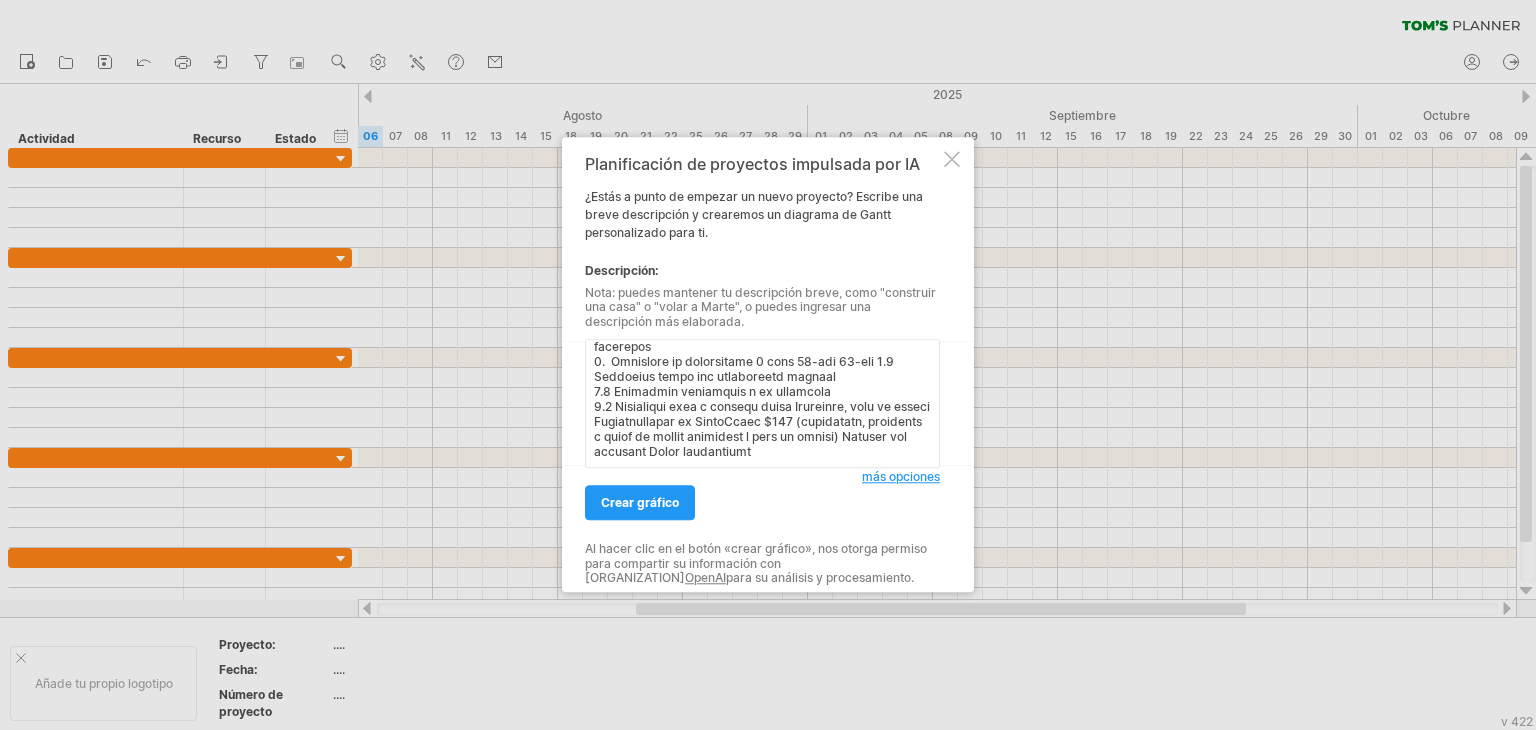 scroll, scrollTop: 846, scrollLeft: 0, axis: vertical 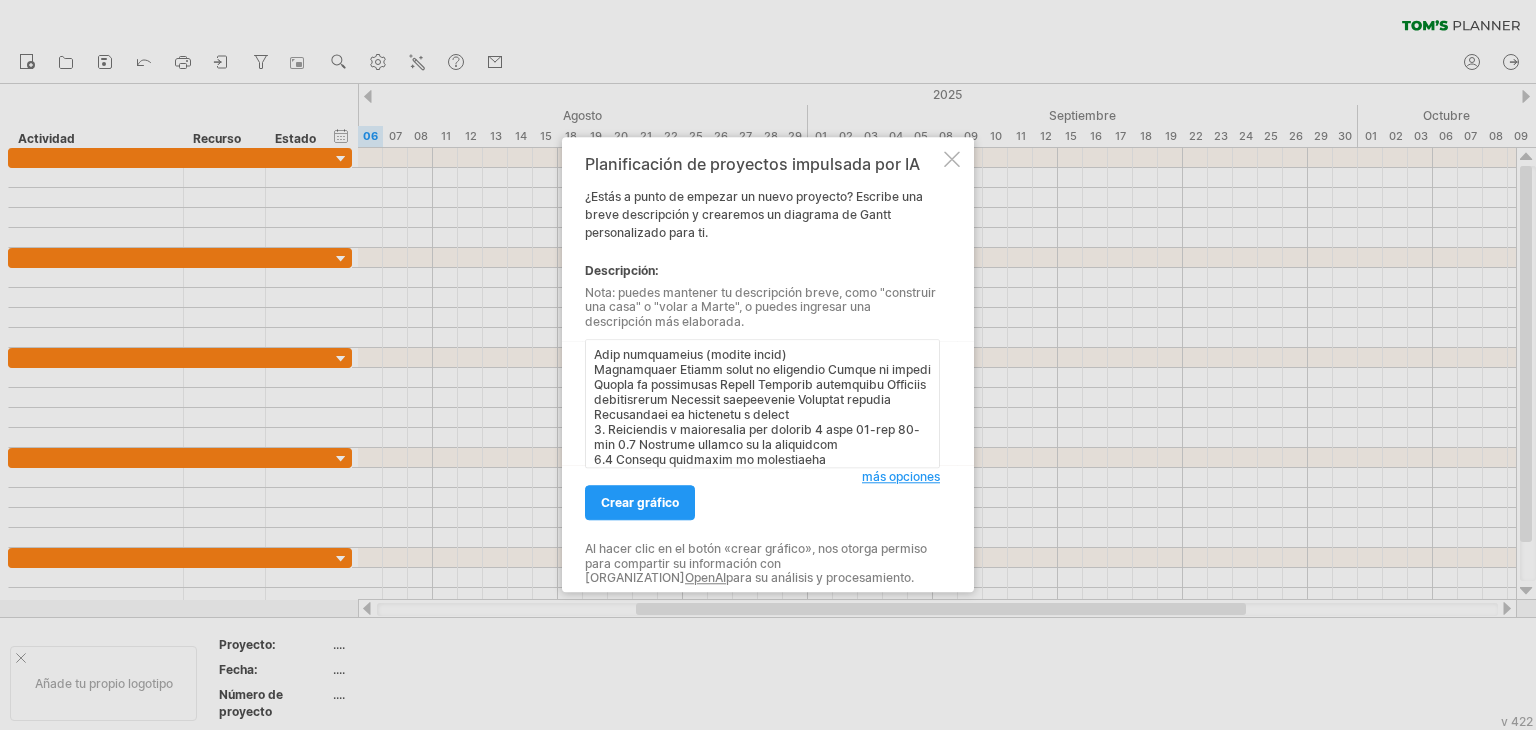 click at bounding box center (762, 404) 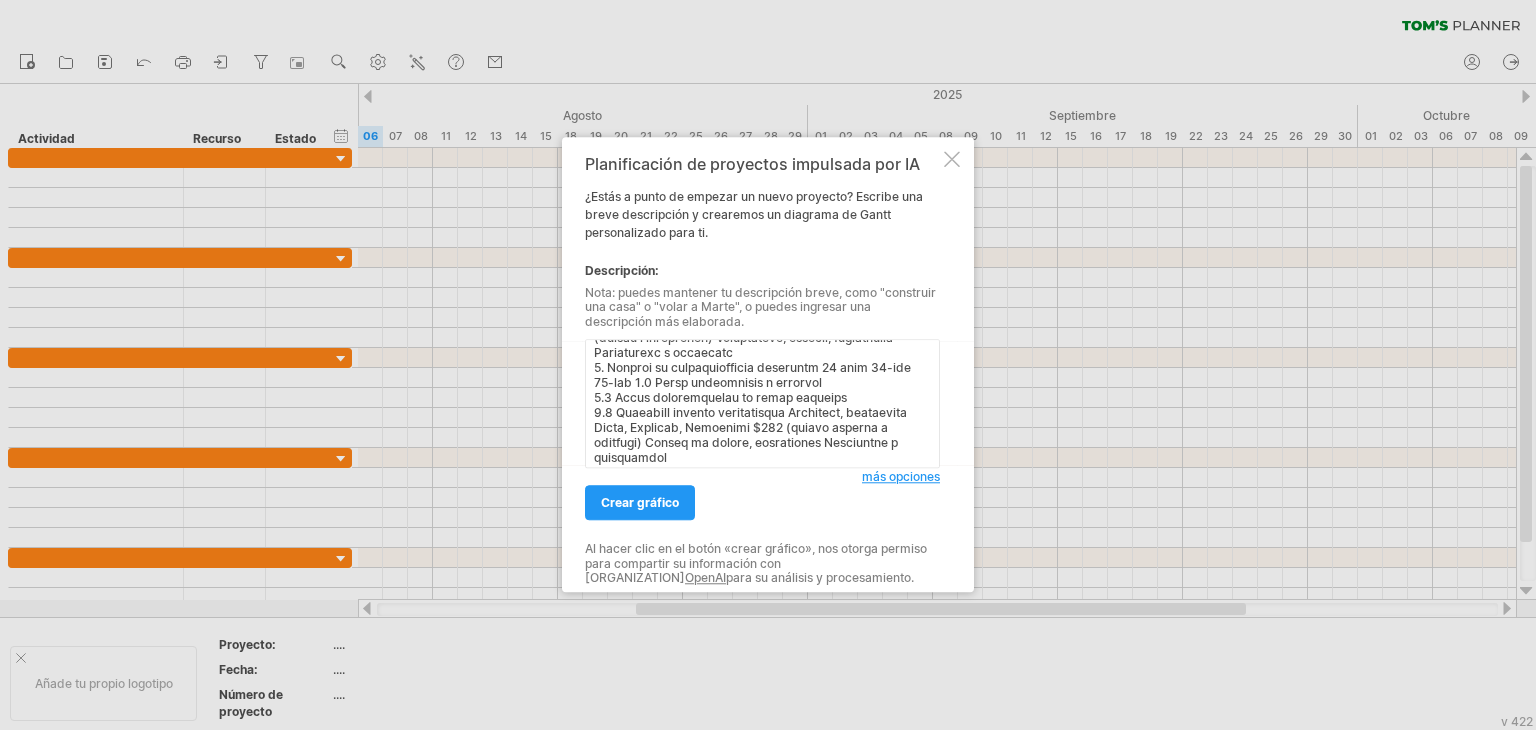 scroll, scrollTop: 366, scrollLeft: 0, axis: vertical 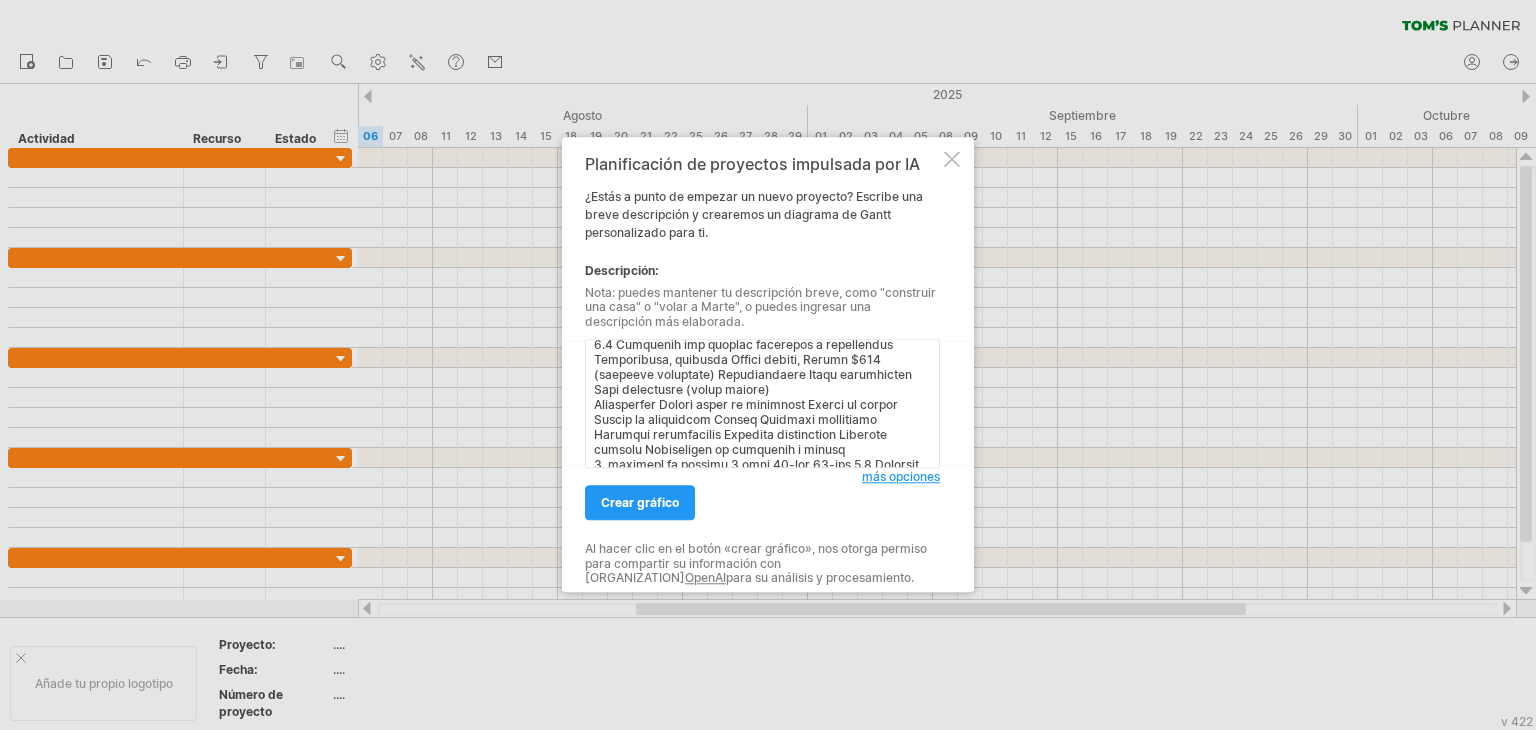 click at bounding box center [762, 404] 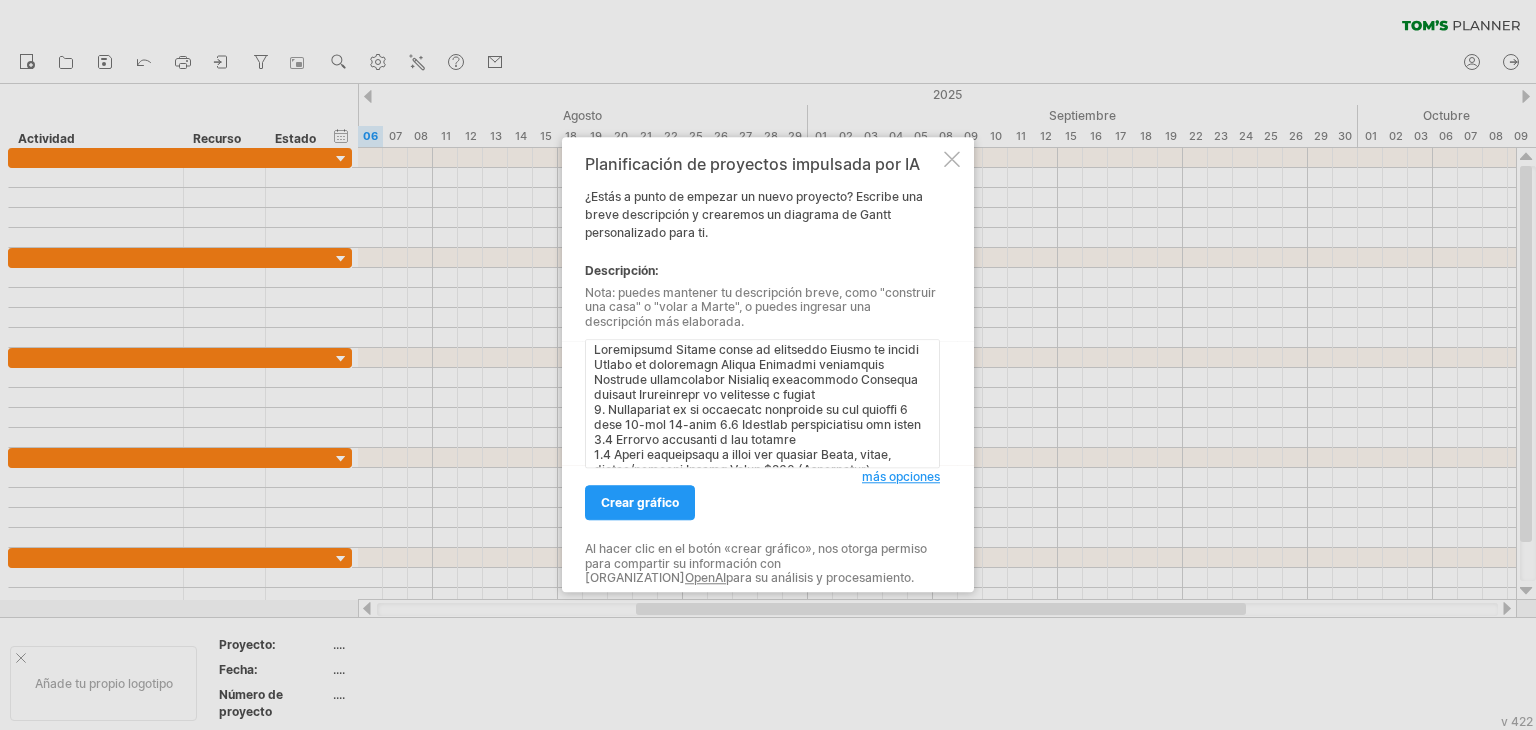 scroll, scrollTop: 0, scrollLeft: 0, axis: both 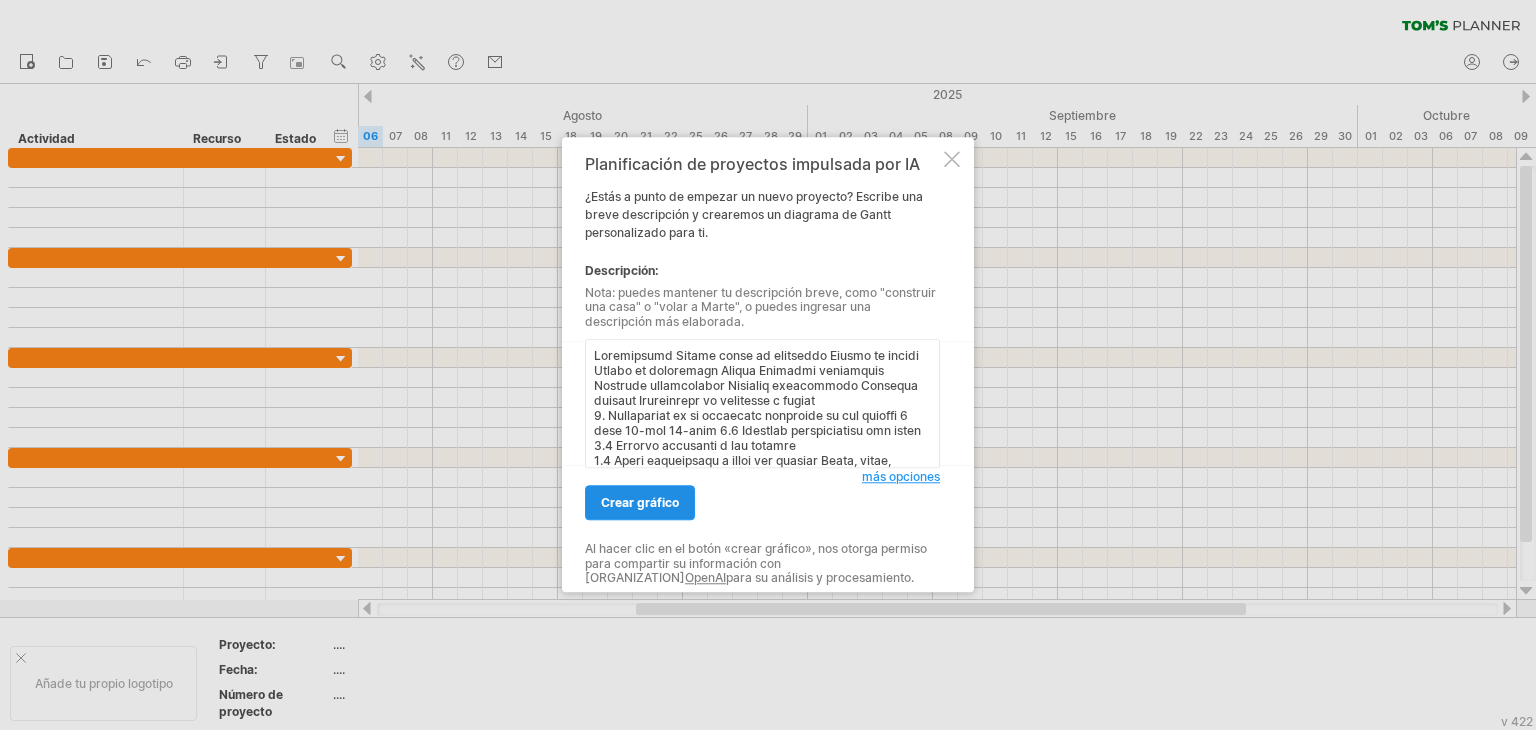 type on "Actividades Tiempo total de actividad Tiempo de inicio Tiempo de conclusión Tareas Recursos materiales Recursos tecnológicos Recursos financieros Recursos humanos Responsable de actividad y tareas
1. Diagnóstico de la situación ambiental en los canales 5 días 05-sep 09-asep 1.1 Realizar observaciones del sitio
1.2 Aplicar encuestas a los vecinos
1.3 Tomar fotografías y notas del entorno Papel, pluma, cámara/celular Google Forms $200 (Transporte) Voluntarios y estudiantes Comité ambiental
2. Planificación del proyecto 3 días 10-sep 12-sep 2.1 Definir objetivos
2.2 Establecer cronograma de actividades
2.3 Coordinar con líderes vecinales y autoridades Computadora, internet Google sheets, Trello $150 (material papelería) Organizadores Líder comunitario
Actividades Tiempo total de actividad Tiempo de inicio Tiempo de conclusión Tareas Recursos materiales Recursos tecnológicos Recursos financieros Recursos humanos Responsable de actividad y tareas
3. limpieza de canales 7 días 13-sep 19-sep 3.1 Convocar       v..." 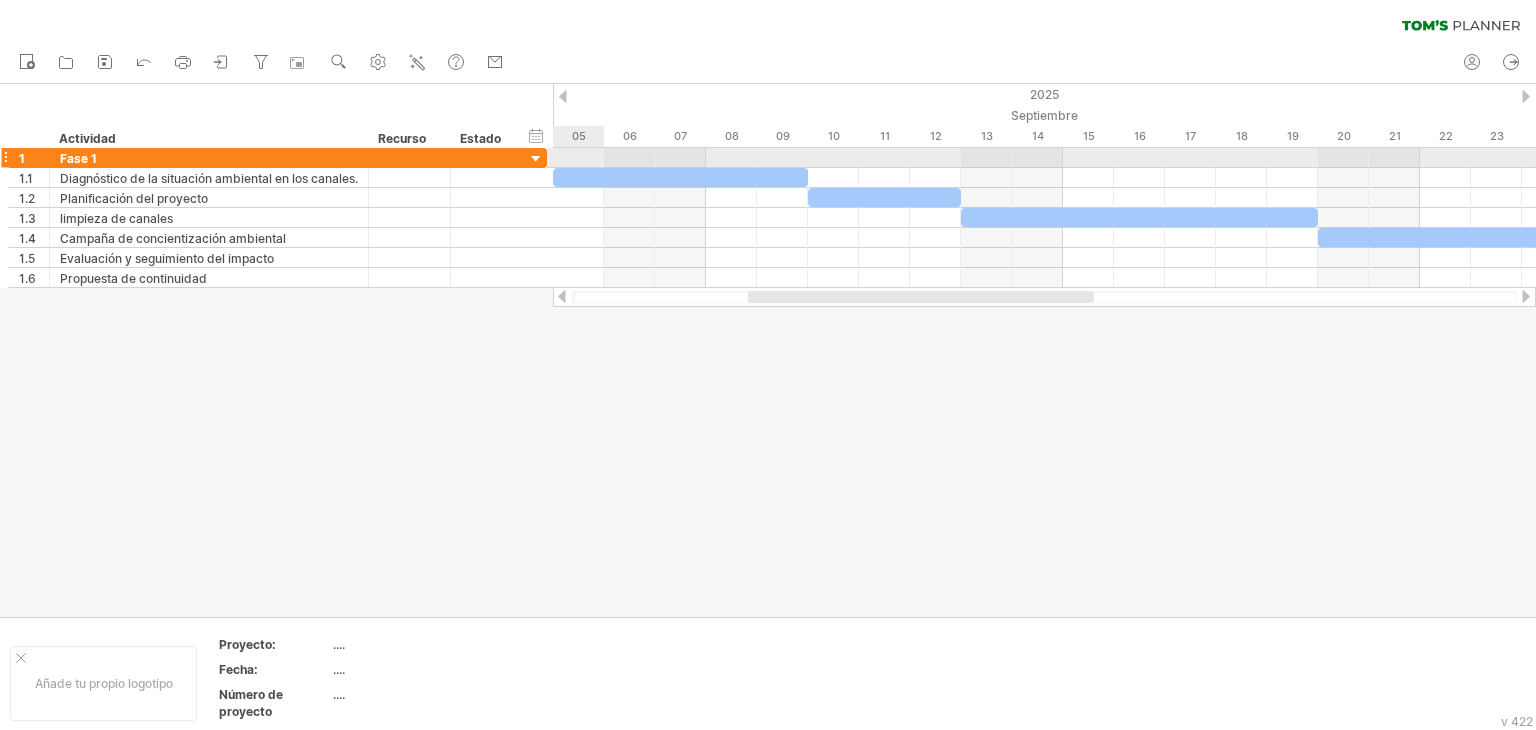click at bounding box center [536, 159] 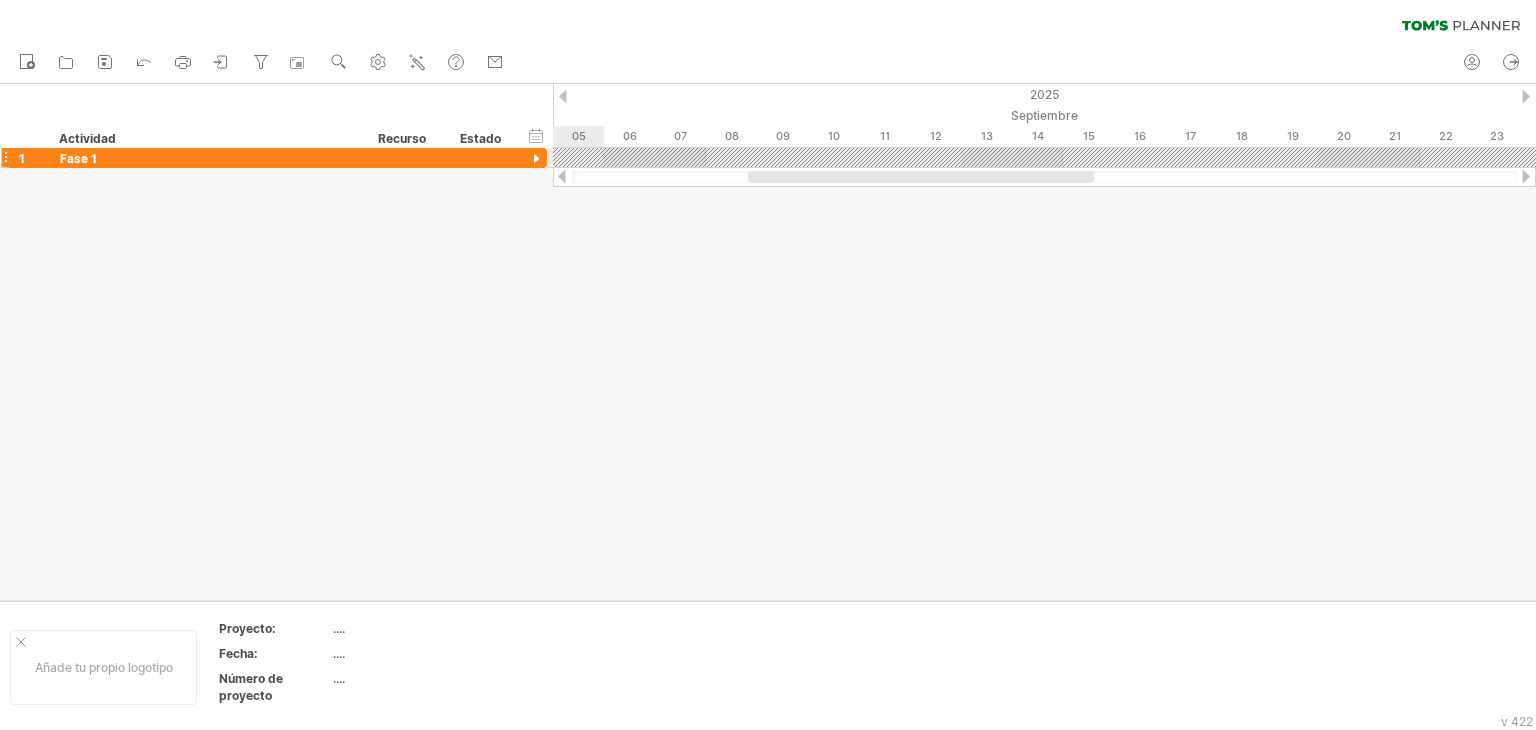 click at bounding box center (536, 159) 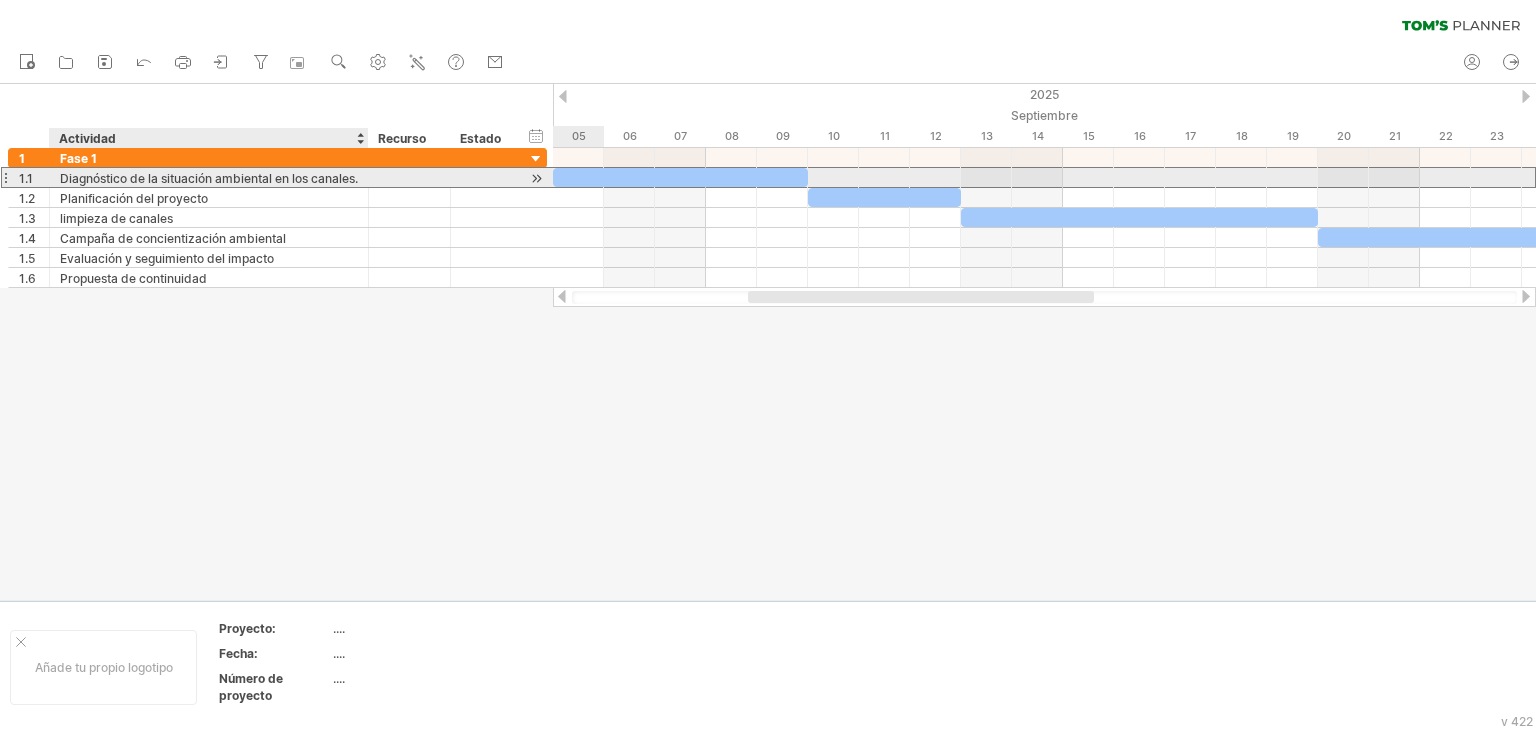 click on "Diagnóstico de la situación ambiental en los canales." at bounding box center (209, 178) 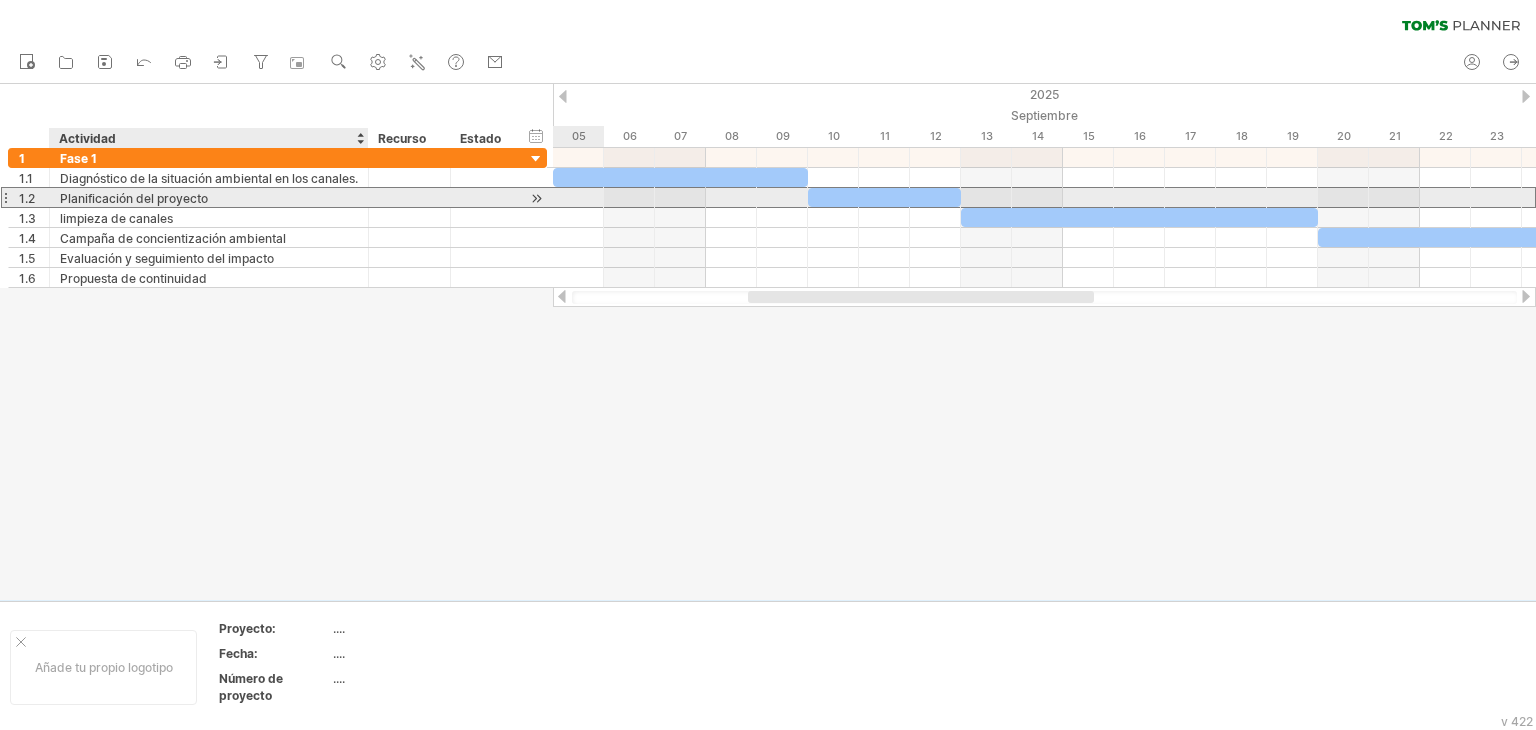 click on "Planificación del proyecto" at bounding box center [209, 197] 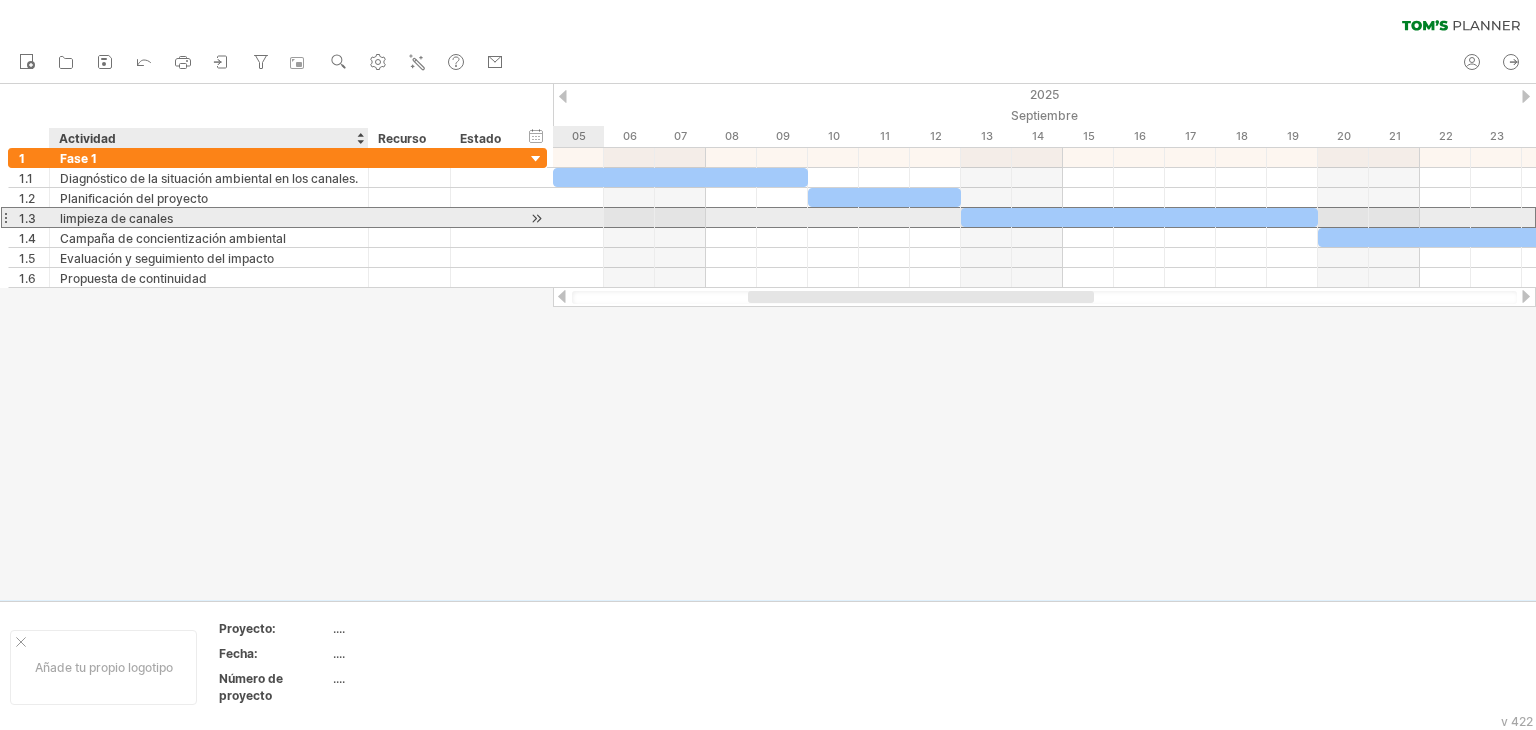 click on "limpieza de canales" at bounding box center (209, 217) 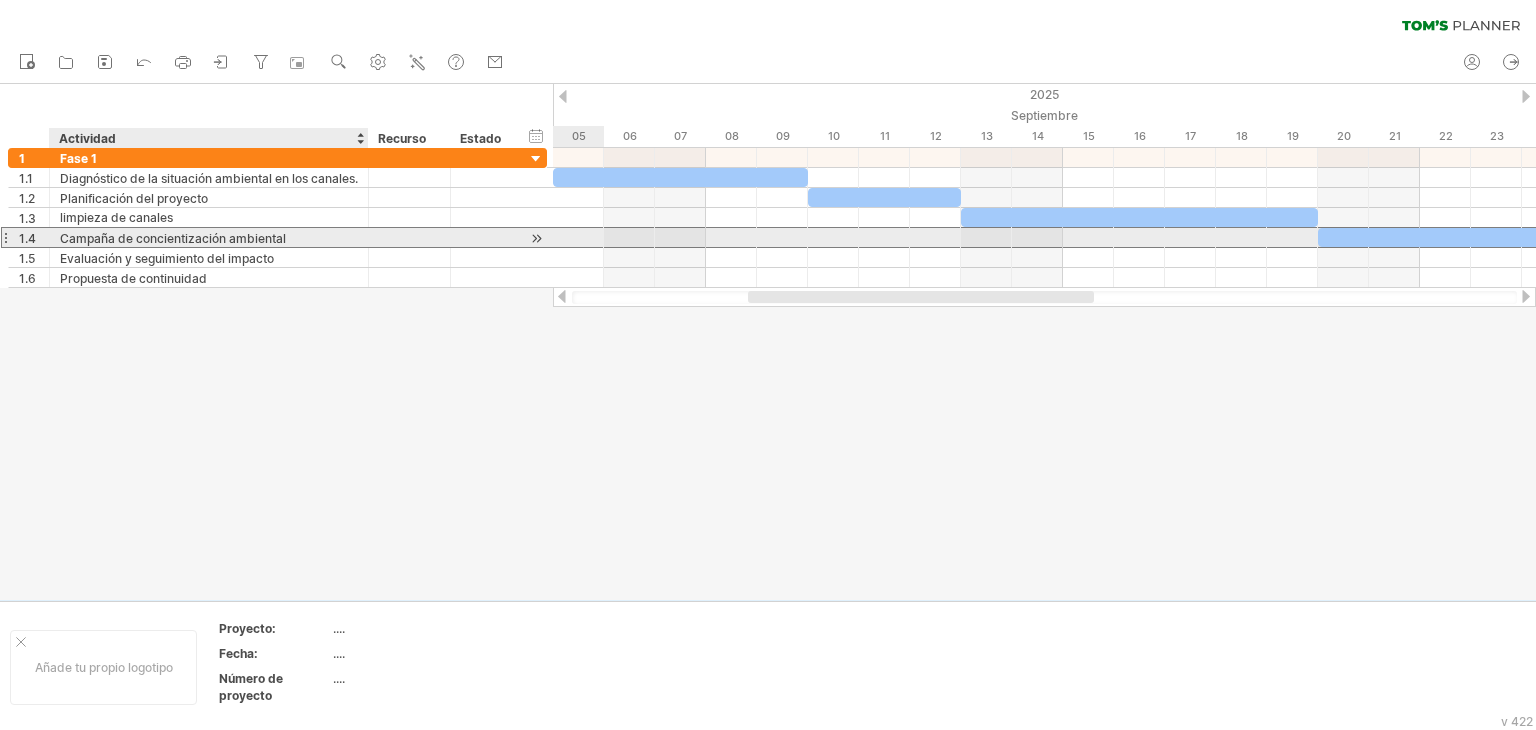 click on "Campaña de concientización ambiental" at bounding box center (173, 238) 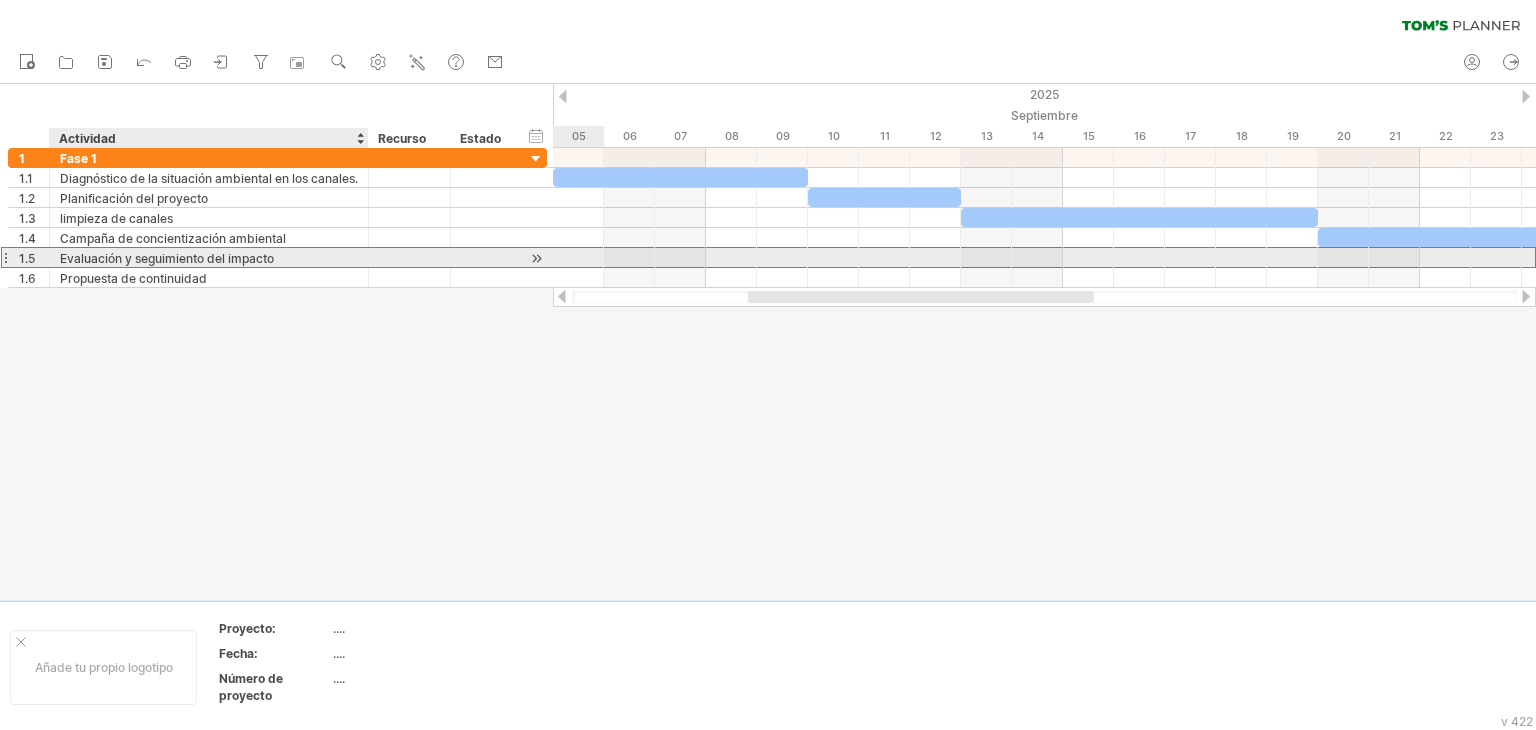 click on "Evaluación y seguimiento del impacto" at bounding box center (167, 258) 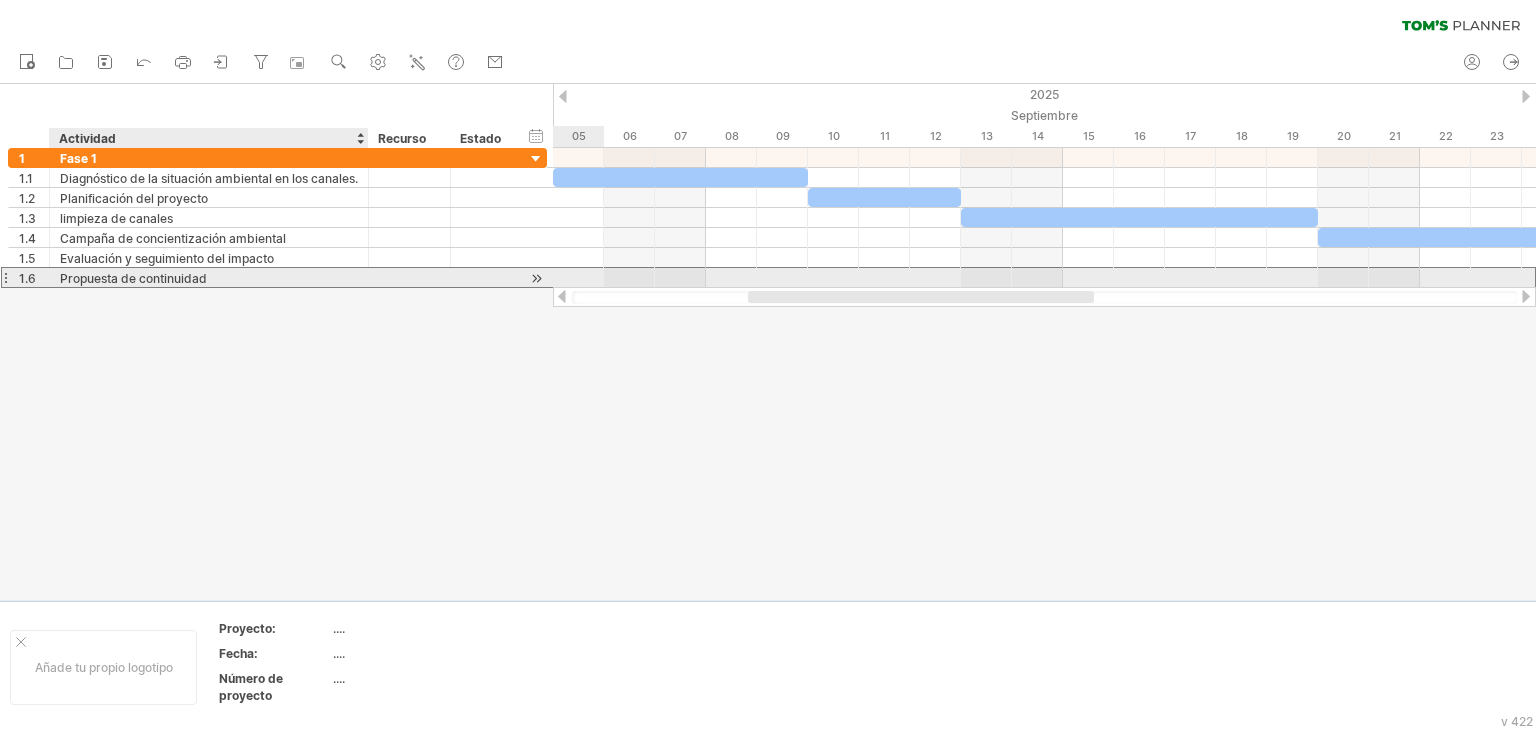 click on "Propuesta de continuidad" at bounding box center [209, 277] 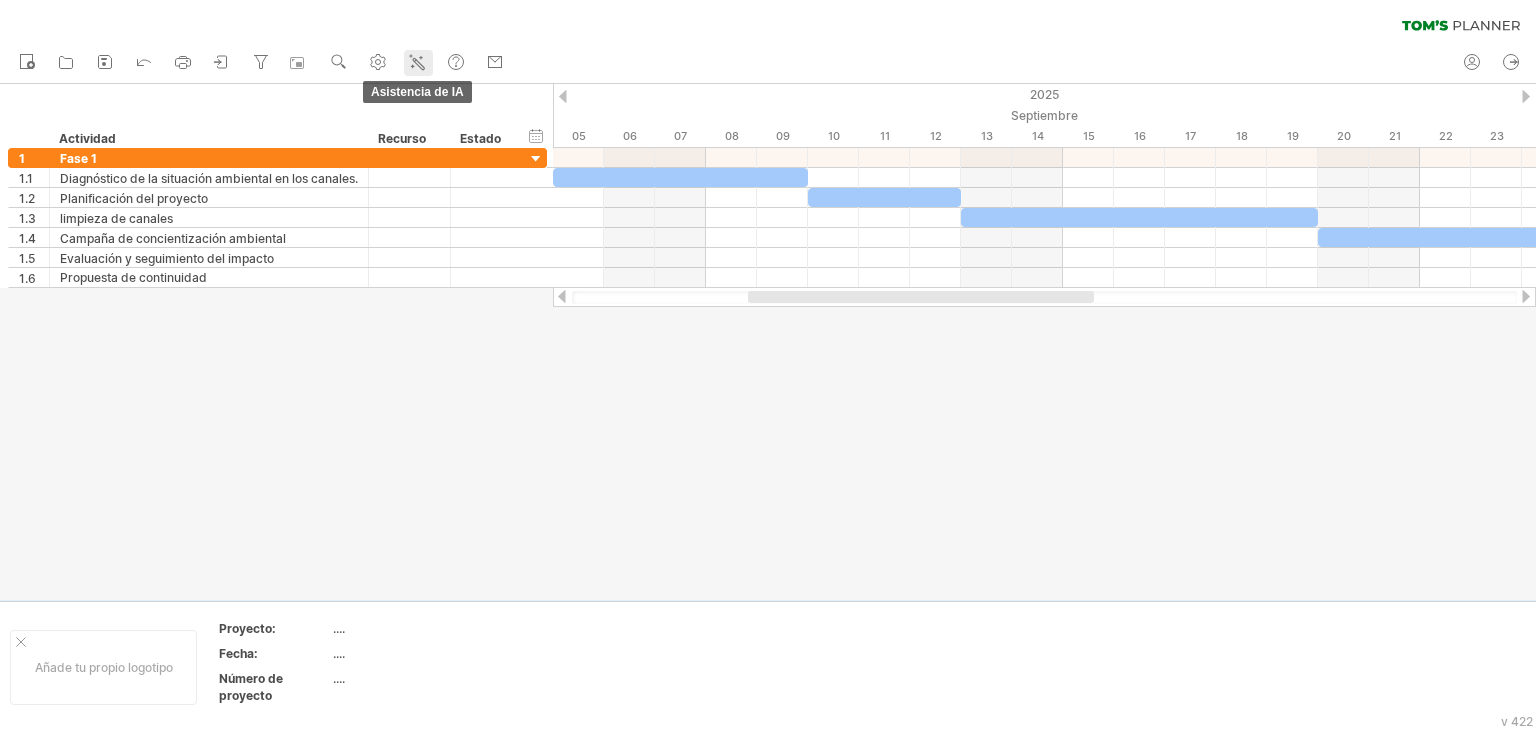 click 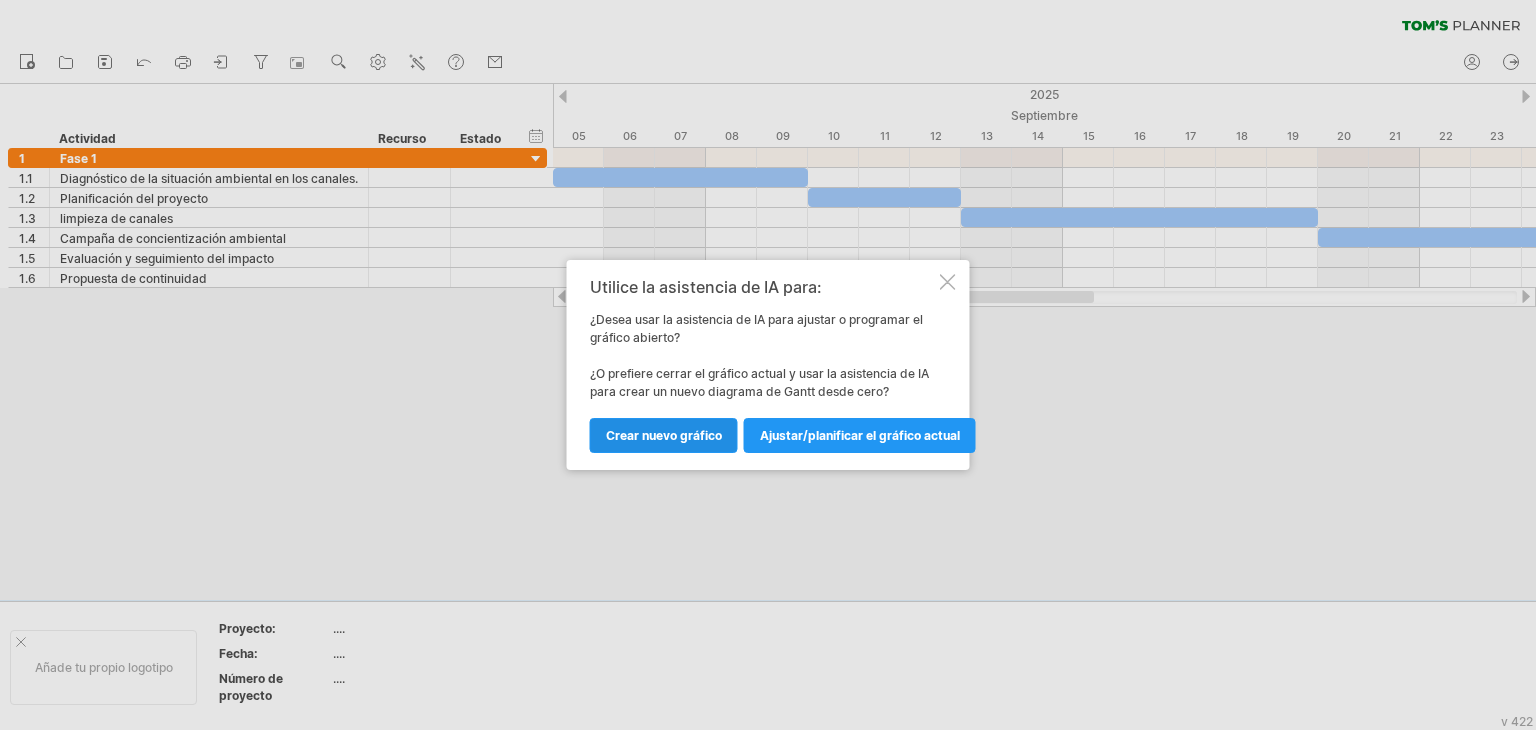 click on "Crear nuevo gráfico" at bounding box center [664, 435] 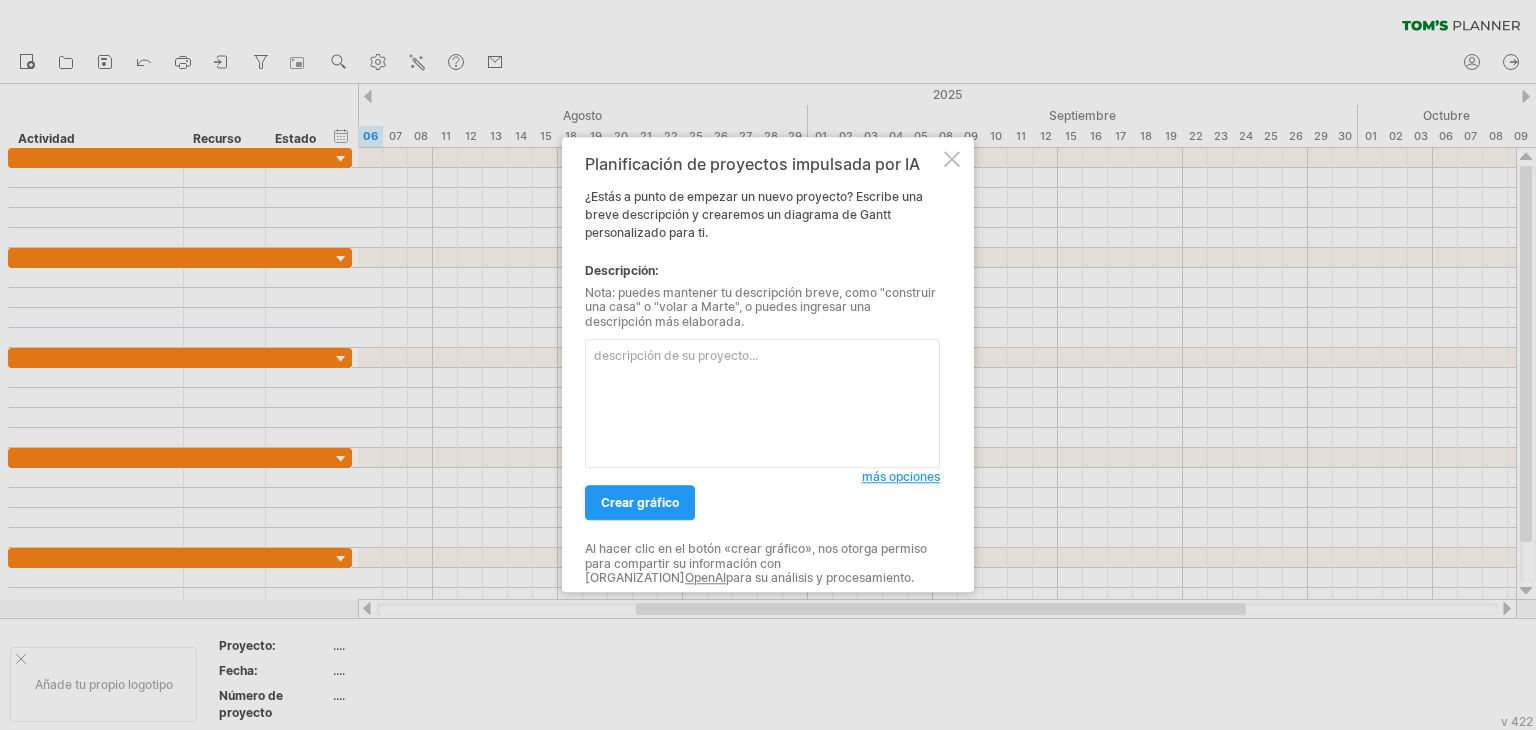 paste on "Fase inicial (tiempo total)
Actividades	Tiempo total de actividad	Tiempo de inicio	Tiempo de conclusión	Tareas	Recursos materiales	Recursos tecnológicos	Recursos financieros	Recursos humanos	Responsable de actividad y tareas
1. Diagnóstico de la situación ambiental en los canales	5 días	05-sep	09-asep	1.1 Realizar observaciones del sitio
1.2	Aplicar encuestas a los vecinos
1.3	Tomar fotografías y notas del entorno	Papel, pluma, cámara/celular	Google Forms	$200 (Transporte)	Voluntarios y estudiantes	Comité ambiental
2. Planificación del proyecto	3 días	10-sep	12-sep	2.1	Definir objetivos
2.2	Establecer cronograma de actividades
2.3	Coordinar con líderes vecinales y autoridades	Computadora, internet	Google sheets, Trello	$150 (material papelería)	Organizadores	Líder comunitario
Fase desarrollo (total tiempo)
Actividades	Tiempo total de actividad	Tiempo de inicio	Tiempo de conclusión	Tareas	Recursos materiales	Recursos tecnológicos	Recursos financieros	Recursos humanos	Responsable de actividad y tareas
3. lim..." 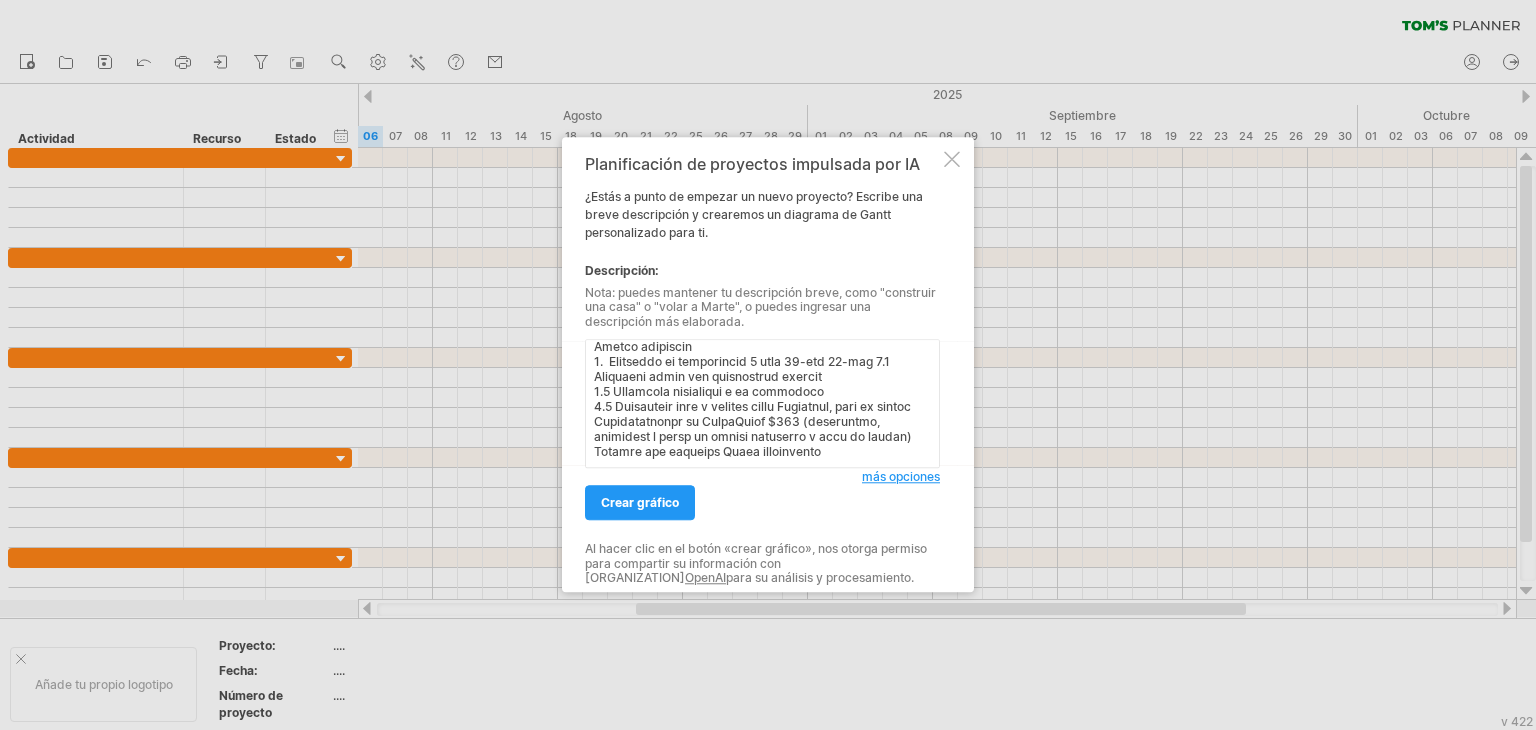 scroll, scrollTop: 861, scrollLeft: 0, axis: vertical 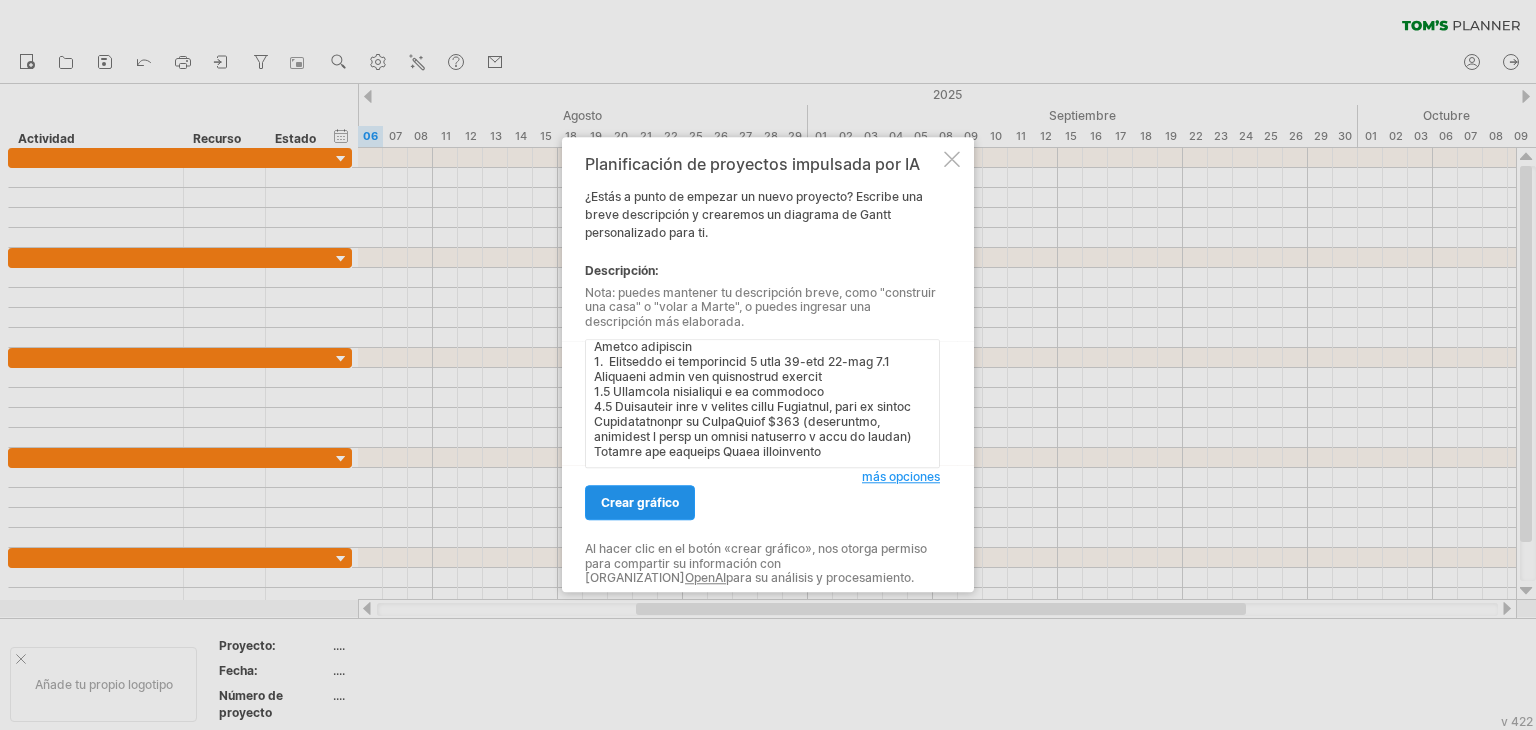 type on "Fase inicial (tiempo total)
Actividades Tiempo total de actividad Tiempo de inicio Tiempo de conclusión Tareas Recursos materiales Recursos tecnológicos Recursos financieros Recursos humanos Responsable de actividad y tareas
1. Diagnóstico de la situación ambiental en los canales 5 días 05-sep 09-asep 1.1 Realizar observaciones del sitio
1.2 Aplicar encuestas a los vecinos
1.3 Tomar fotografías y notas del entorno Papel, pluma, cámara/celular Google Forms $200 (Transporte) Voluntarios y estudiantes Comité ambiental
2. Planificación del proyecto 3 días 10-sep 12-sep 2.1 Definir objetivos
2.2 Establecer cronograma de actividades
2.3 Coordinar con líderes vecinales y autoridades Computadora, internet Google sheets, Trello $150 (material papelería) Organizadores Líder comunitario
Fase desarrollo (total tiempo)
Actividades Tiempo total de actividad Tiempo de inicio Tiempo de conclusión Tareas Recursos materiales Recursos tecnológicos Recursos financieros Recursos humanos Responsable de actividad y tareas
3. lim..." 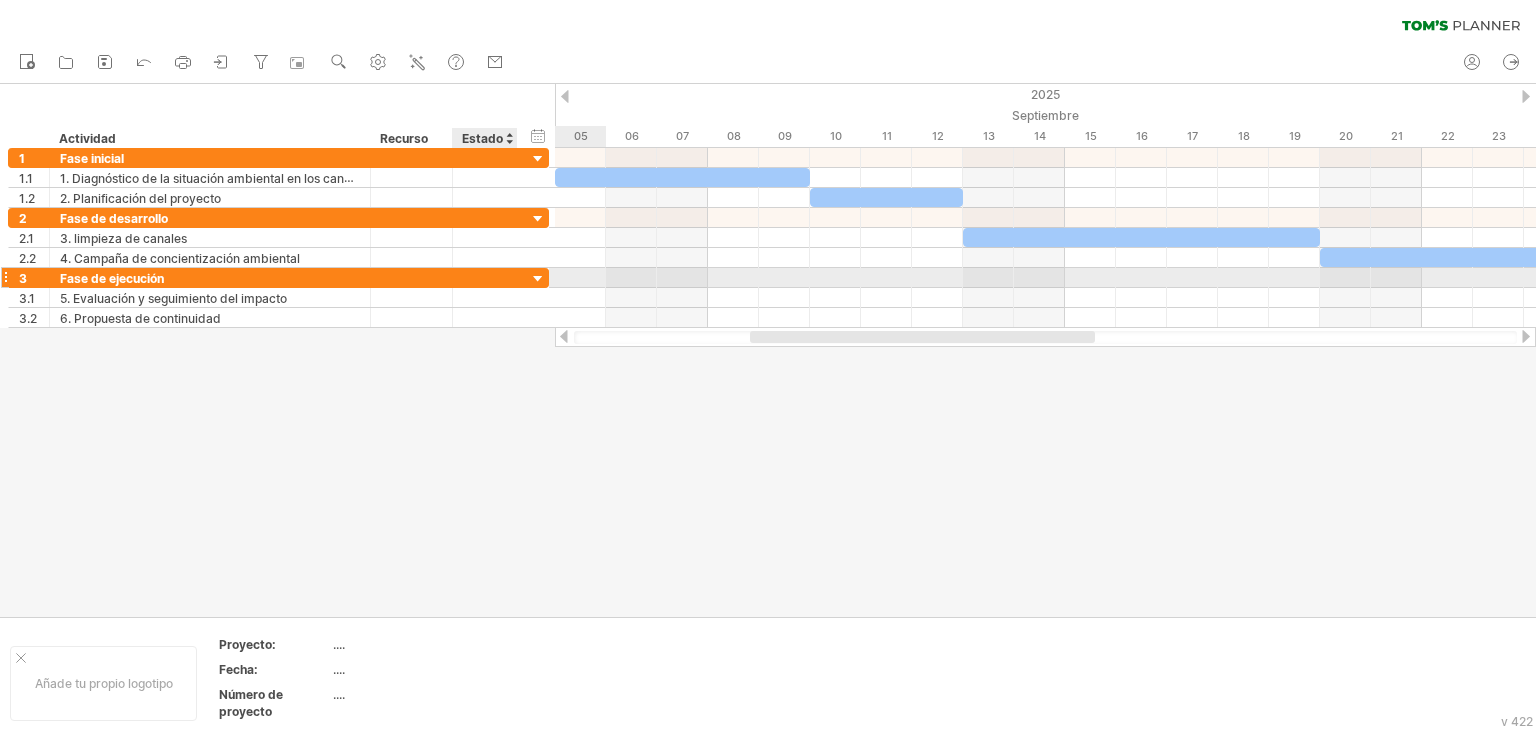 click at bounding box center [538, 279] 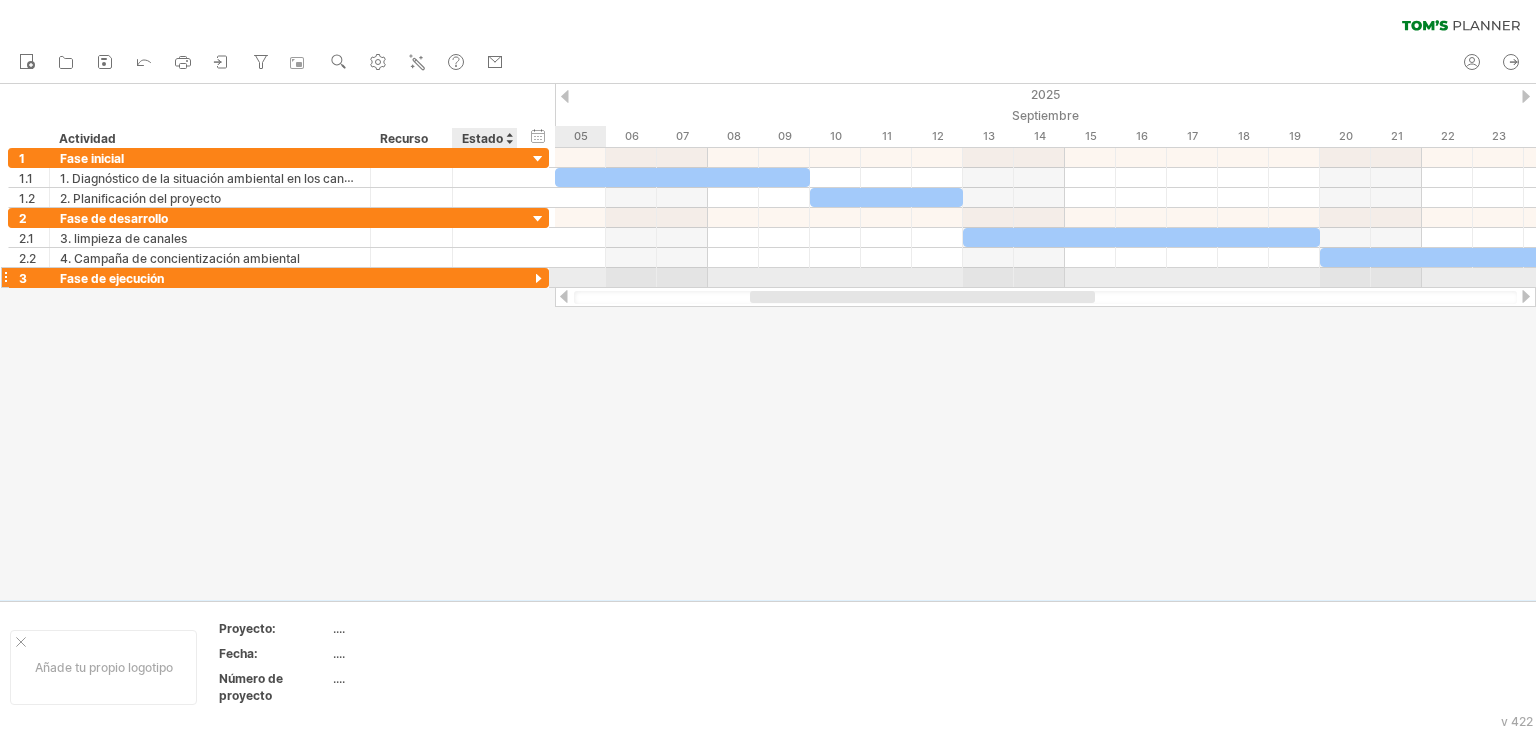 click at bounding box center [538, 279] 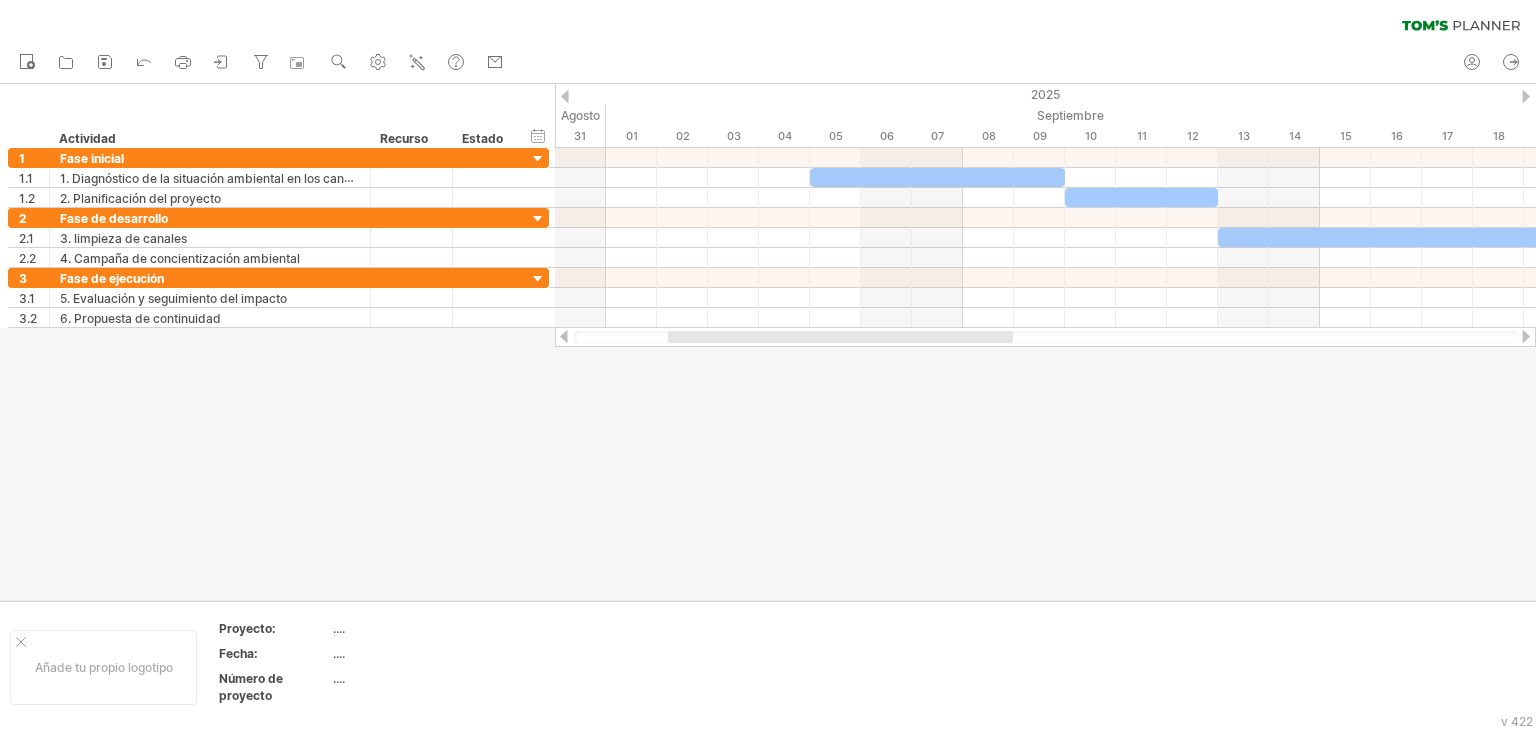 drag, startPoint x: 1044, startPoint y: 341, endPoint x: 962, endPoint y: 388, distance: 94.51455 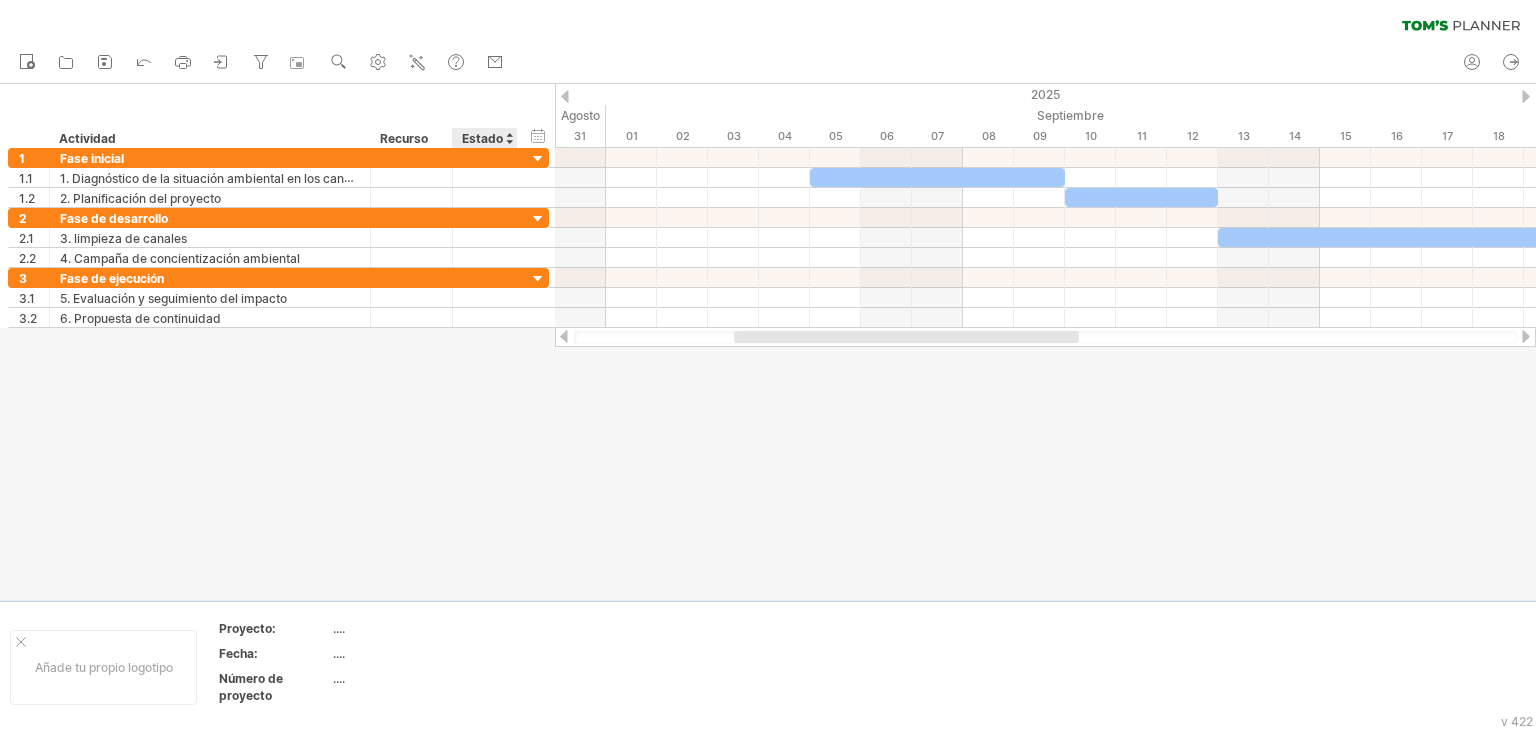 click on "Estado" at bounding box center (482, 138) 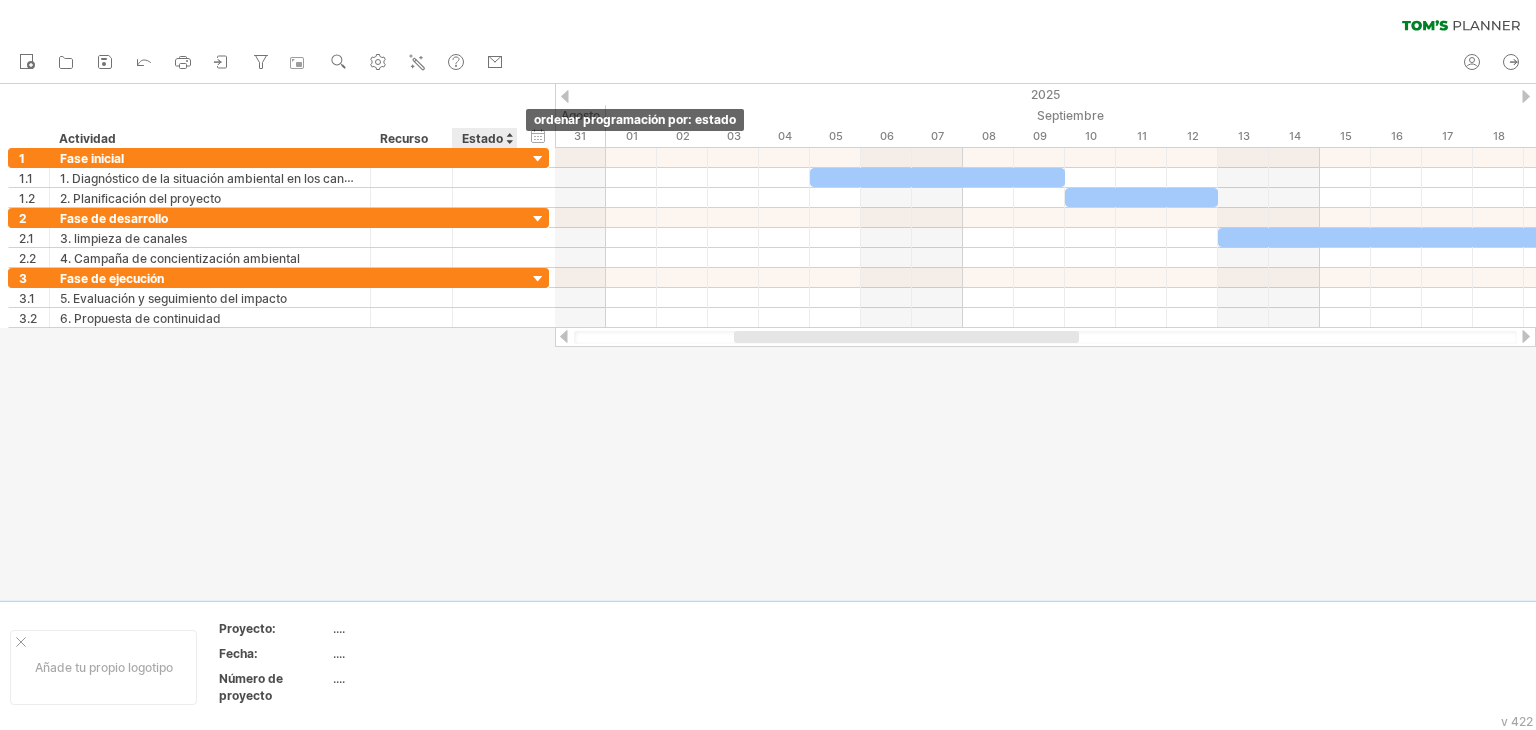 click at bounding box center [509, 138] 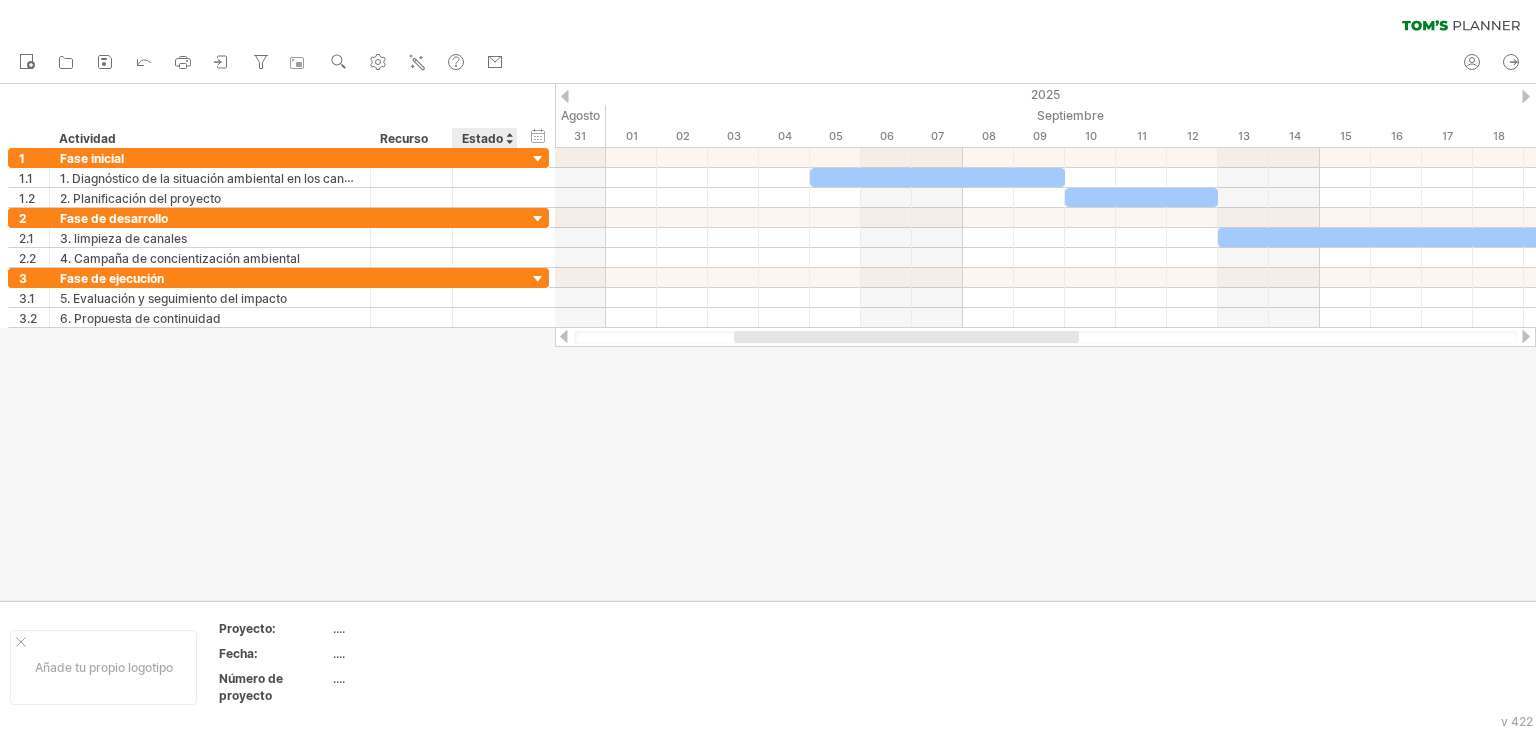 click on "Recurso" at bounding box center [404, 138] 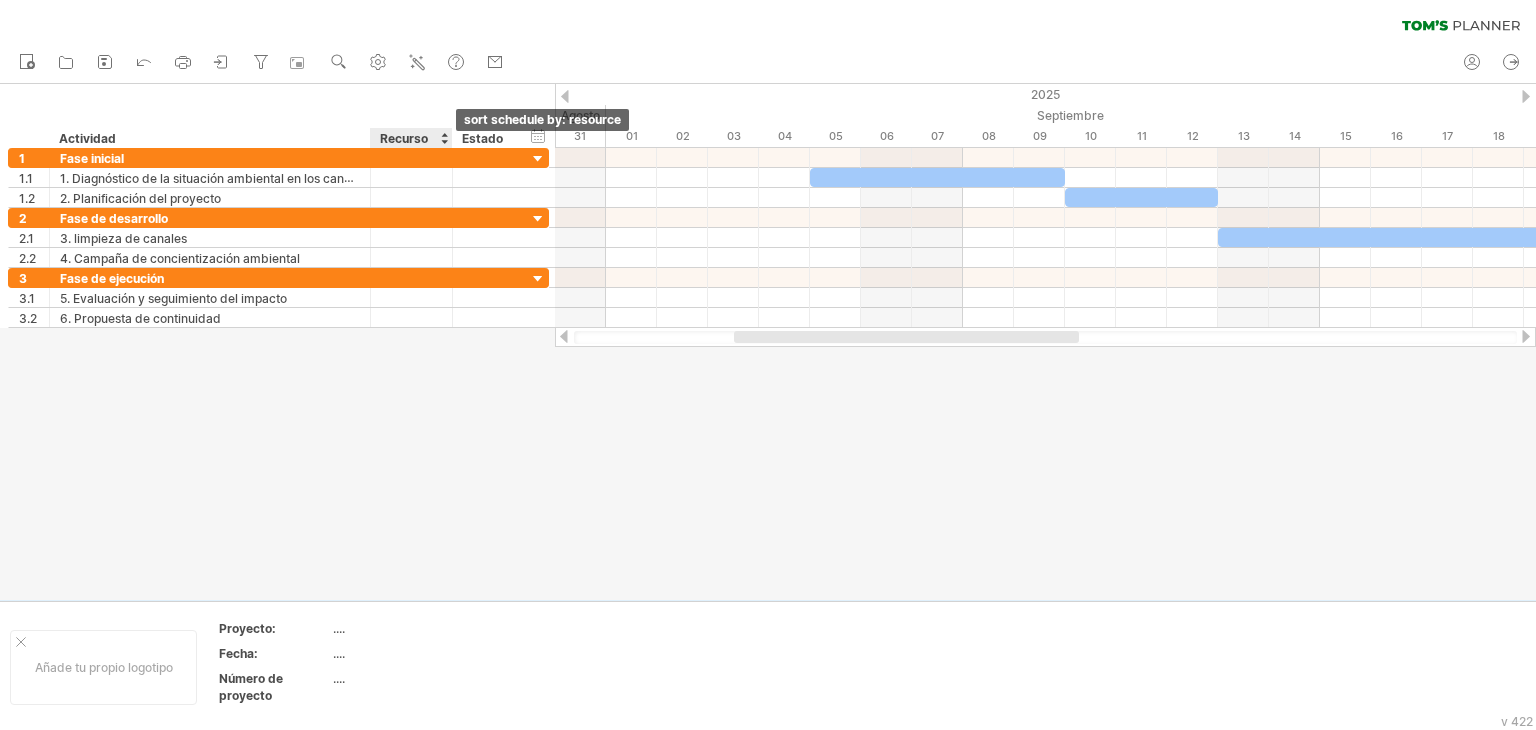 click at bounding box center (444, 138) 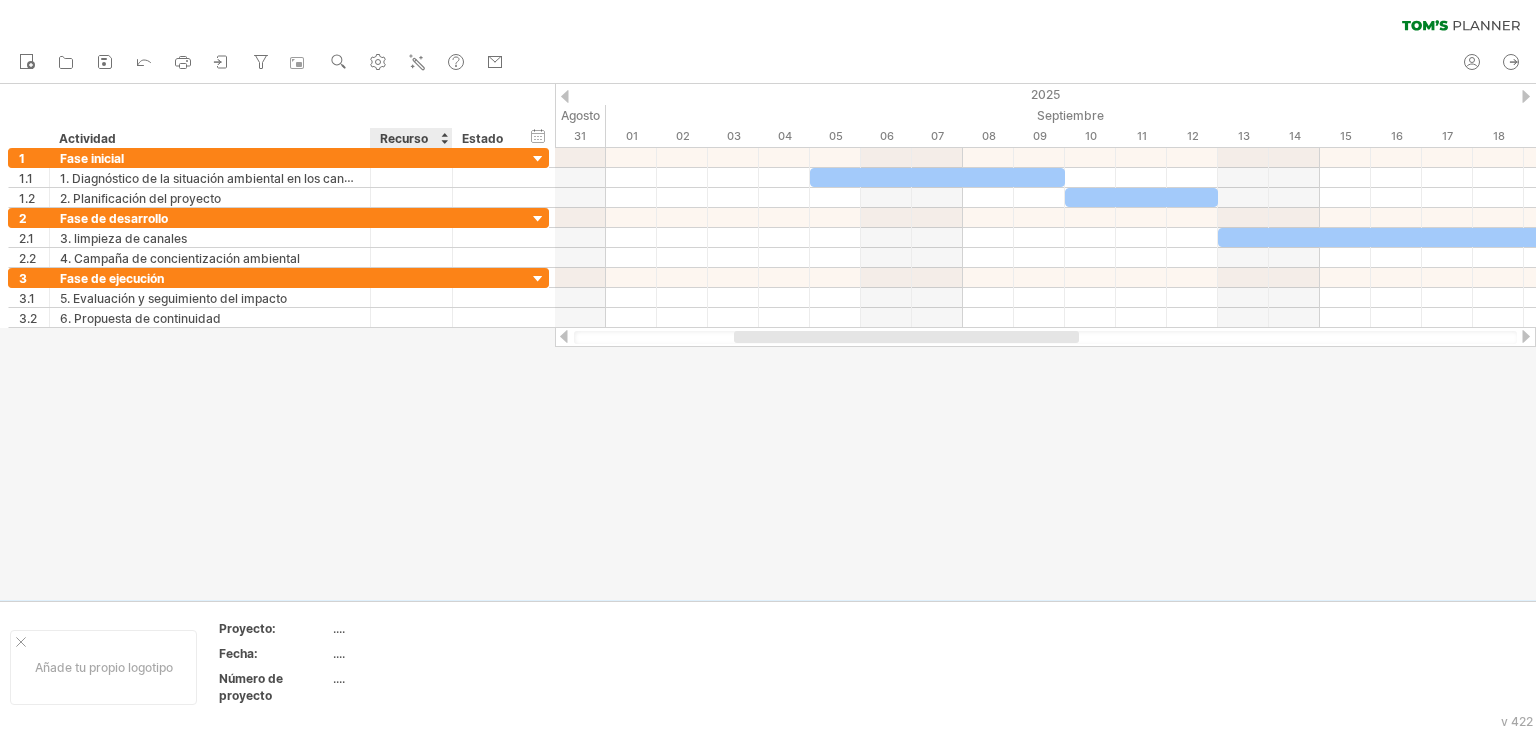 click on "ocultar inicio/fin/duración mostrar inicio/fin/duración
******** Actividad ******** Recurso ****** Estado" at bounding box center [277, 116] 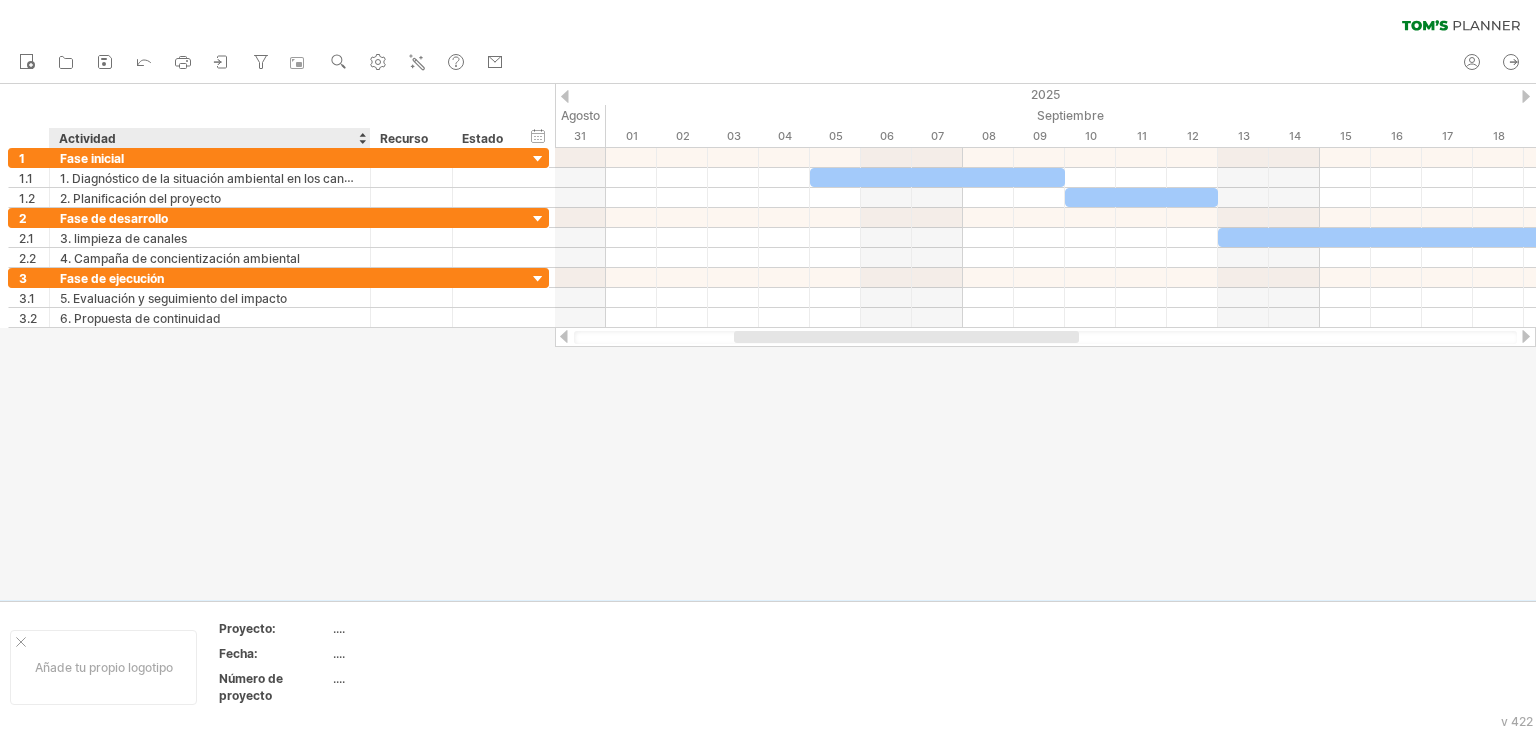 click on "Actividad" at bounding box center [87, 138] 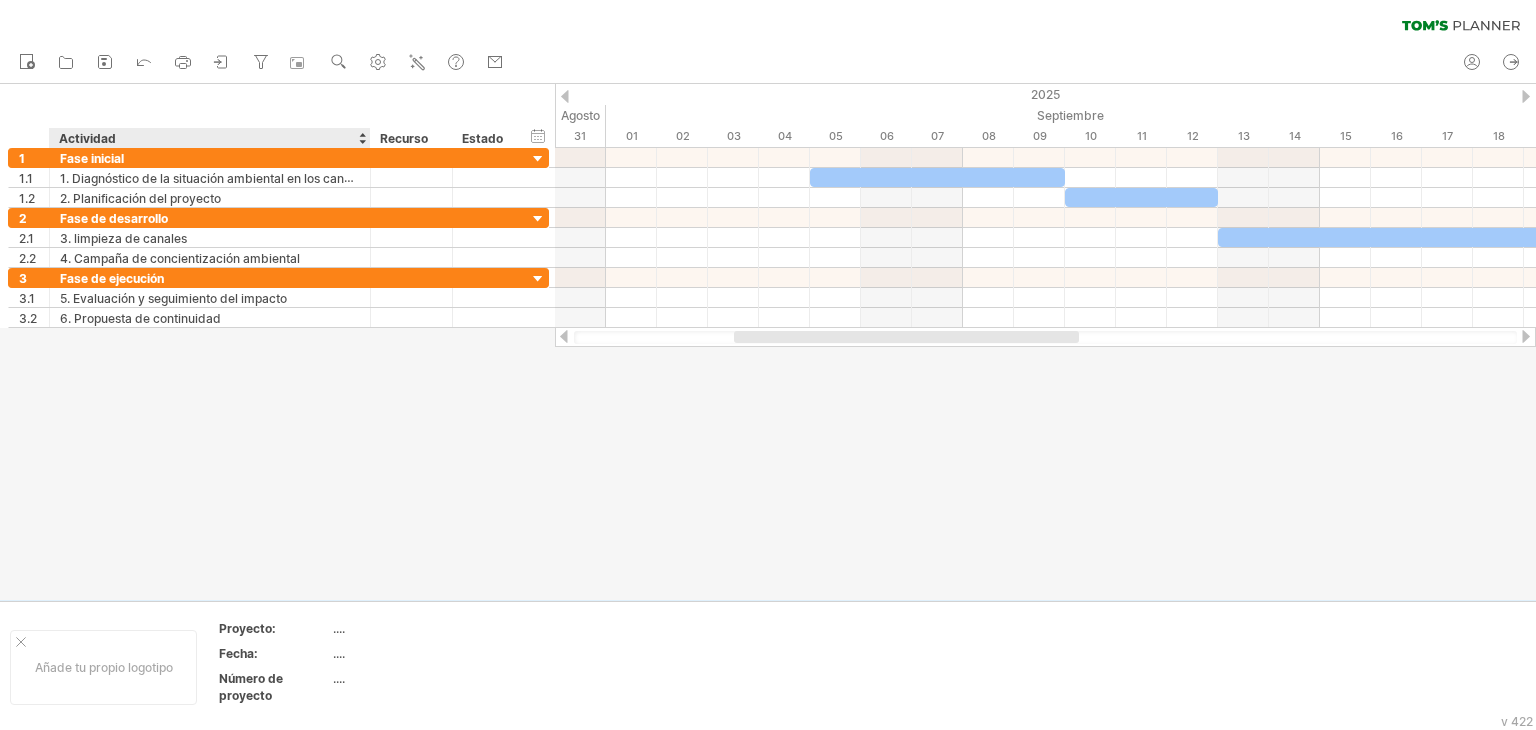 click on "ocultar inicio/fin/duración mostrar inicio/fin/duración
******** Actividad ******** Recurso ****** Estado" at bounding box center (277, 116) 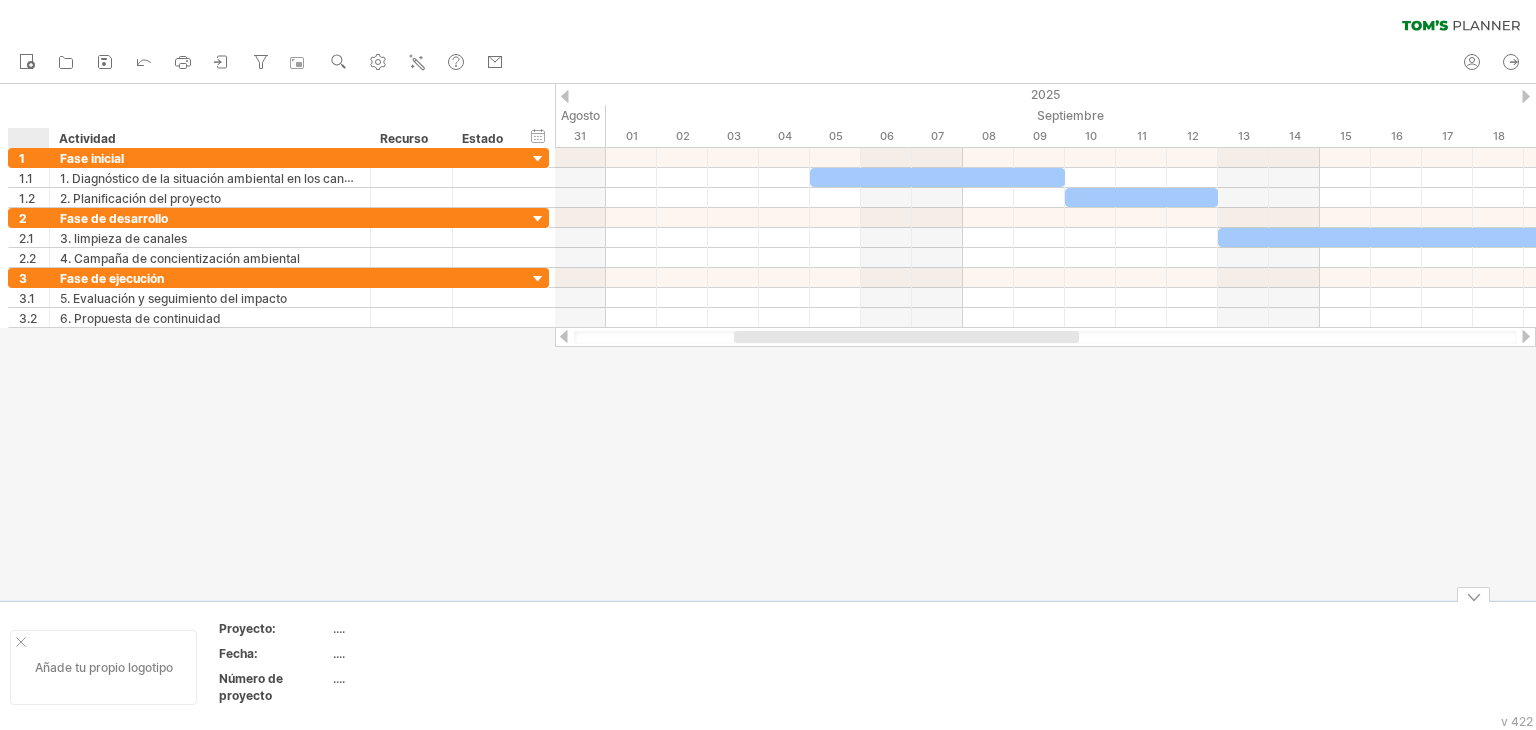 click at bounding box center [21, 642] 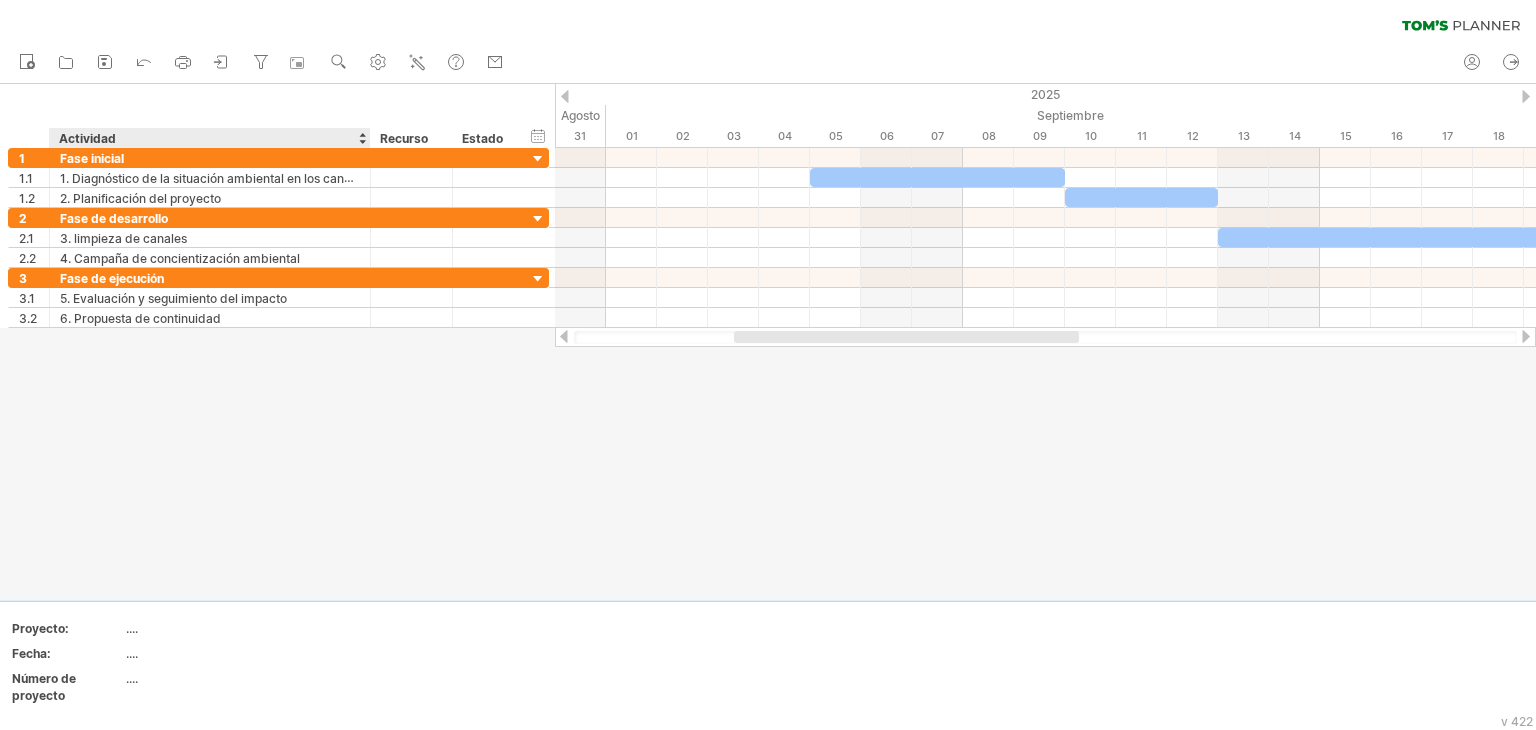 click at bounding box center [768, 342] 